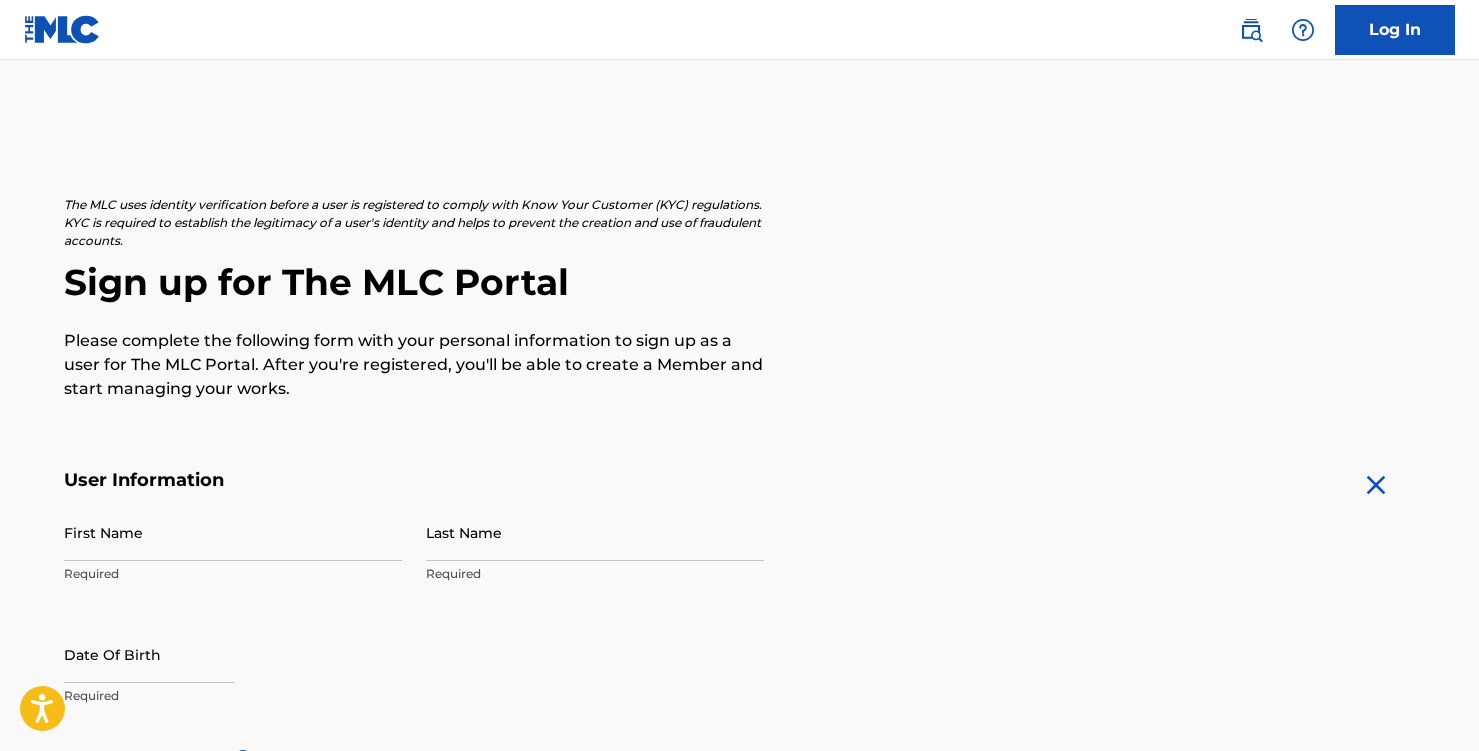 scroll, scrollTop: 0, scrollLeft: 0, axis: both 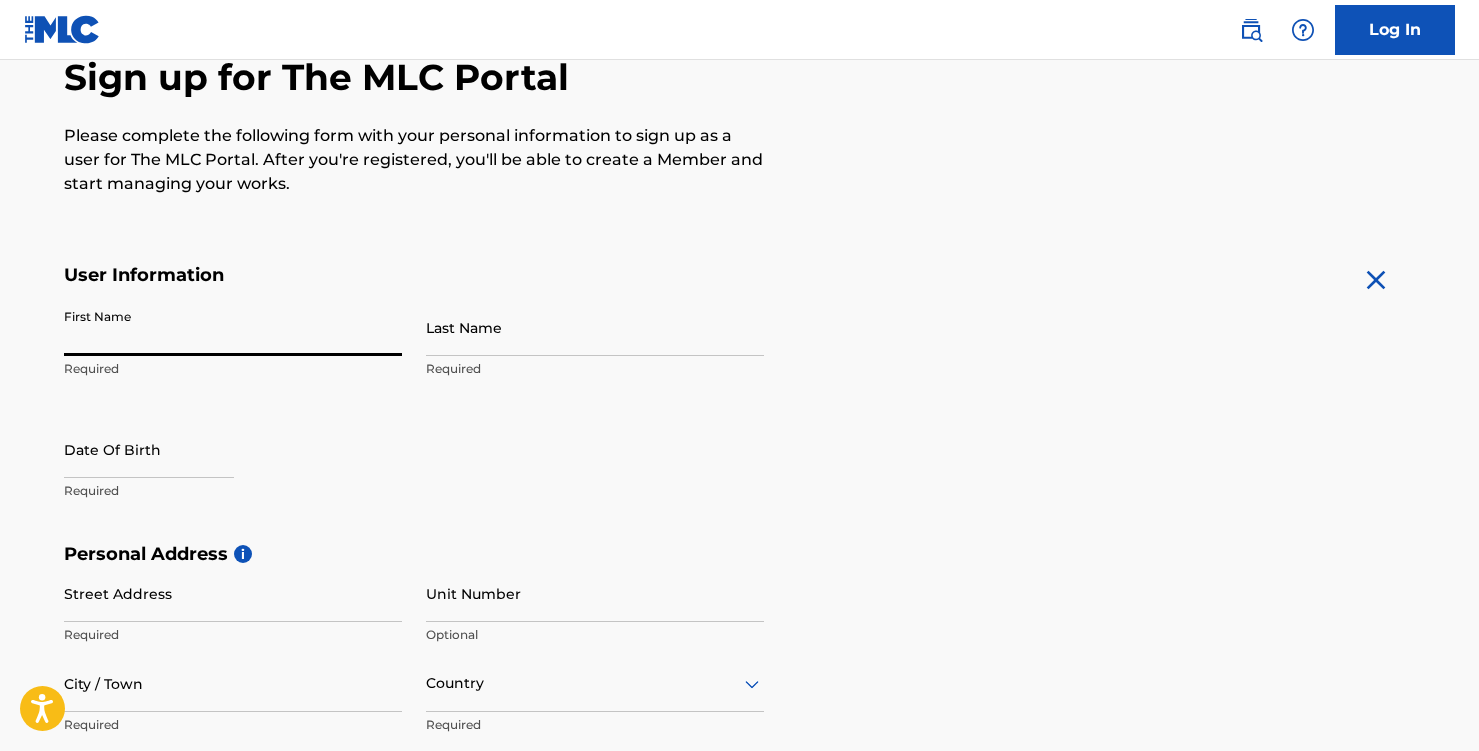 click on "First Name" at bounding box center [233, 327] 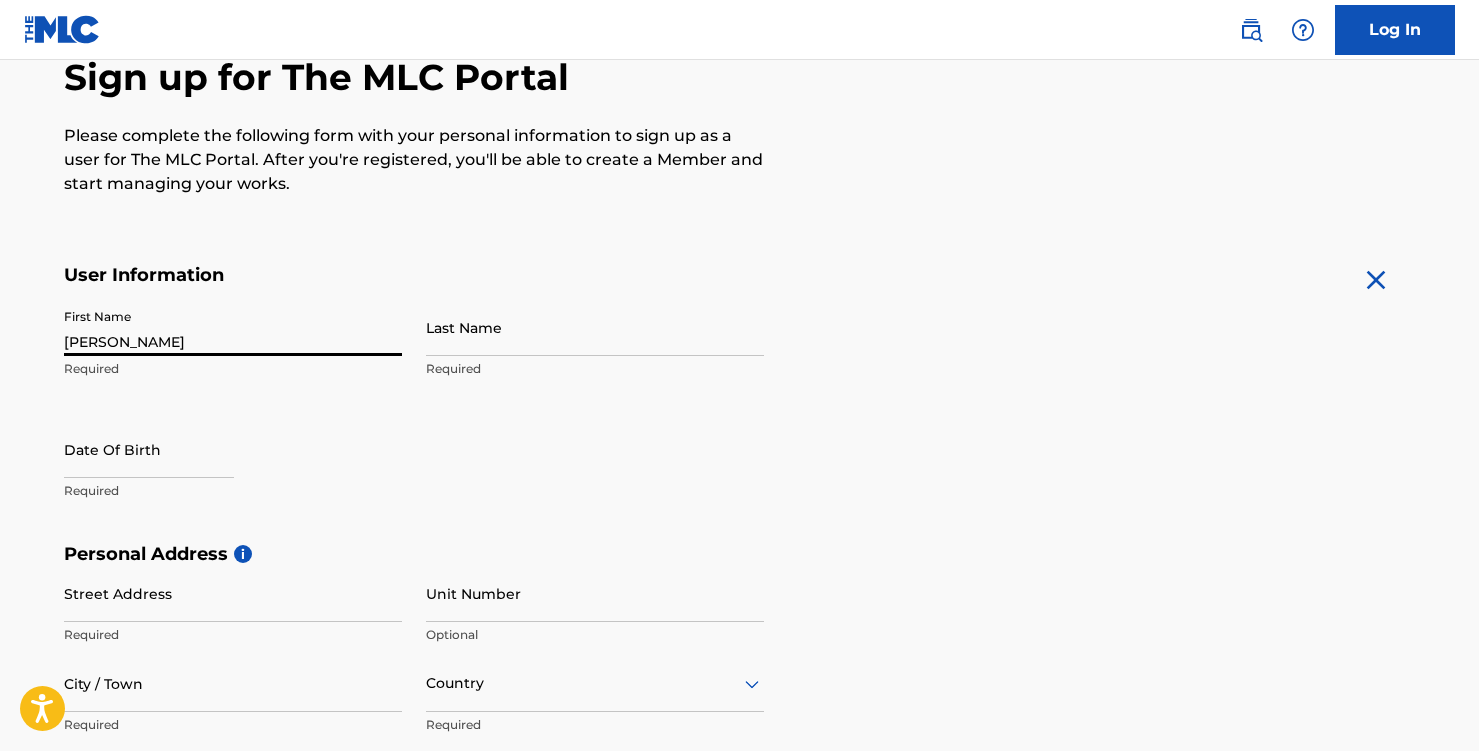 type on "Farrar" 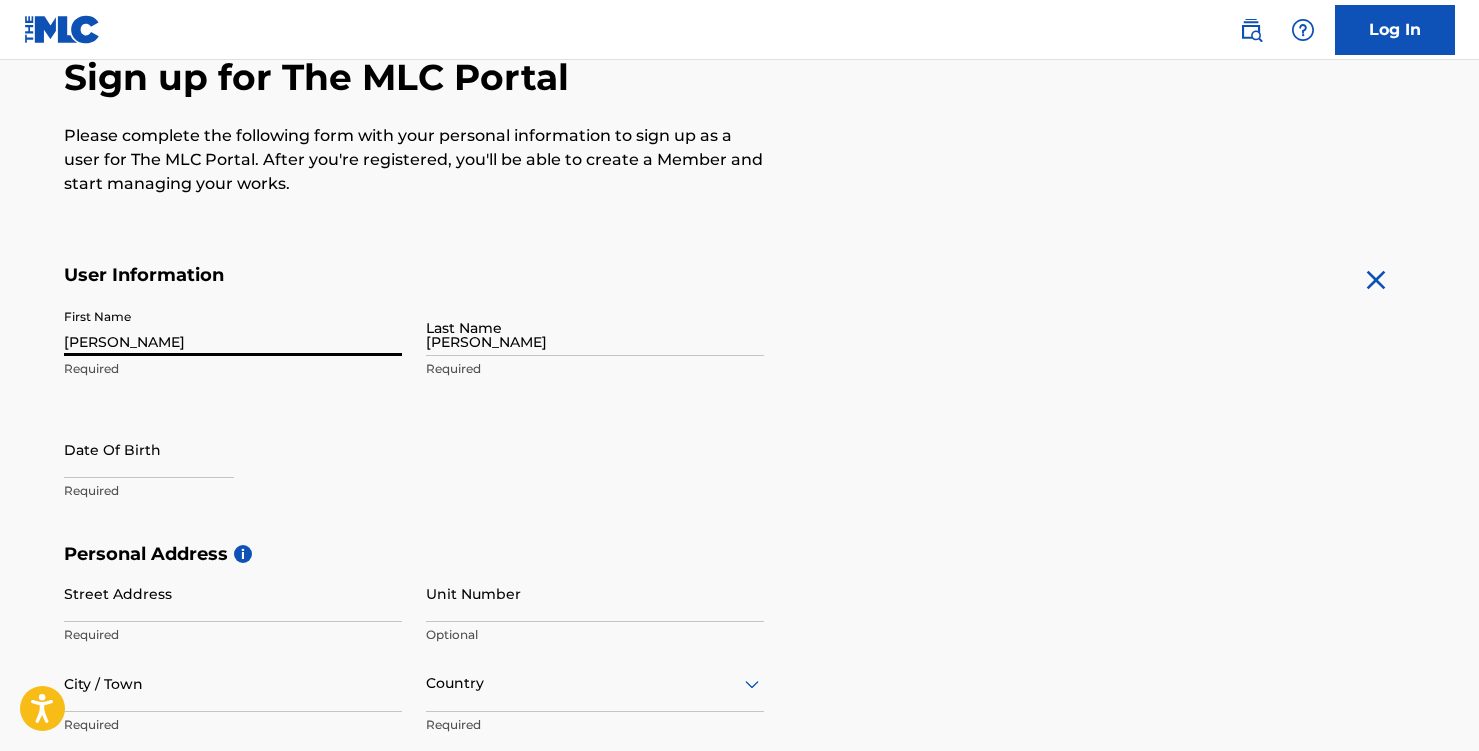 type on "9840 Summit View Drive" 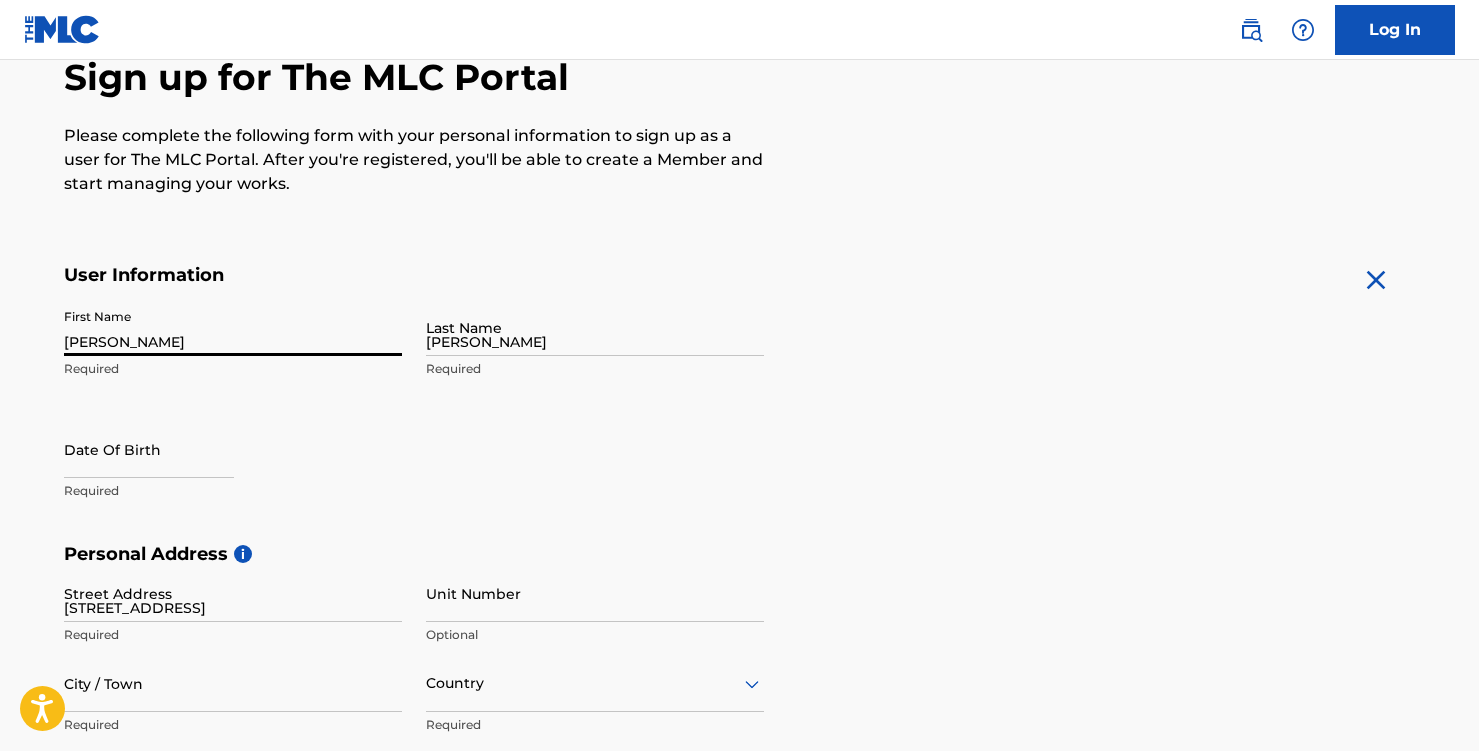 type on "Park City" 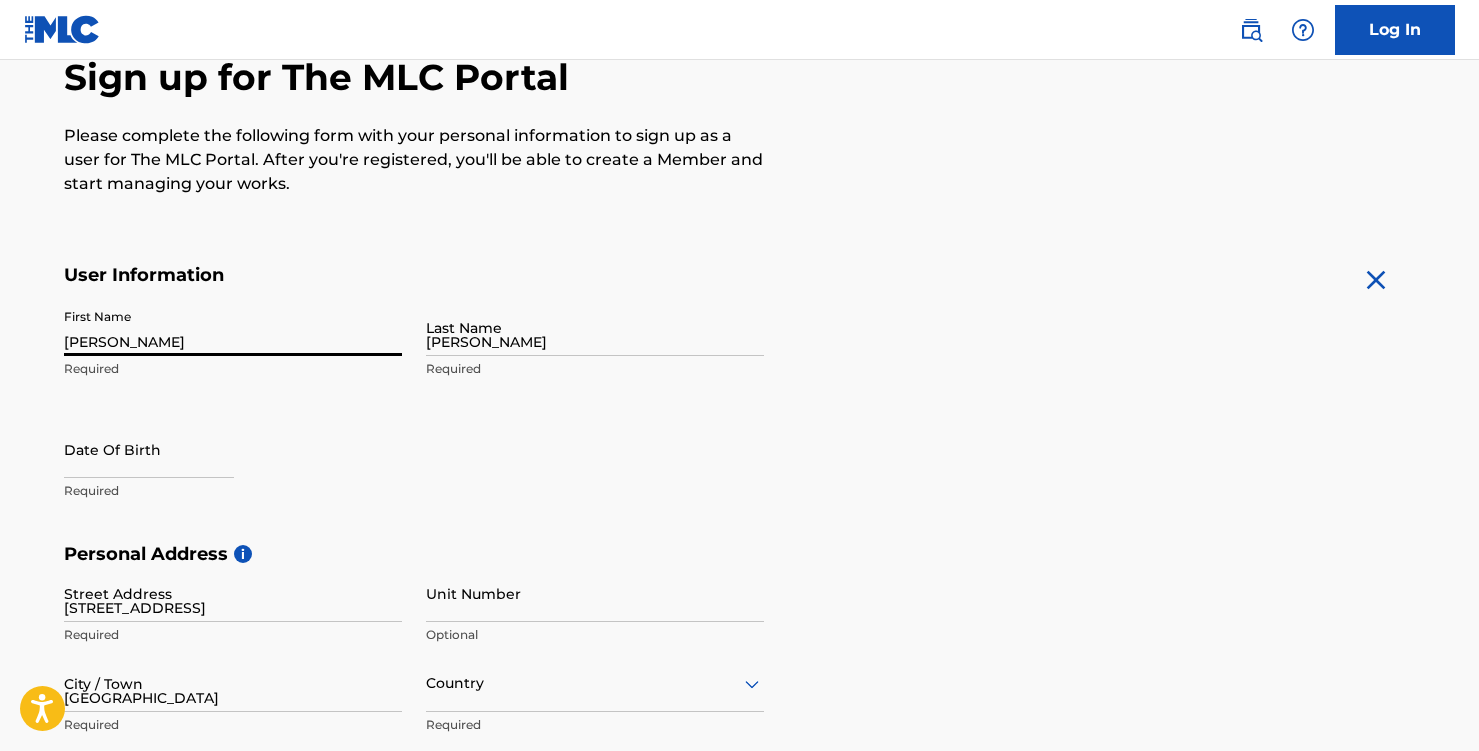 type on "United States" 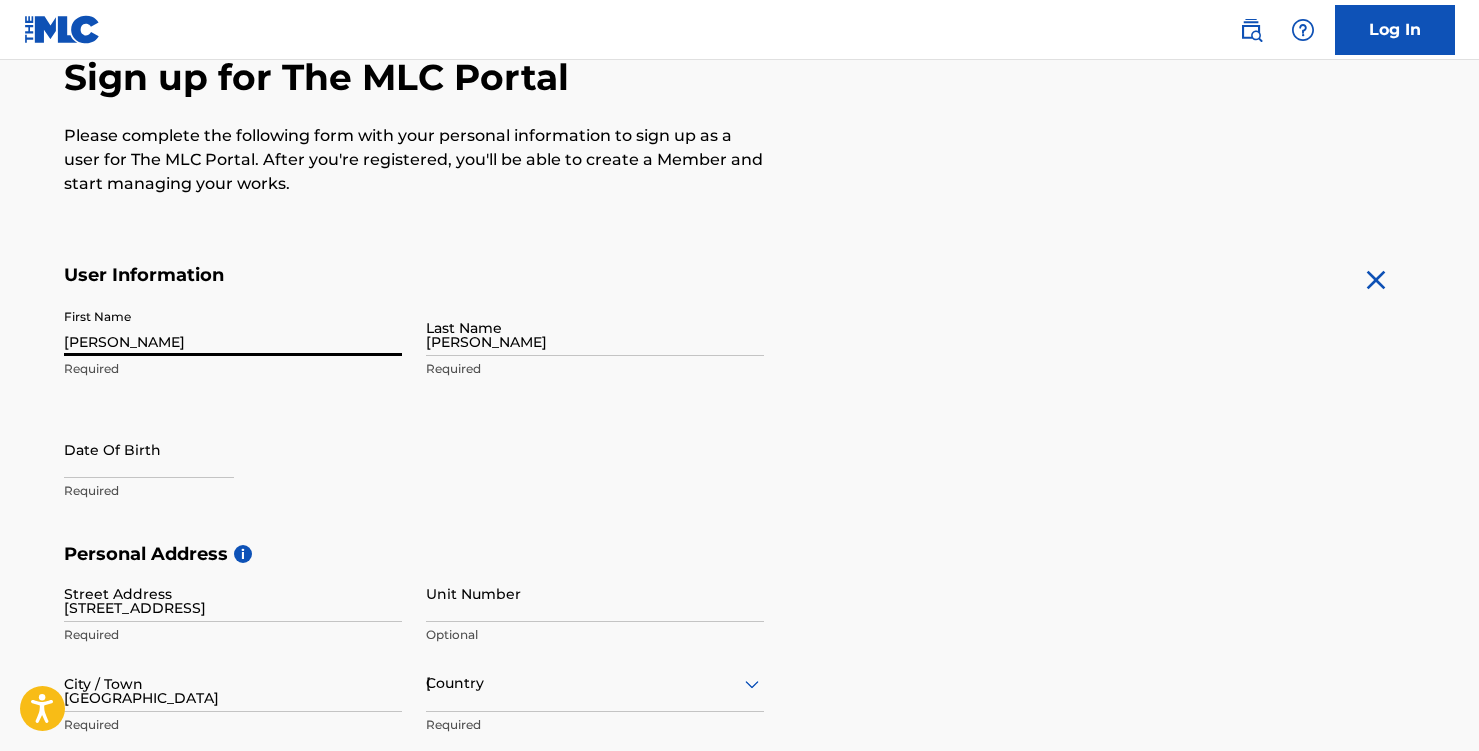 type on "Utah" 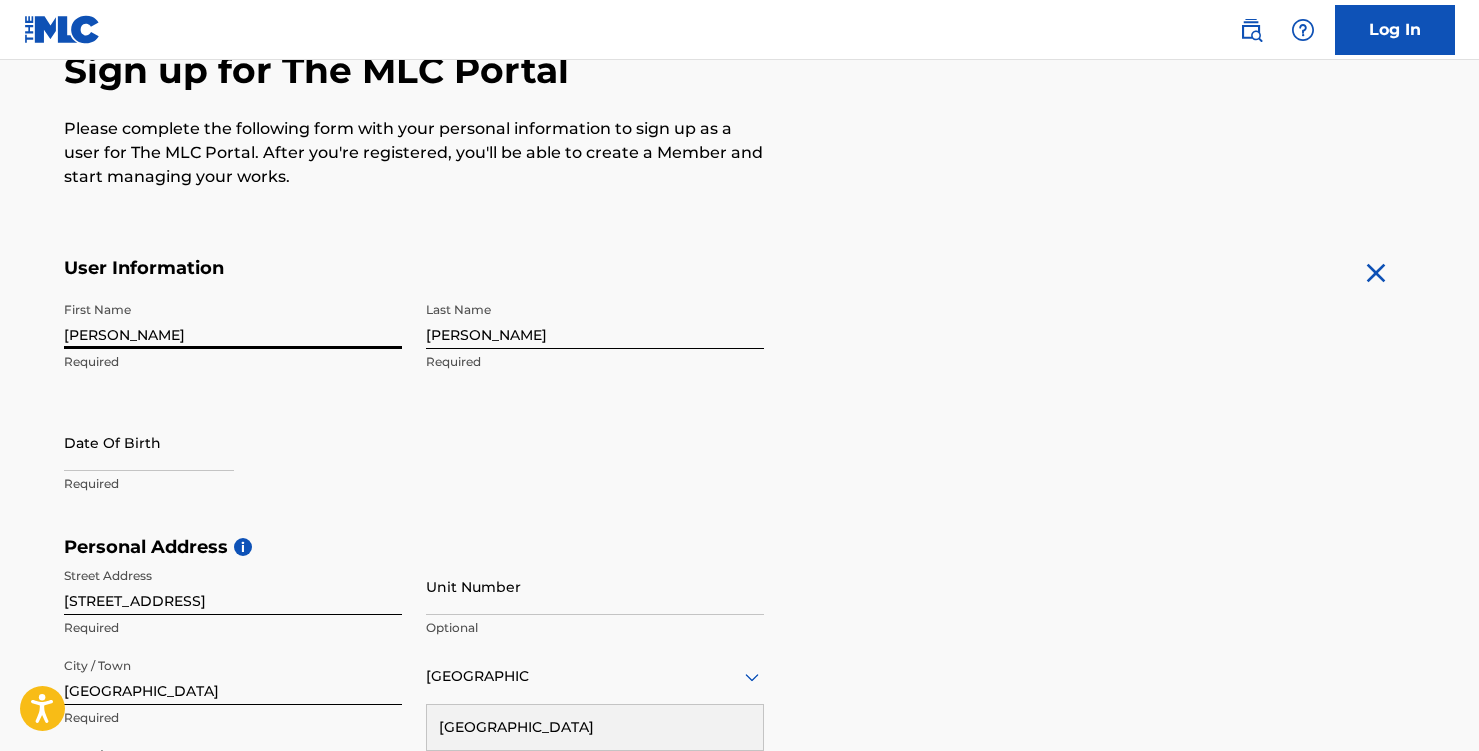 click at bounding box center (149, 442) 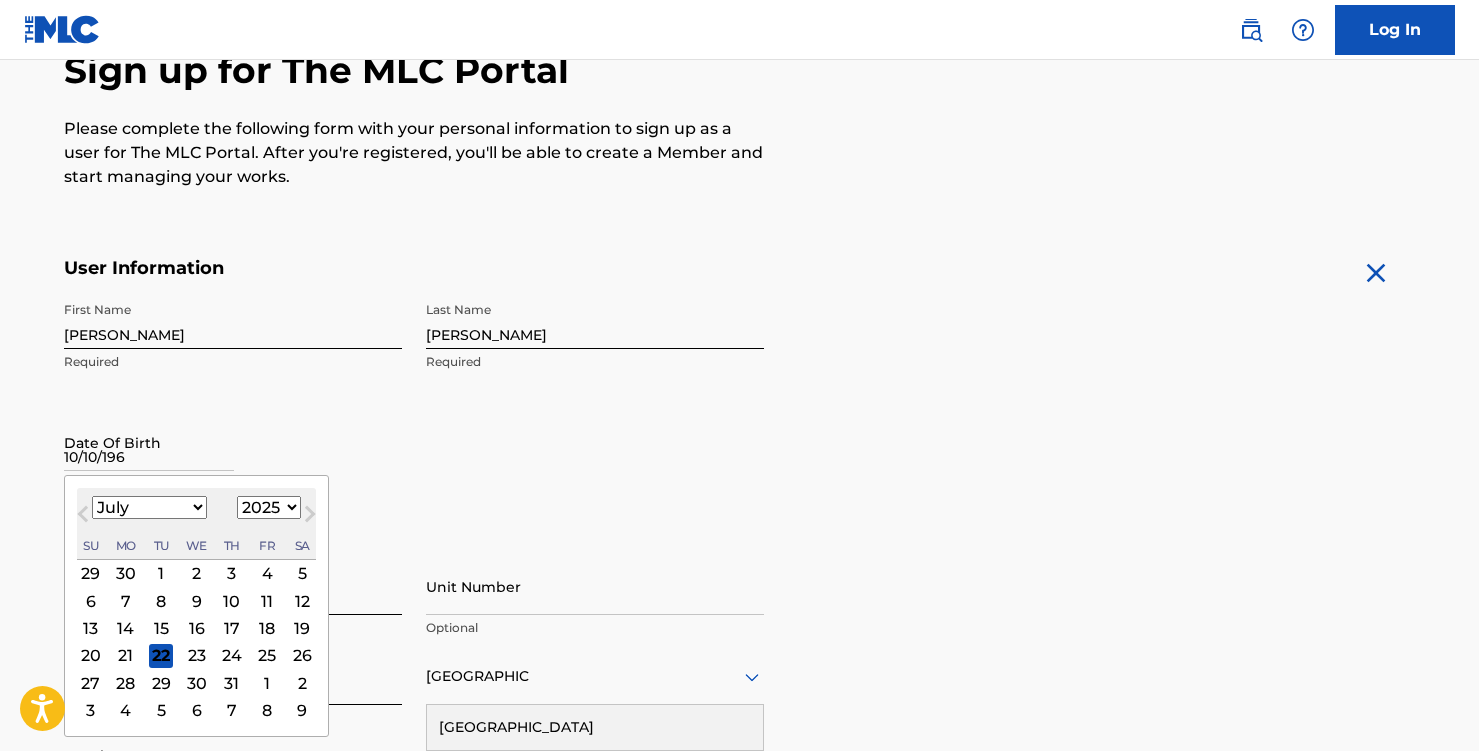type on "10/10/1963" 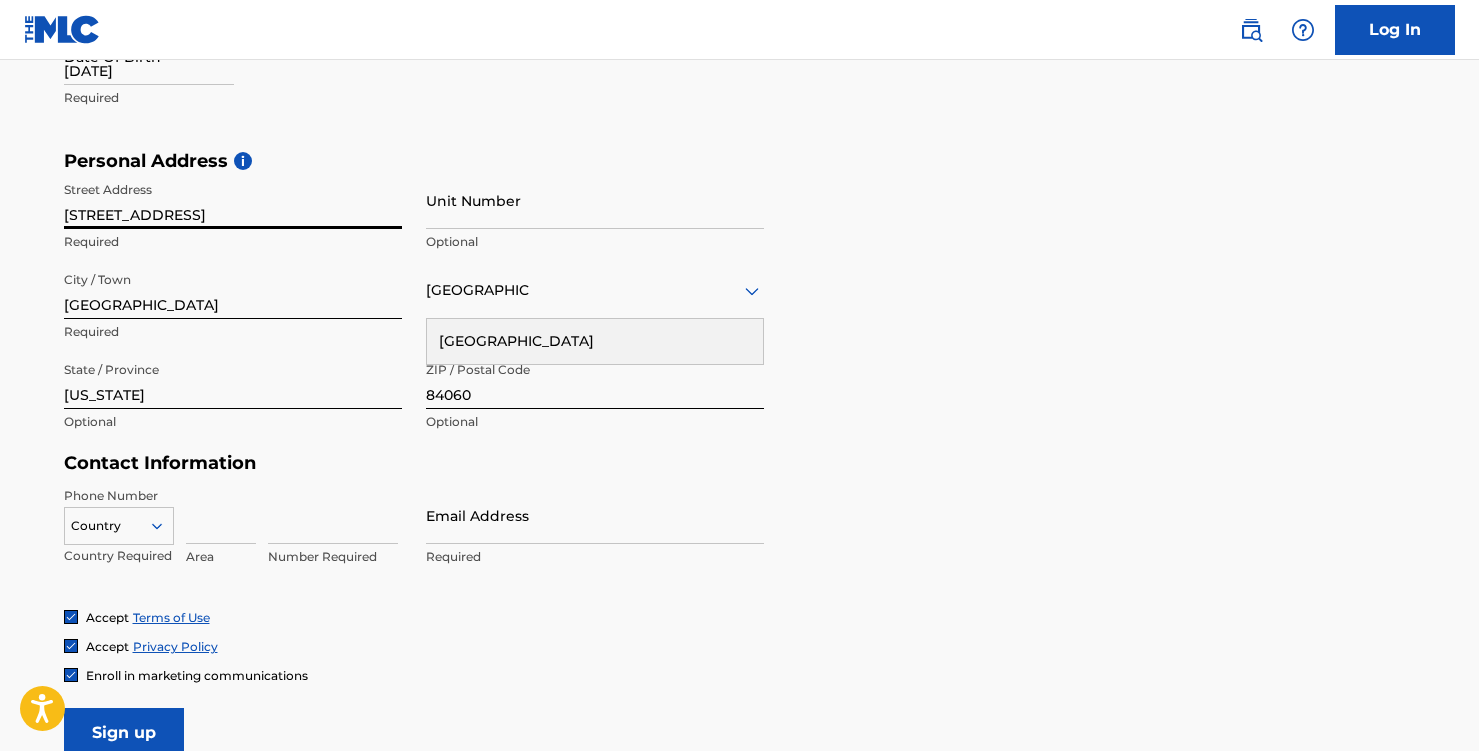 scroll, scrollTop: 601, scrollLeft: 0, axis: vertical 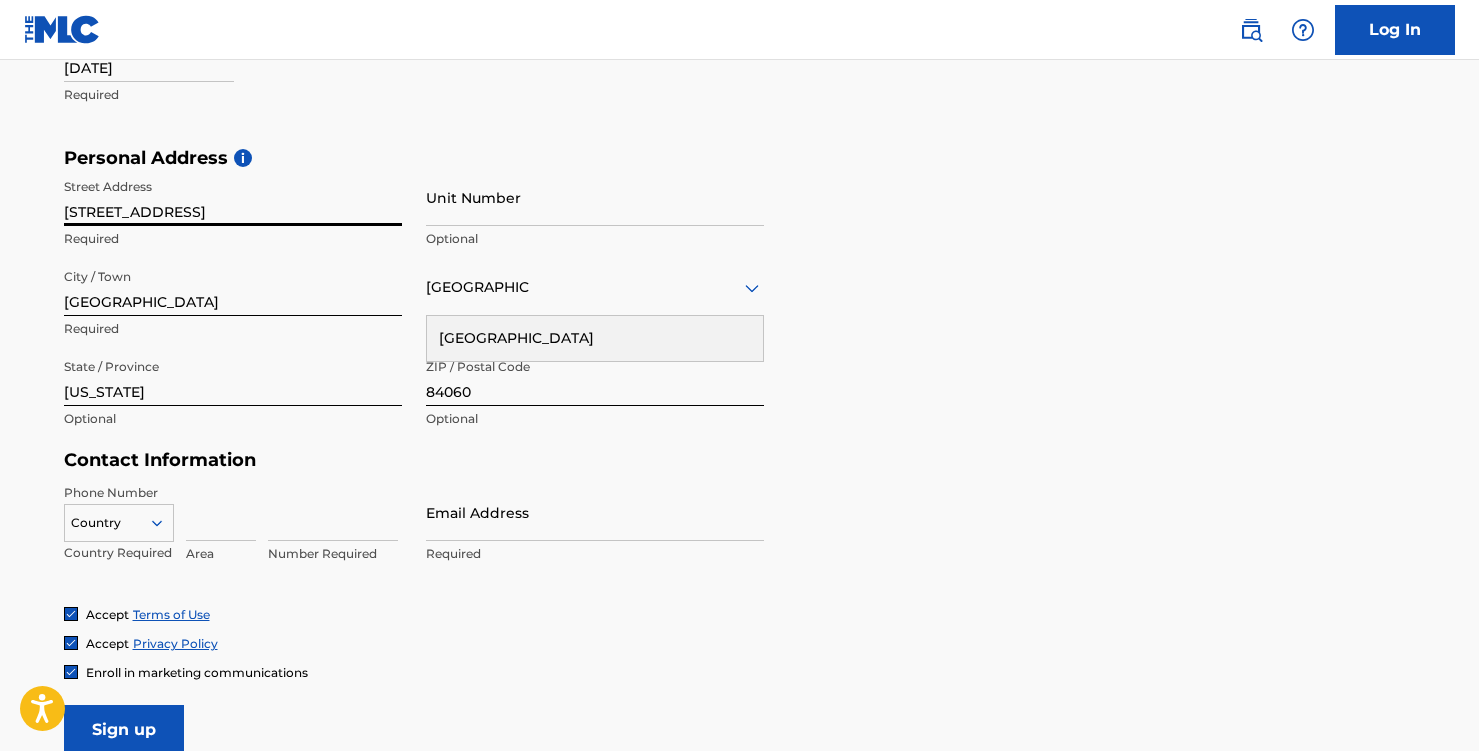 click on "Accept Privacy Policy" at bounding box center (740, 643) 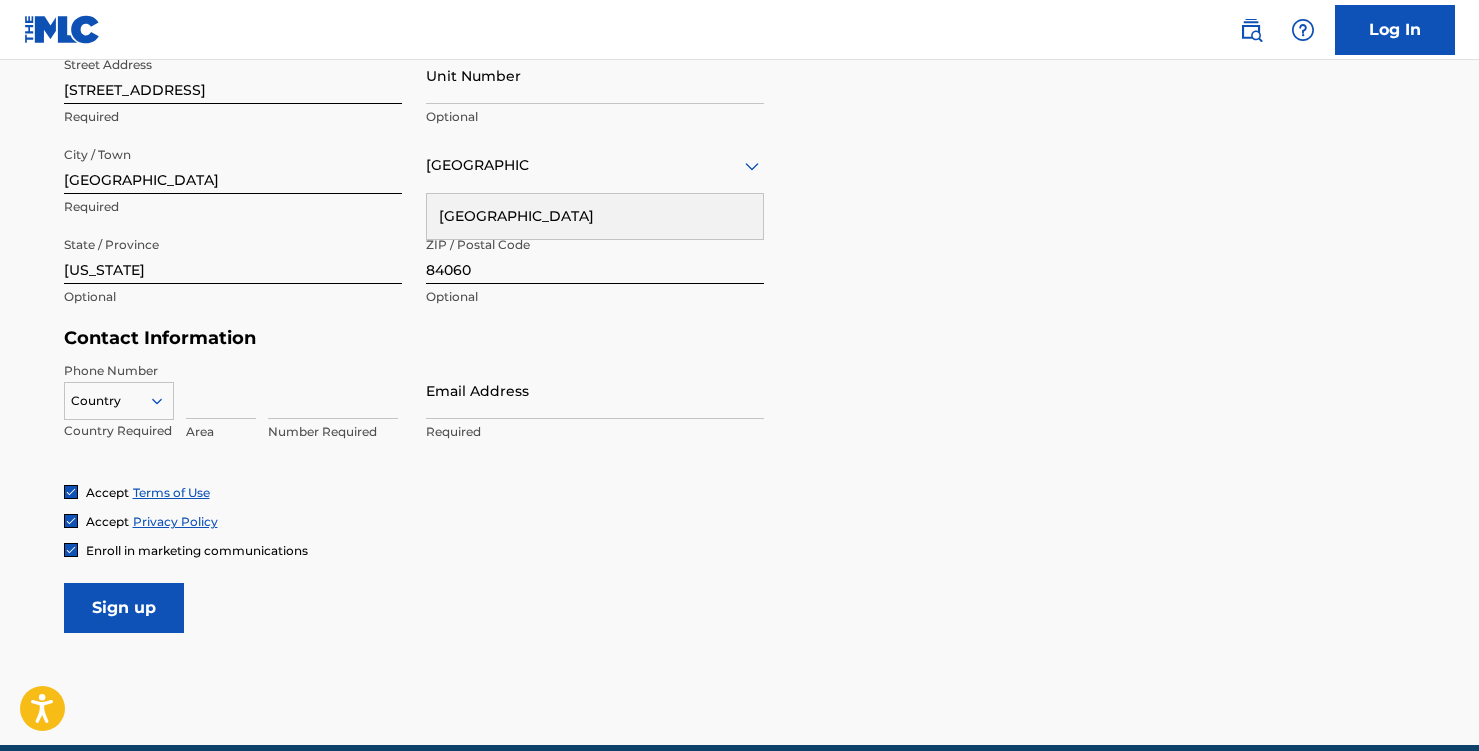 scroll, scrollTop: 734, scrollLeft: 0, axis: vertical 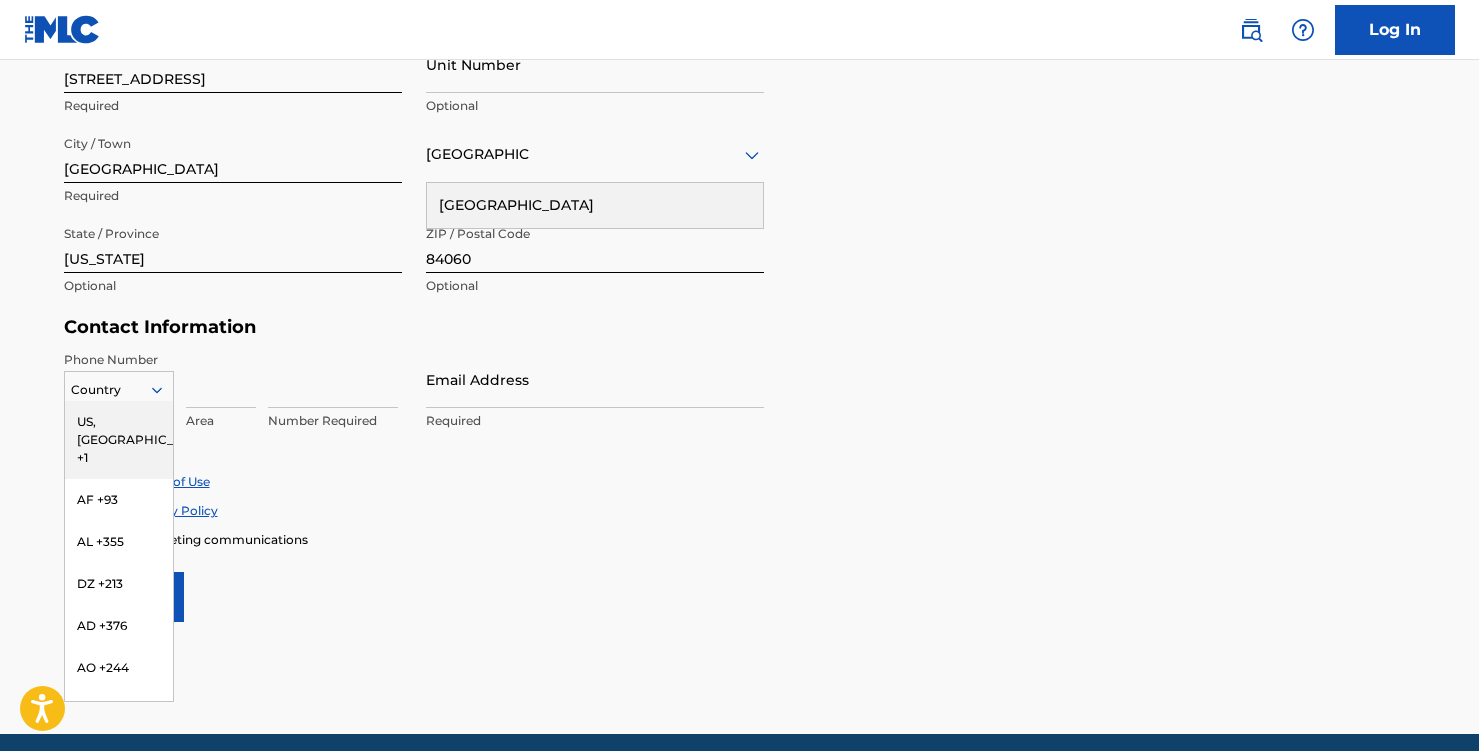 click 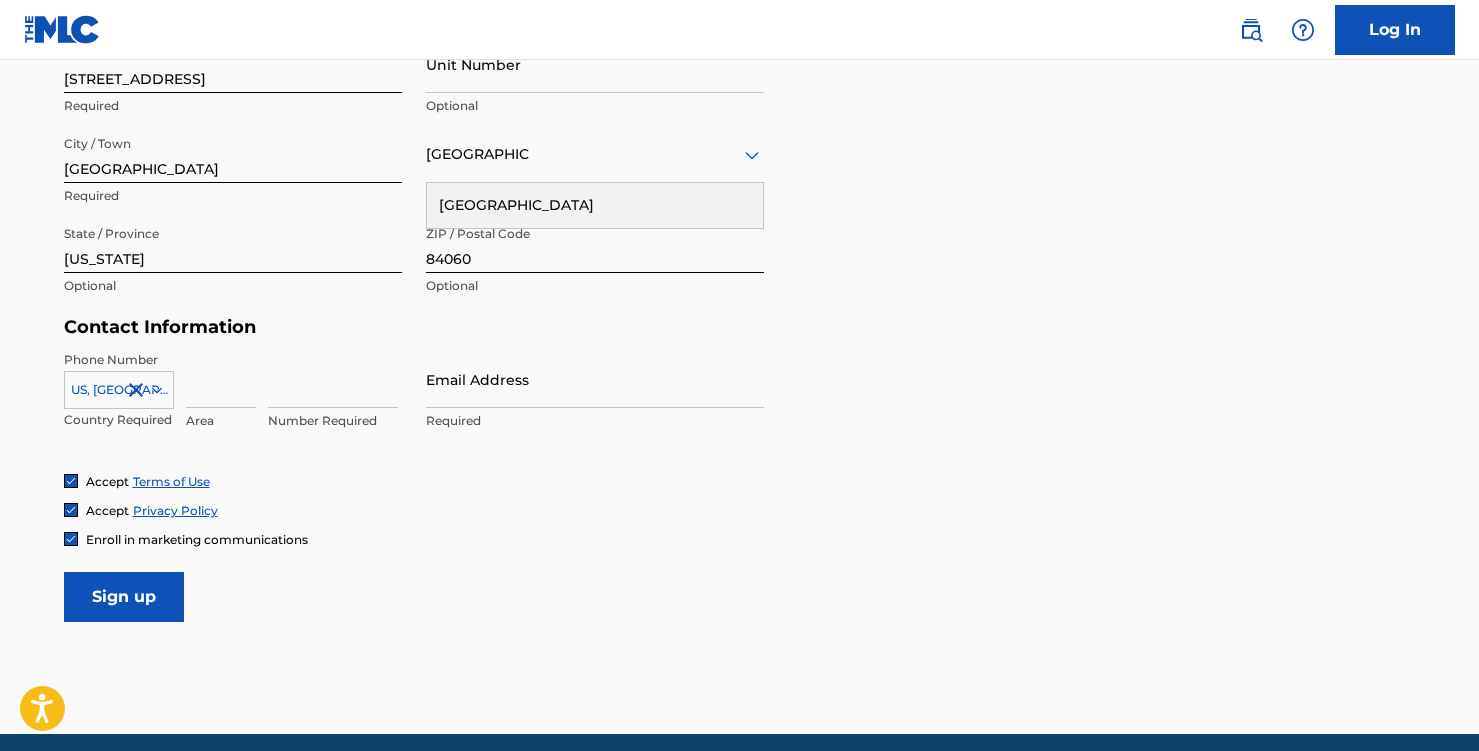 click at bounding box center [221, 379] 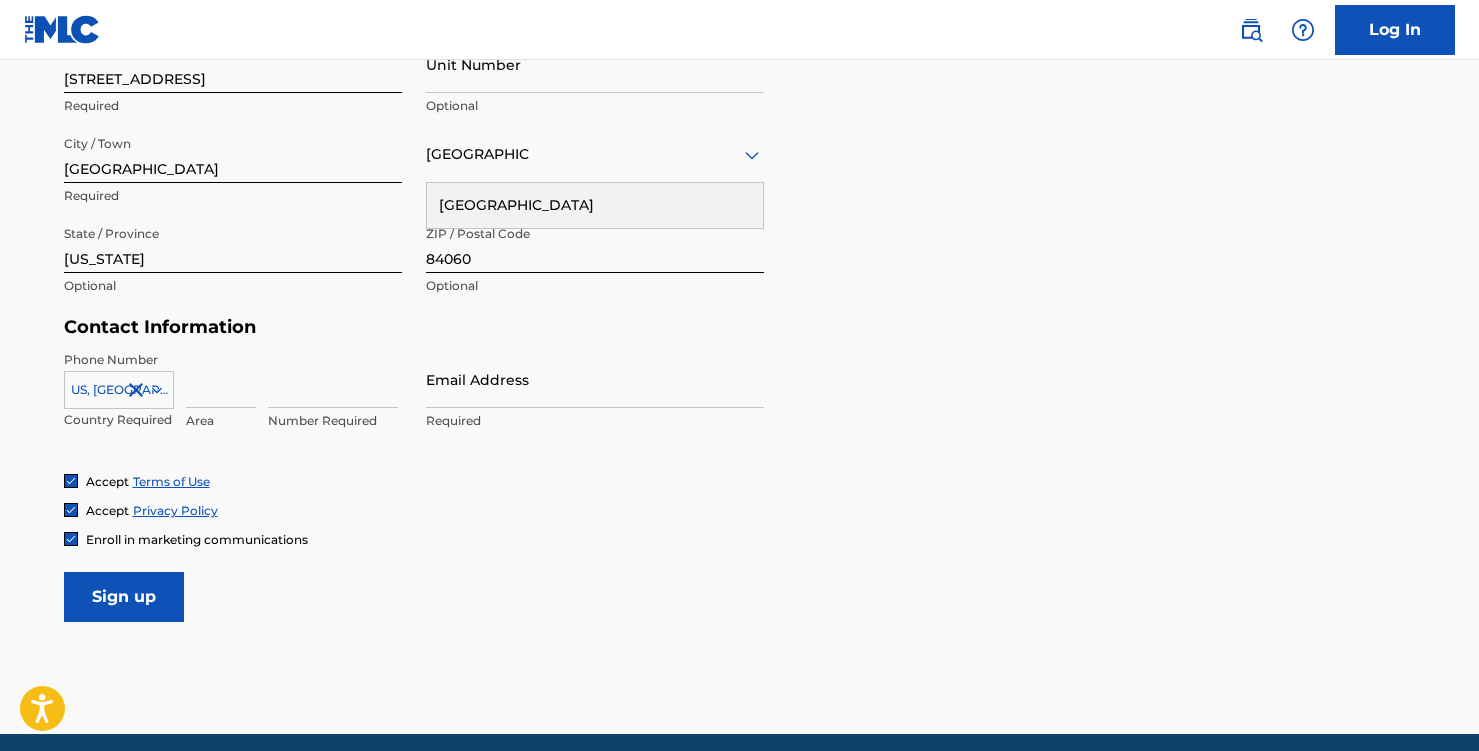 type on "312" 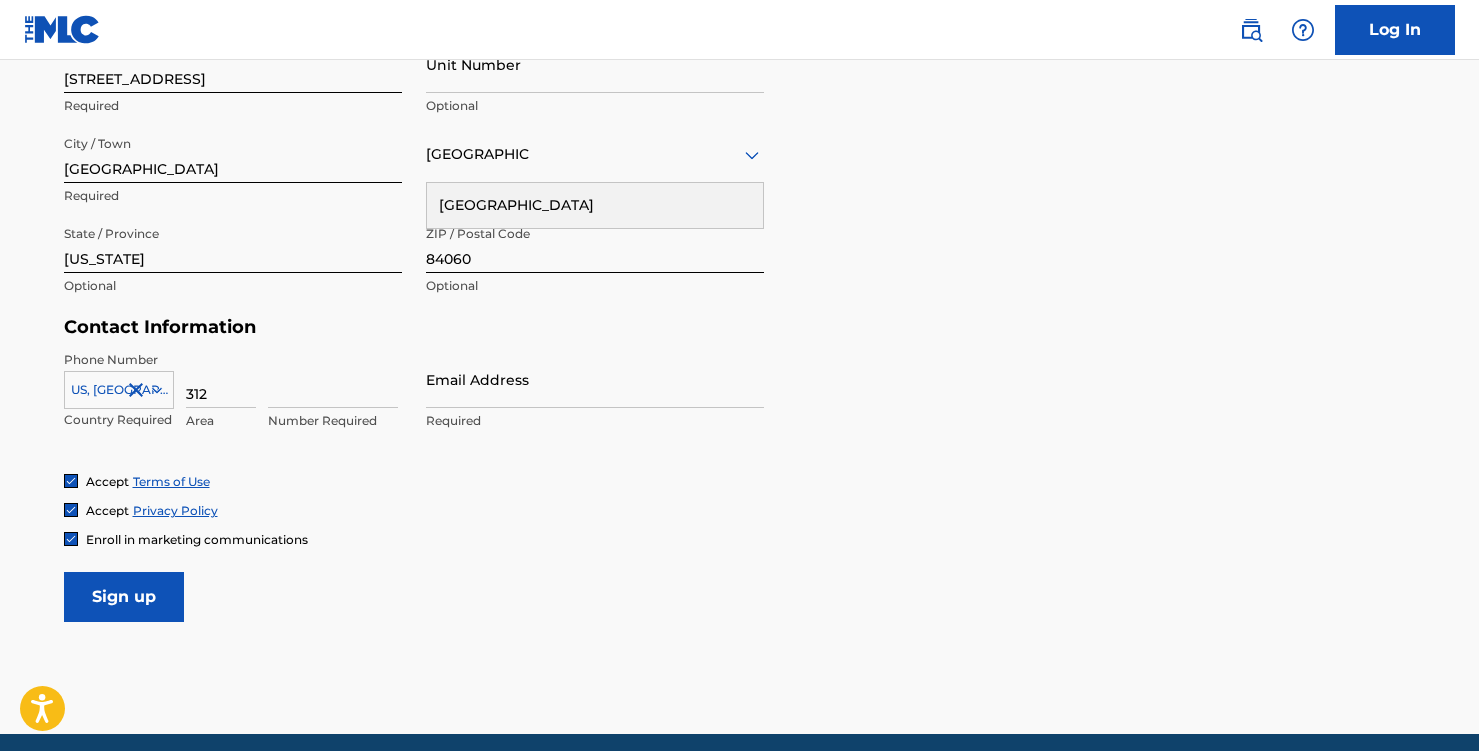 type on "601" 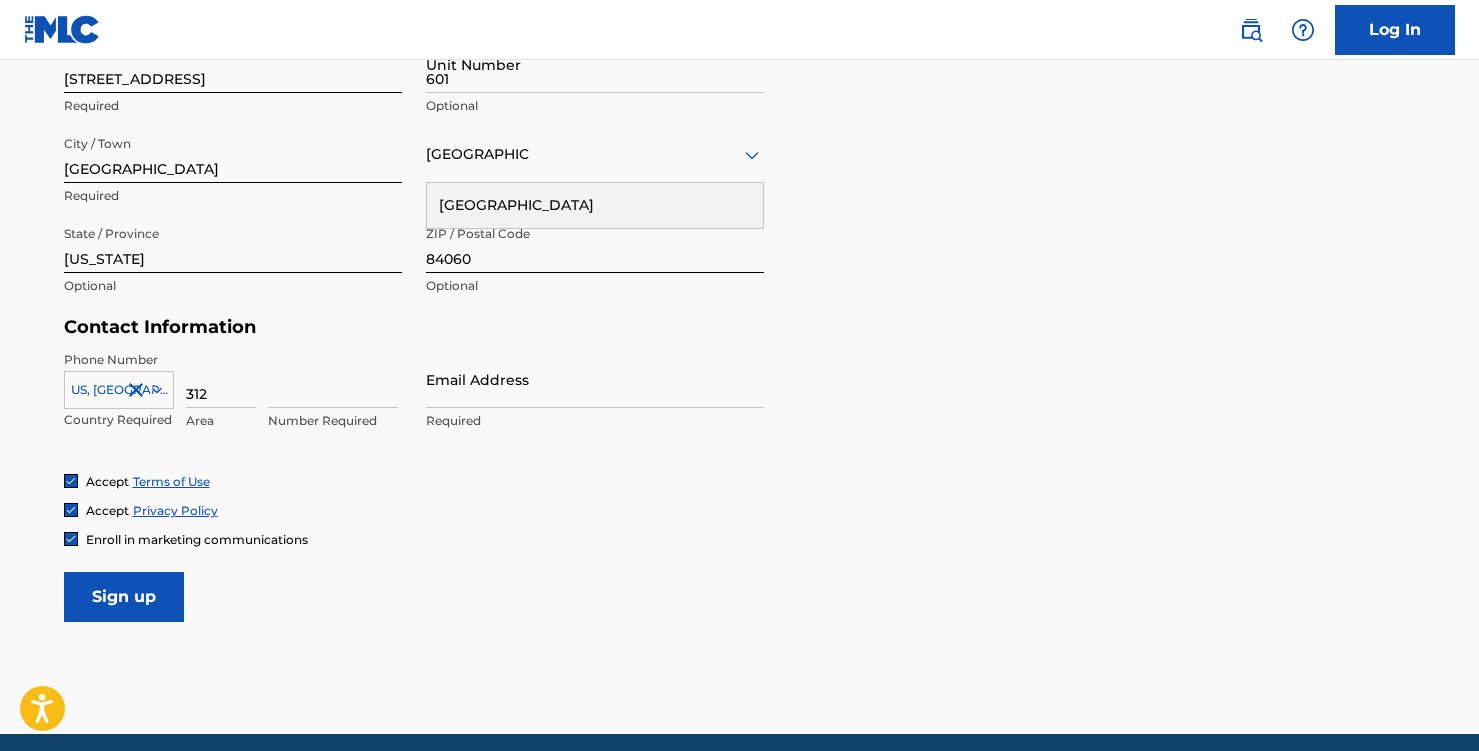 type on "1" 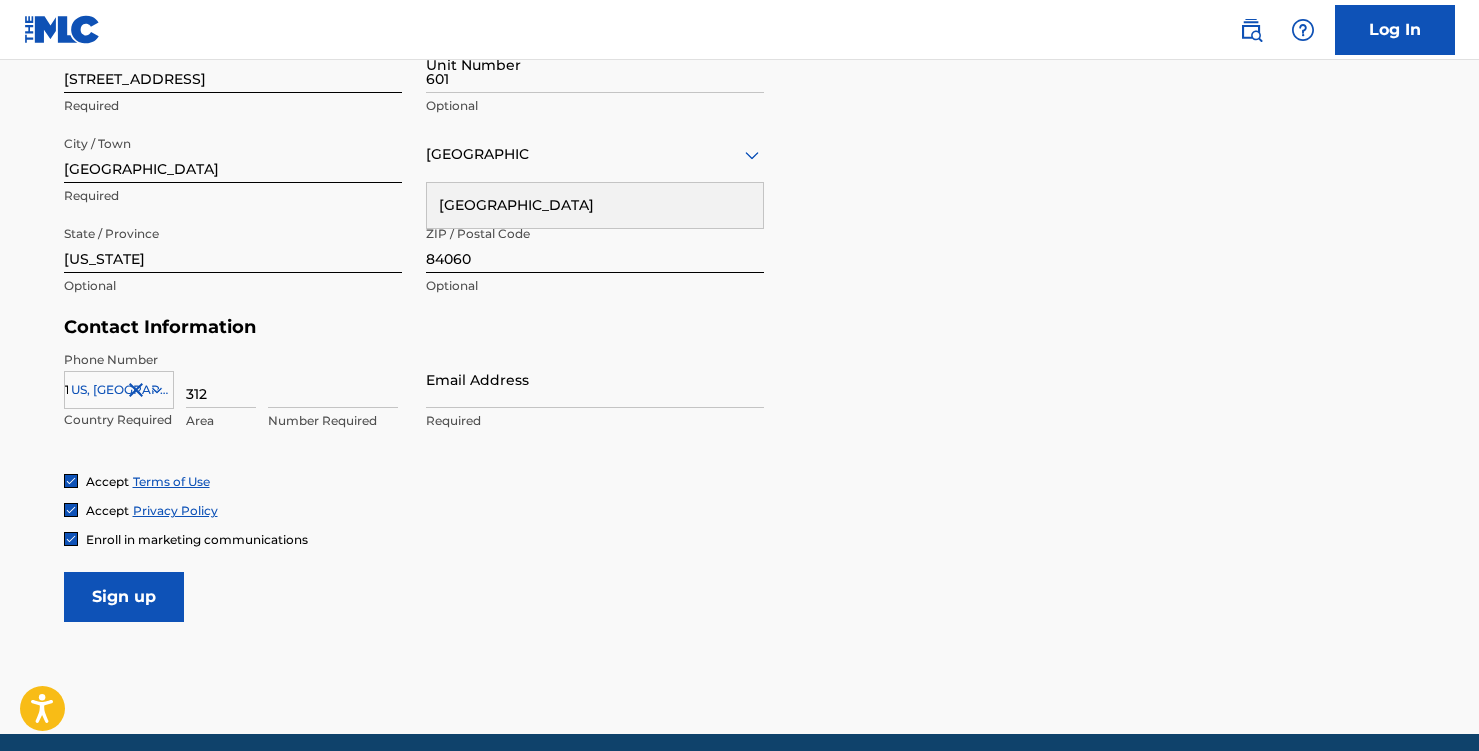 type on "5609655" 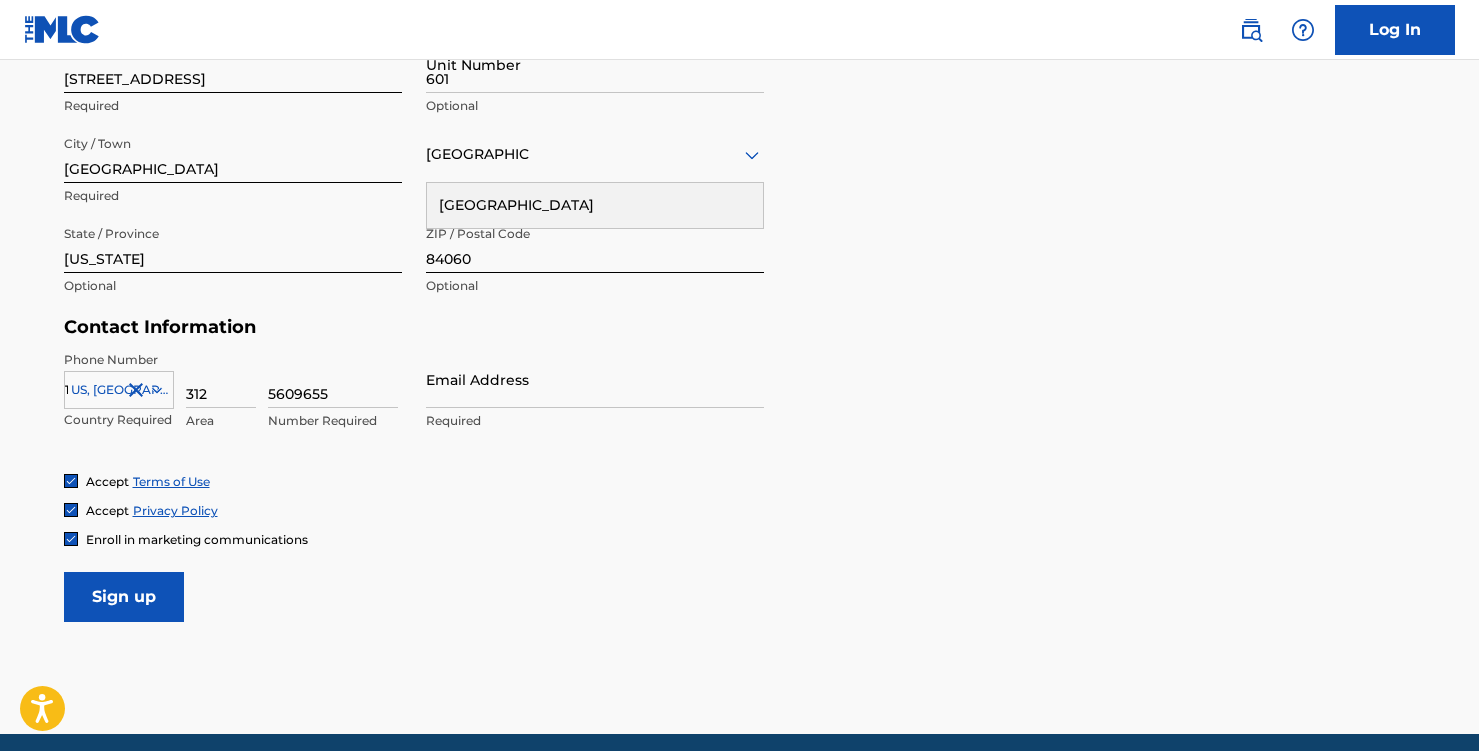 type on "[EMAIL_ADDRESS][DOMAIN_NAME]" 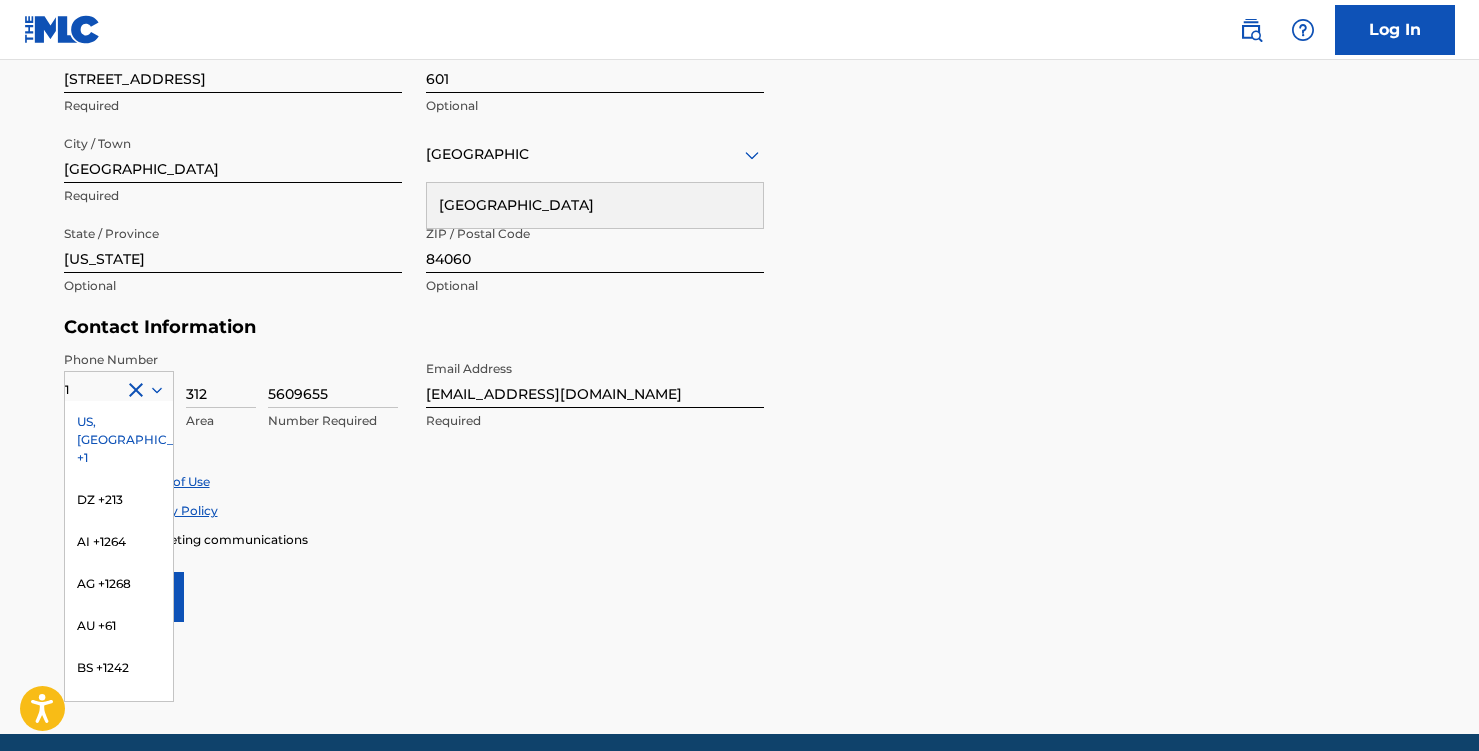 click on "User Information First Name Brian Required Last Name Farrar Required Date Of Birth 10/10/1963 Required Personal Address i Street Address 9840 Summit View Drive Required Unit Number 601 Optional City / Town Park City Required United States United States Required State / Province Utah Optional ZIP / Postal Code 84060 Optional Contact Information Phone Number 1 US, CA +1 DZ +213 AI +1264 AG +1268 AU +61 BS +1242 BB +1246 BZ +501 BM +1441 BO +591 KY +1345 DM +1767 DO +1809 ER +291 ET +251 GA +241 GD +1473 IN +91 JM +1876 JP +81 LV +371 LB +961 LR +231 LY +218 MG +261 FM +691 ME, RS +381 MS +1664 MA, EH +212 NL +31 PE +51 PT +351 KN +1869 LC +1758 VC +1784 SN +221 SK +421 CH +41 TT +1868 TN +216 TC +1649 AE +971 VG +1284 WF +681 Country Required 312 Area 5609655 Number Required Email Address jbfarrar@gmail.com Required Accept Terms of Use Accept Privacy Policy Enroll in marketing communications Sign up" at bounding box center (740, 178) 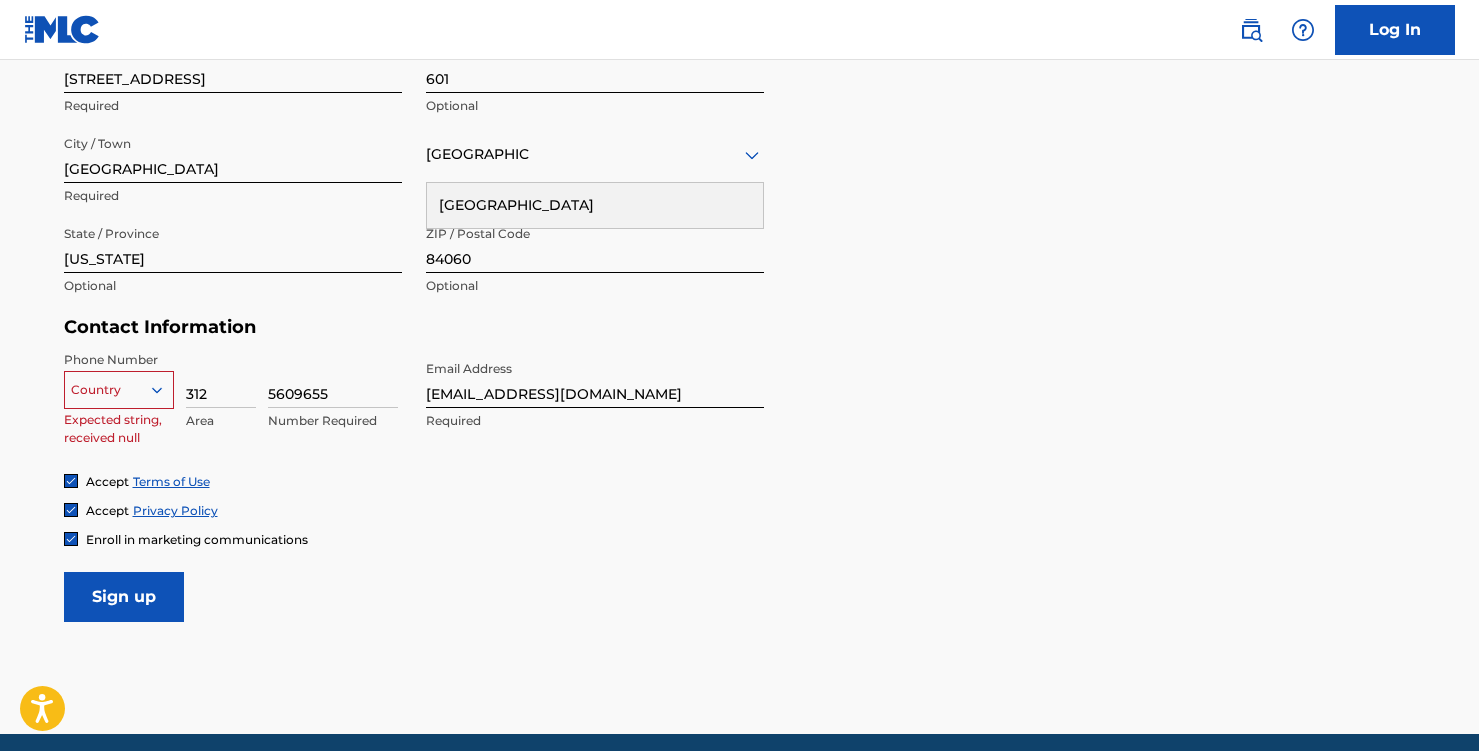 click at bounding box center (71, 539) 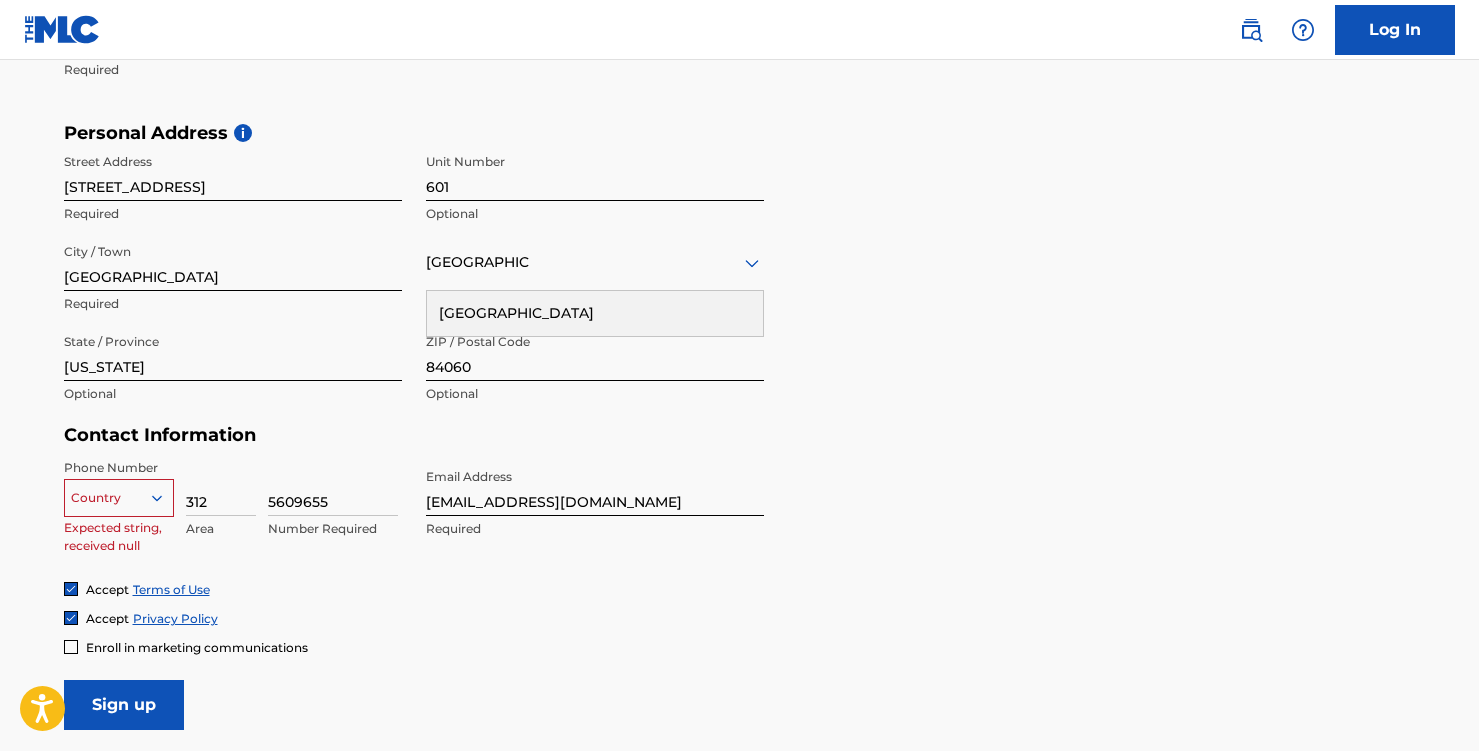 scroll, scrollTop: 629, scrollLeft: 0, axis: vertical 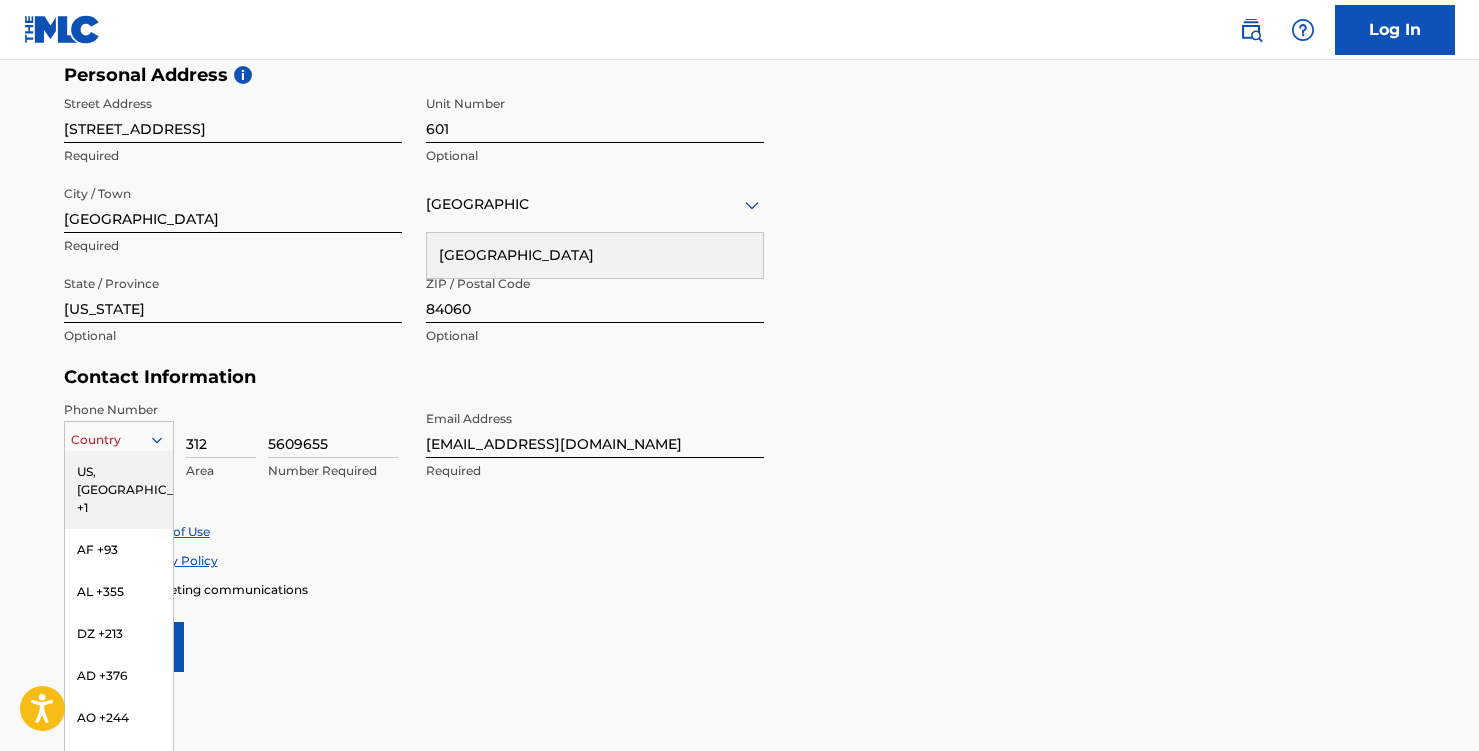 click on "US, CA +1, 1 of 216. 216 results available. Use Up and Down to choose options, press Enter to select the currently focused option, press Escape to exit the menu, press Tab to select the option and exit the menu. Country US, CA +1 AF +93 AL +355 DZ +213 AD +376 AO +244 AI +1264 AG +1268 AR +54 AM +374 AW +297 AU +61 AT +43 AZ +994 BS +1242 BH +973 BD +880 BB +1246 BY +375 BE +32 BZ +501 BJ +229 BM +1441 BT +975 BO +591 BA +387 BW +267 BR +55 BN +673 BG +359 BF +226 BI +257 KH +855 CM +237 CV +238 KY +1345 CF +236 TD +235 CL +56 CN +86 CO +57 KM +269 CG, CD +242 CK +682 CR +506 CI +225 HR +385 CU +53 CY +357 CZ +420 DK +45 DJ +253 DM +1767 DO +1809 EC +593 EG +20 SV +503 GQ +240 ER +291 EE +372 ET +251 FK +500 FO +298 FJ +679 FI +358 FR +33 GF +594 PF +689 GA +241 GM +220 GE +995 DE +49 GH +233 GI +350 GR +30 GL +299 GD +1473 GP +590 GT +502 GN +224 GW +245 GY +592 HT +509 VA, IT +39 HN +504 HK +852 HU +36 IS +354 IN +91 ID +62 IR +98 IQ +964 IE +353 IL +972 JM +1876 JP +81 JO +962 KZ +7 KE +254 KI +686 KP +850" at bounding box center (119, 436) 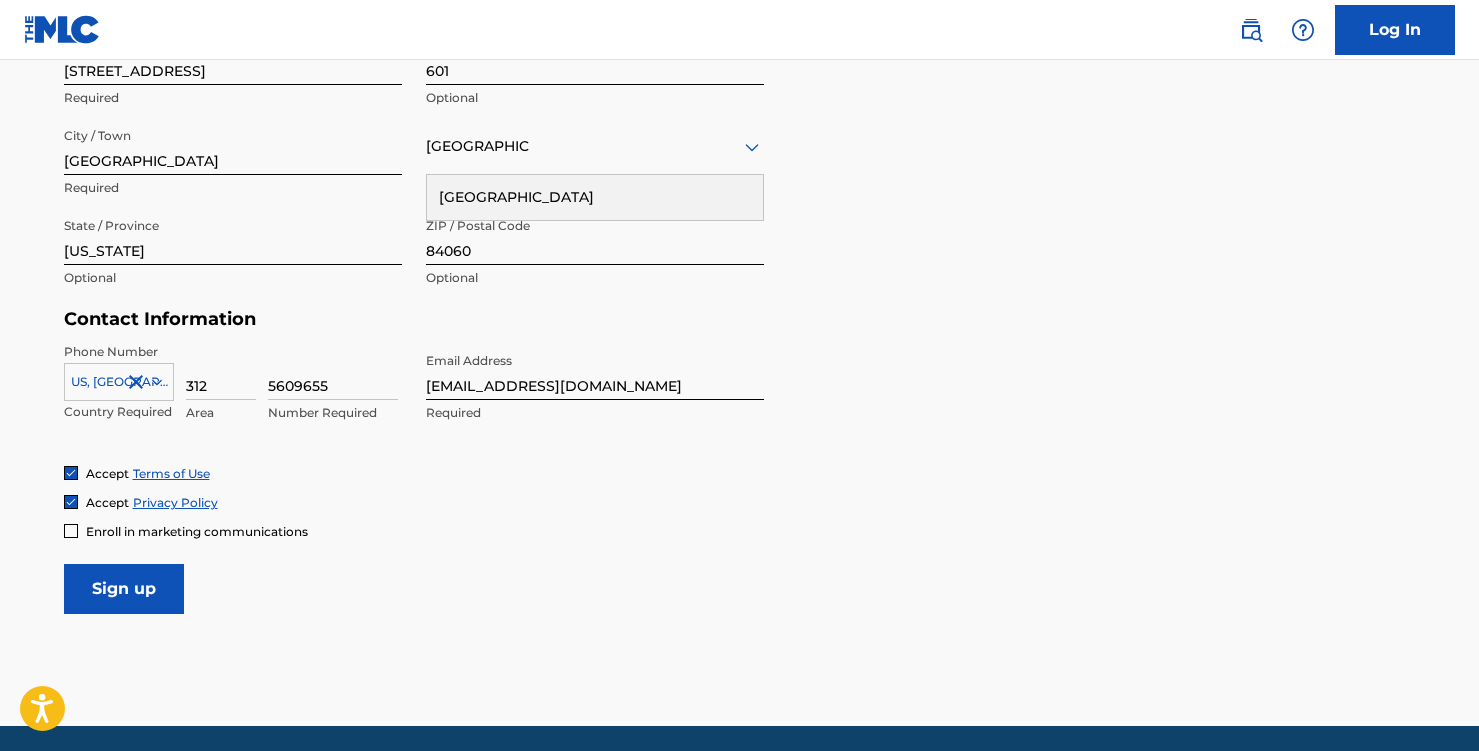 scroll, scrollTop: 812, scrollLeft: 0, axis: vertical 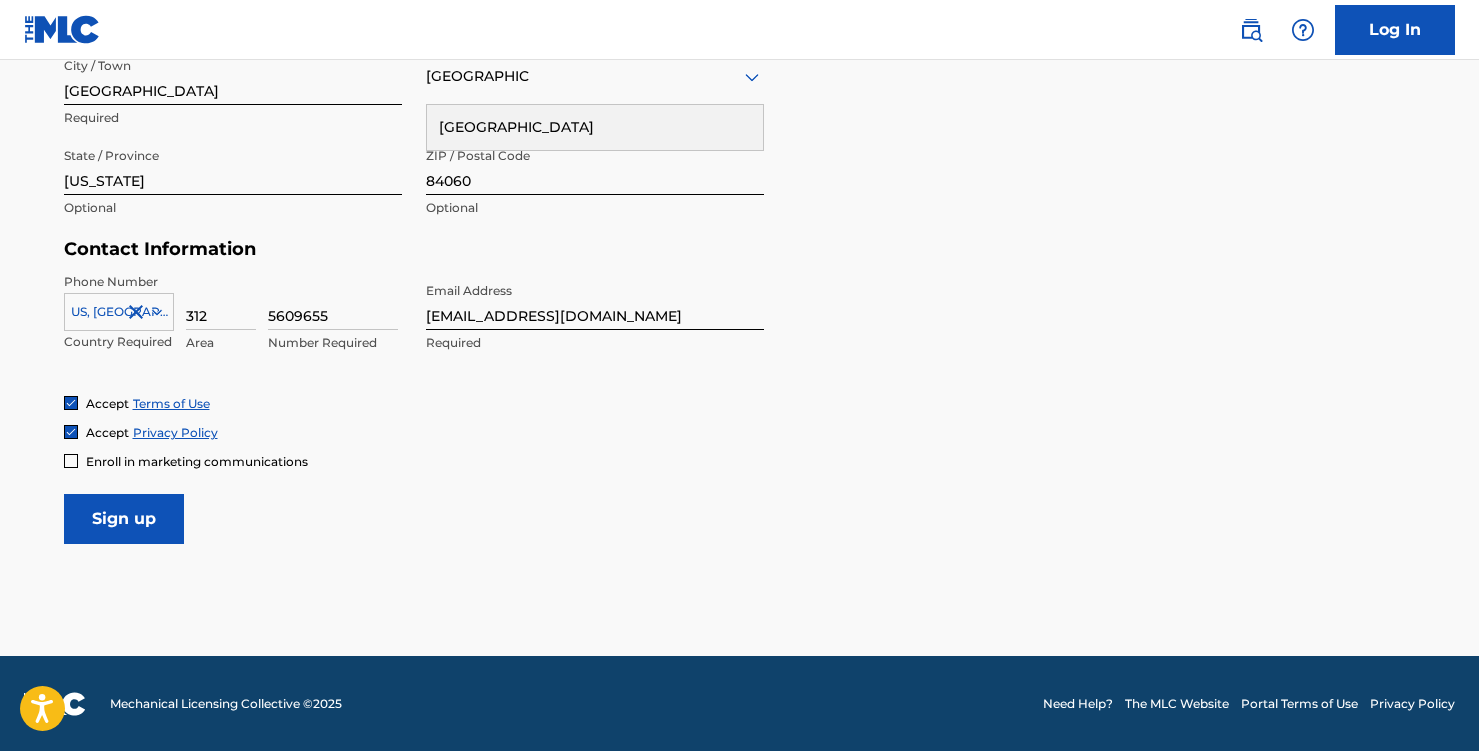 click on "Sign up" at bounding box center (124, 519) 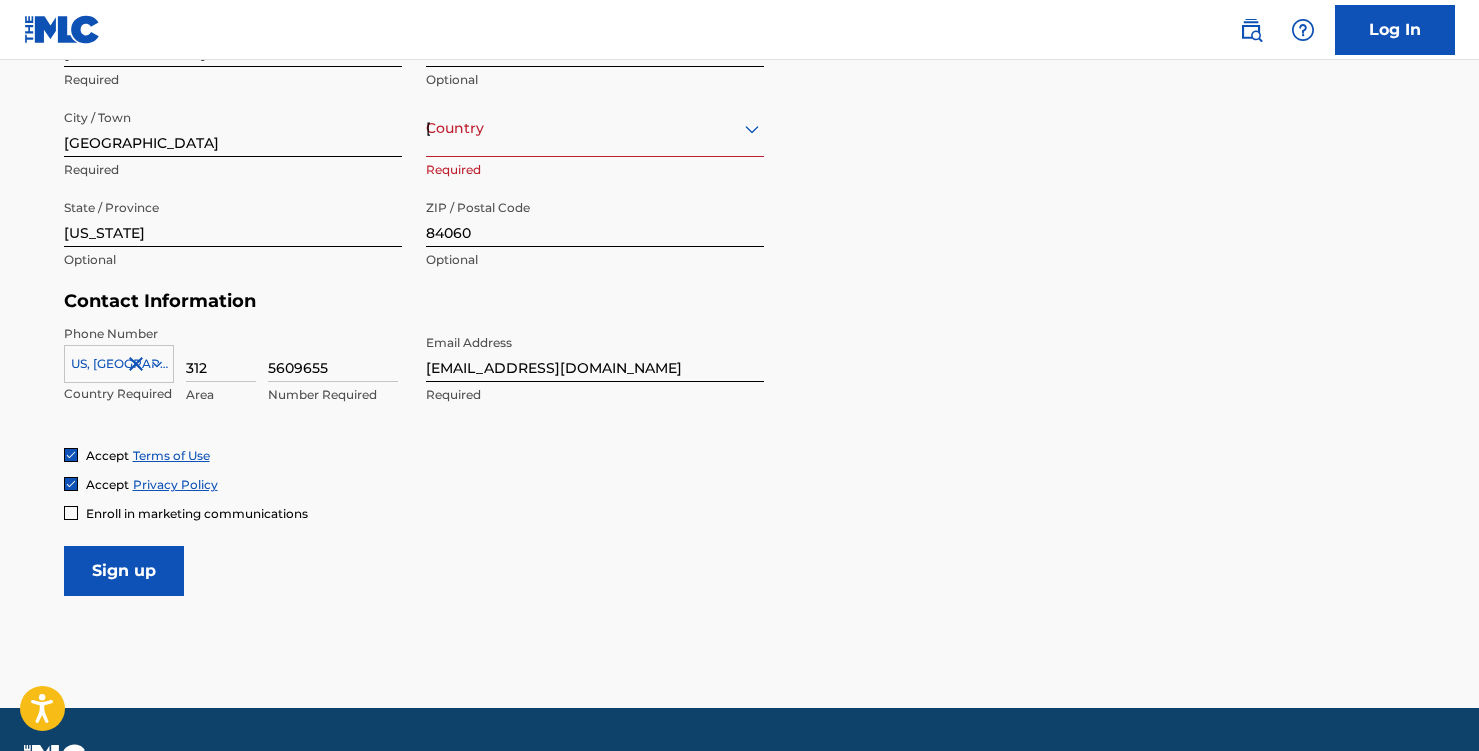 scroll, scrollTop: 777, scrollLeft: 0, axis: vertical 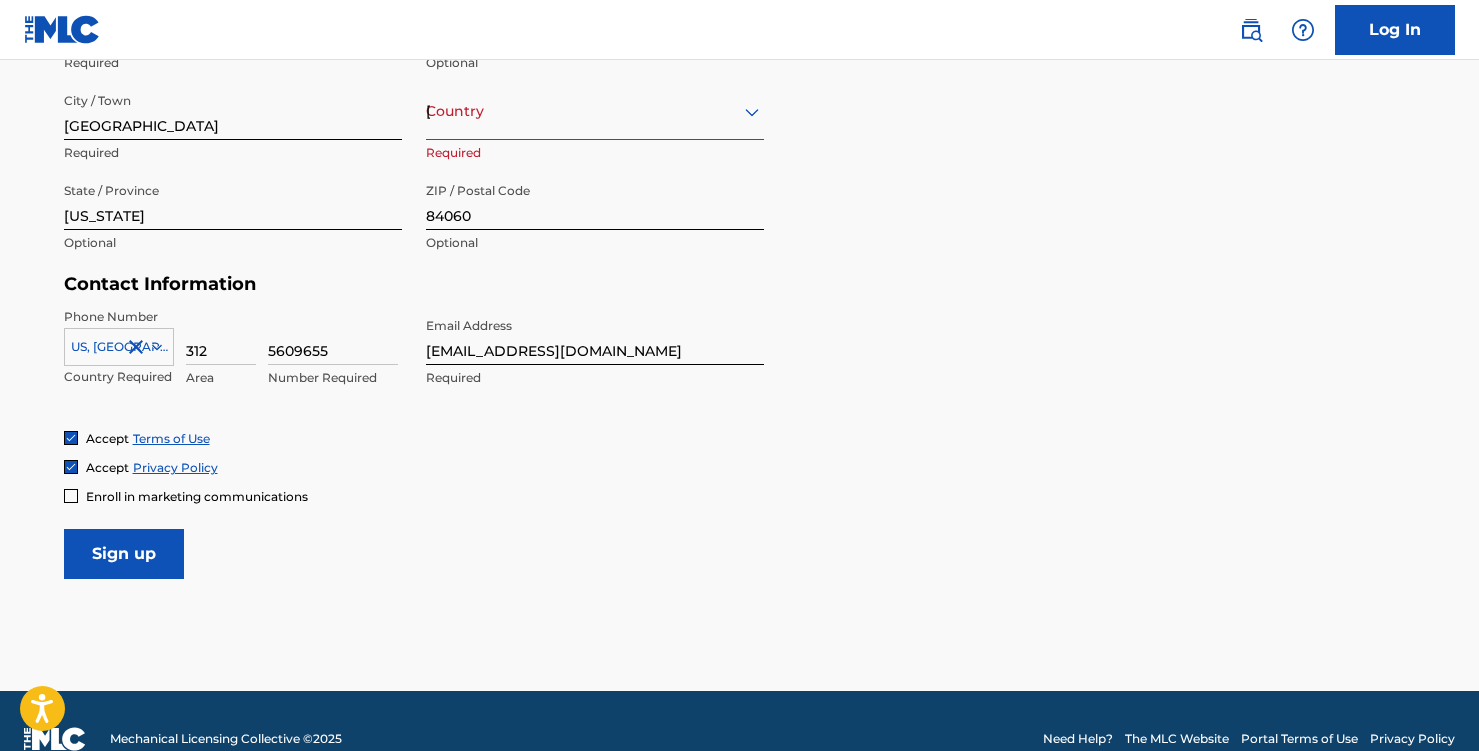 click on "Country United States Required" at bounding box center (595, 128) 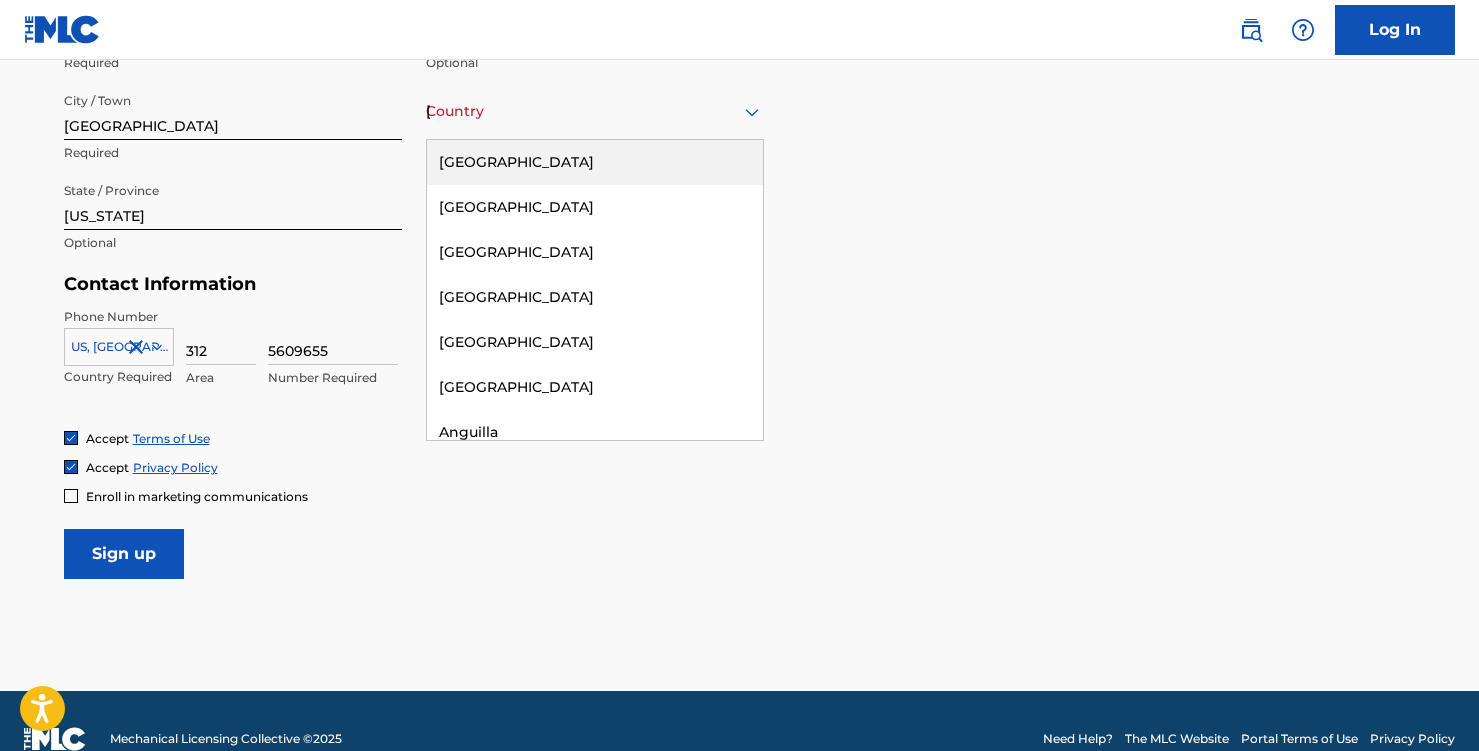 click on "United States" at bounding box center (595, 162) 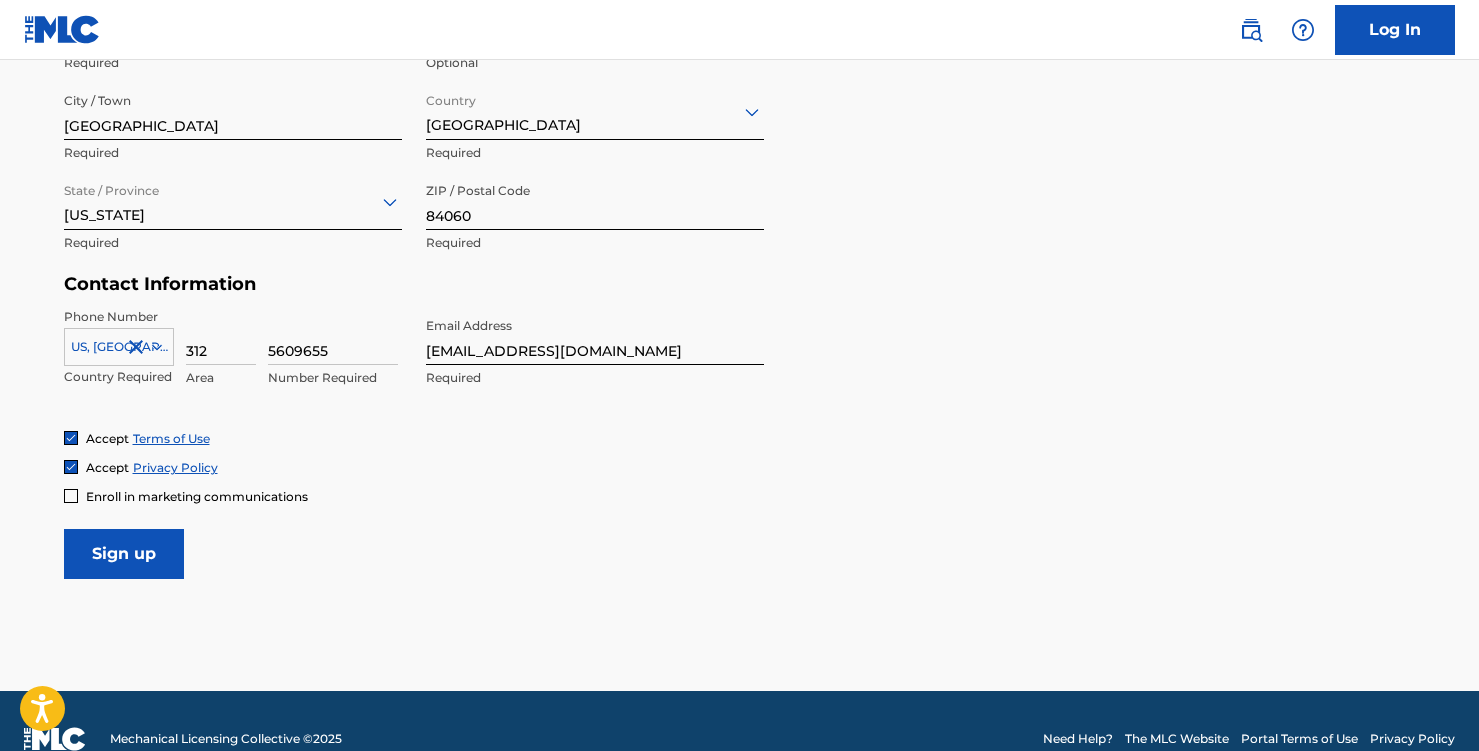 click on "Sign up" at bounding box center (124, 554) 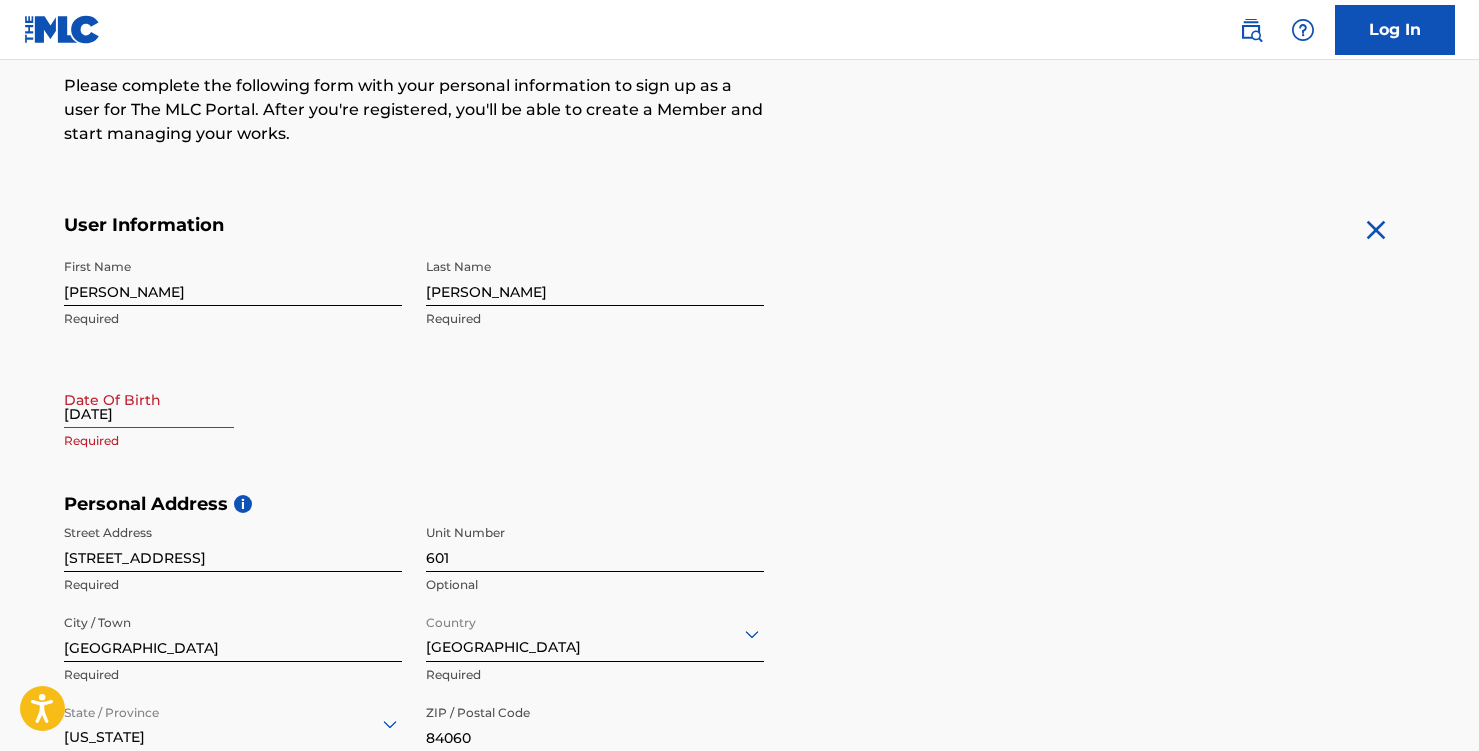 scroll, scrollTop: 254, scrollLeft: 0, axis: vertical 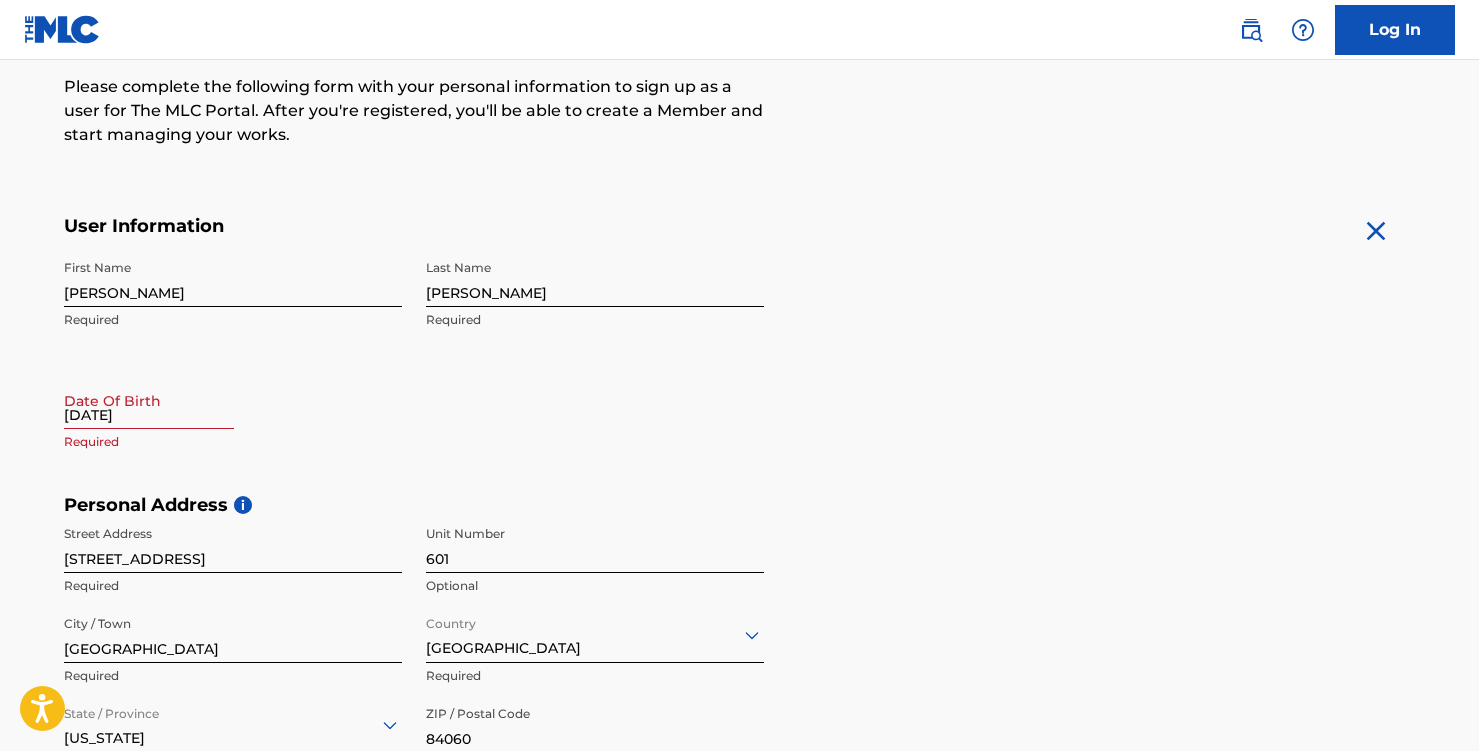 select on "6" 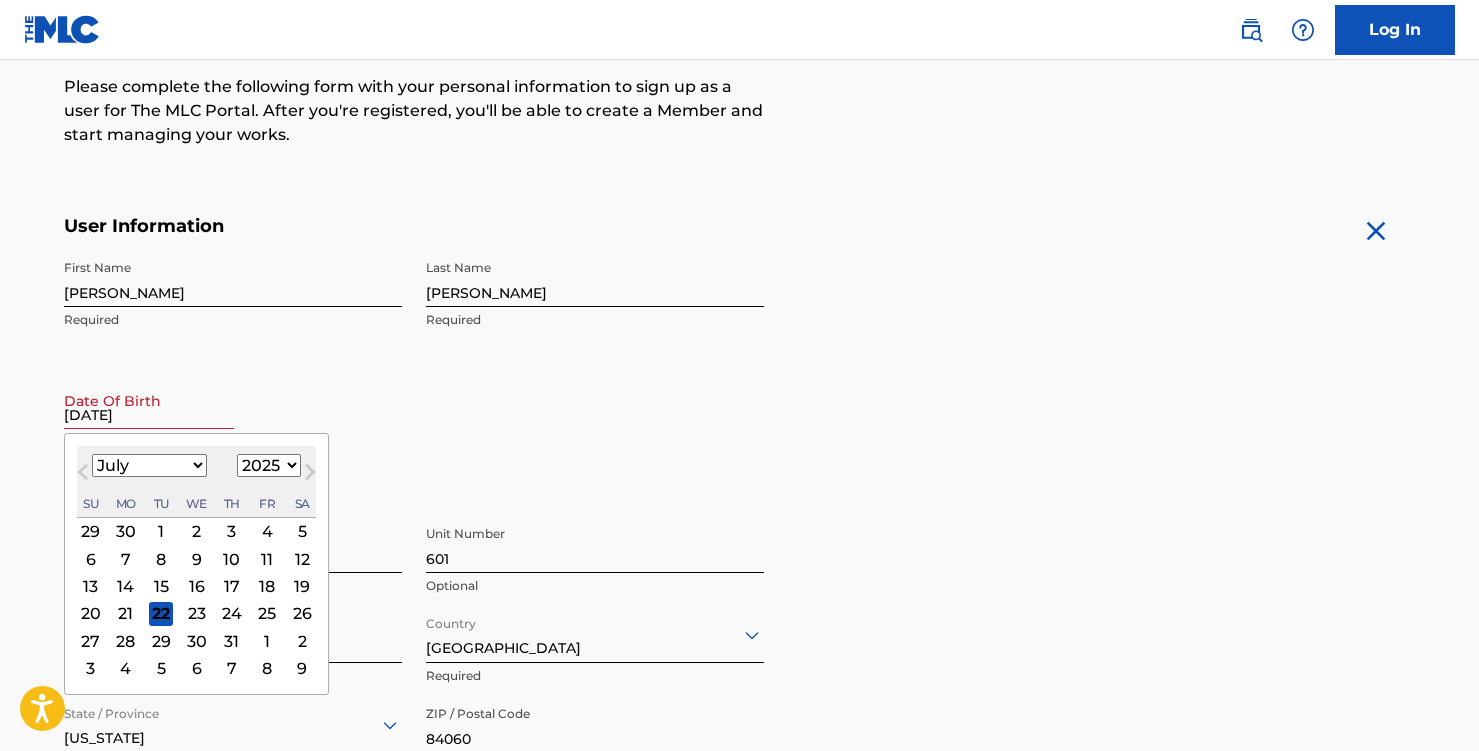 click on "10/10/1963" at bounding box center (149, 400) 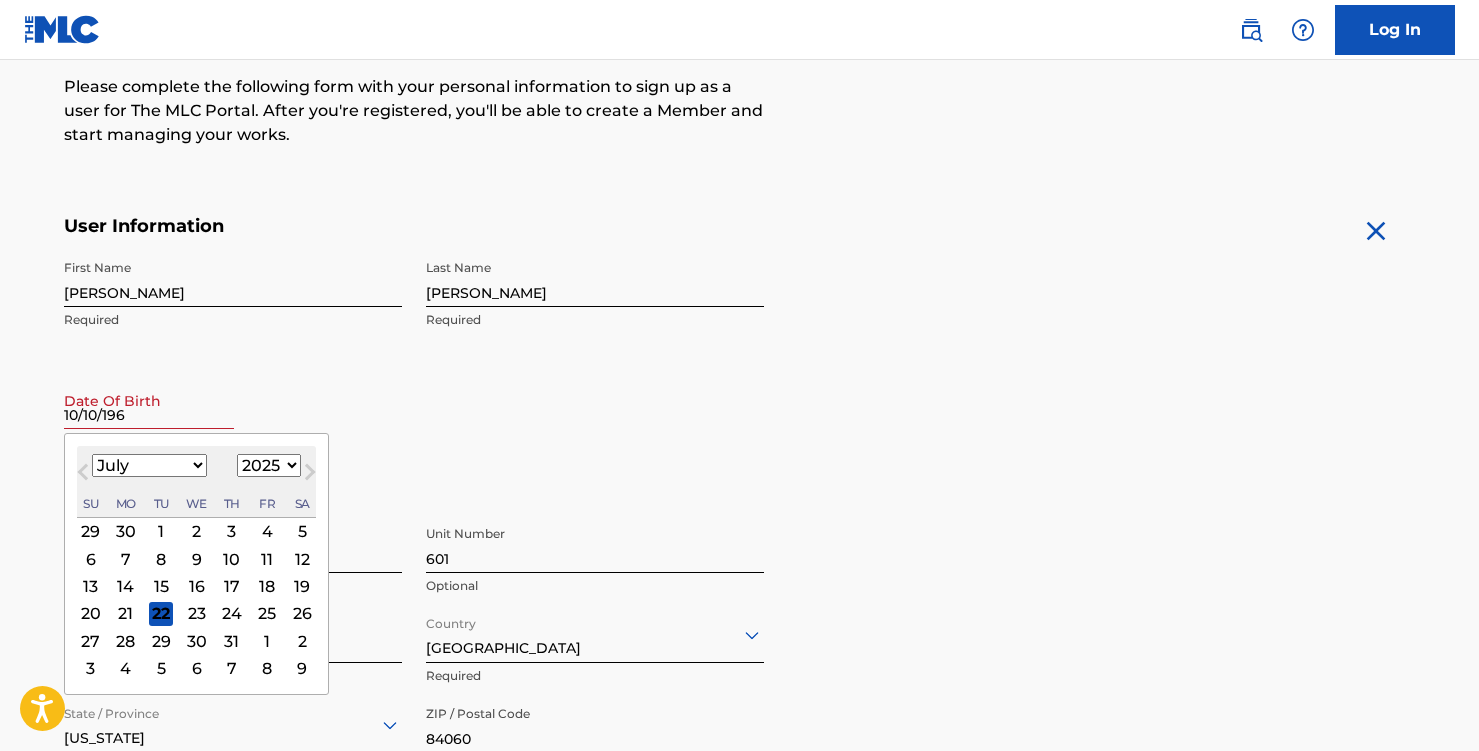 type on "10/10/1963" 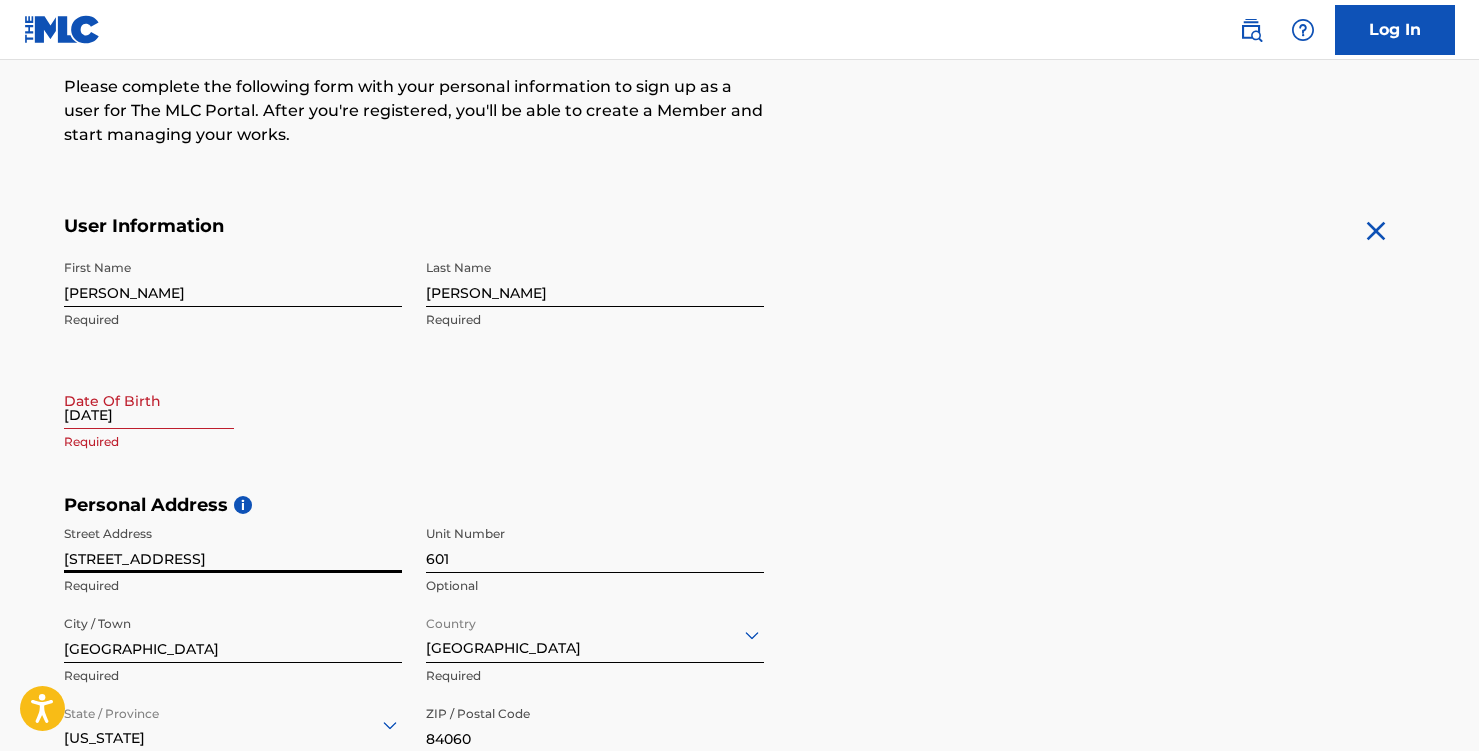 select on "6" 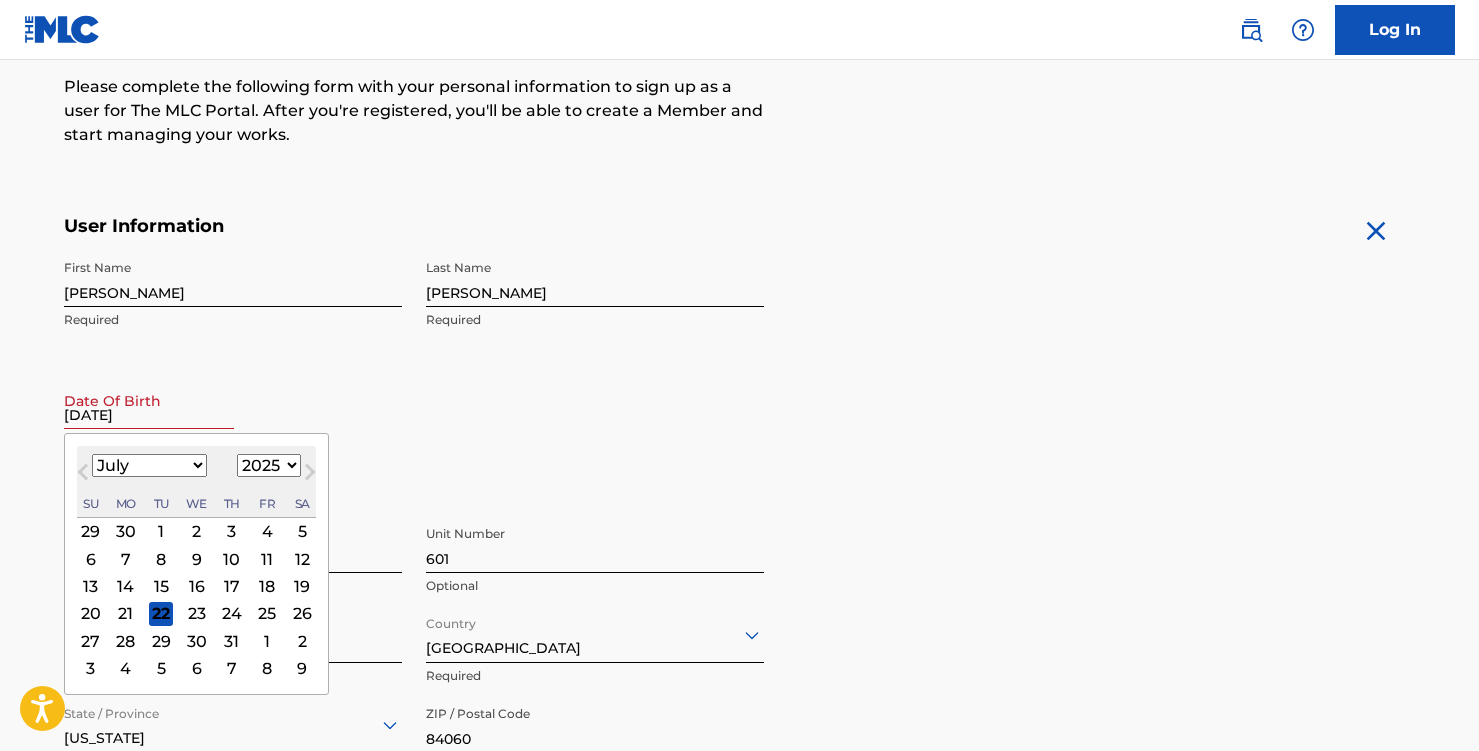 click on "10/10/1963" at bounding box center [149, 400] 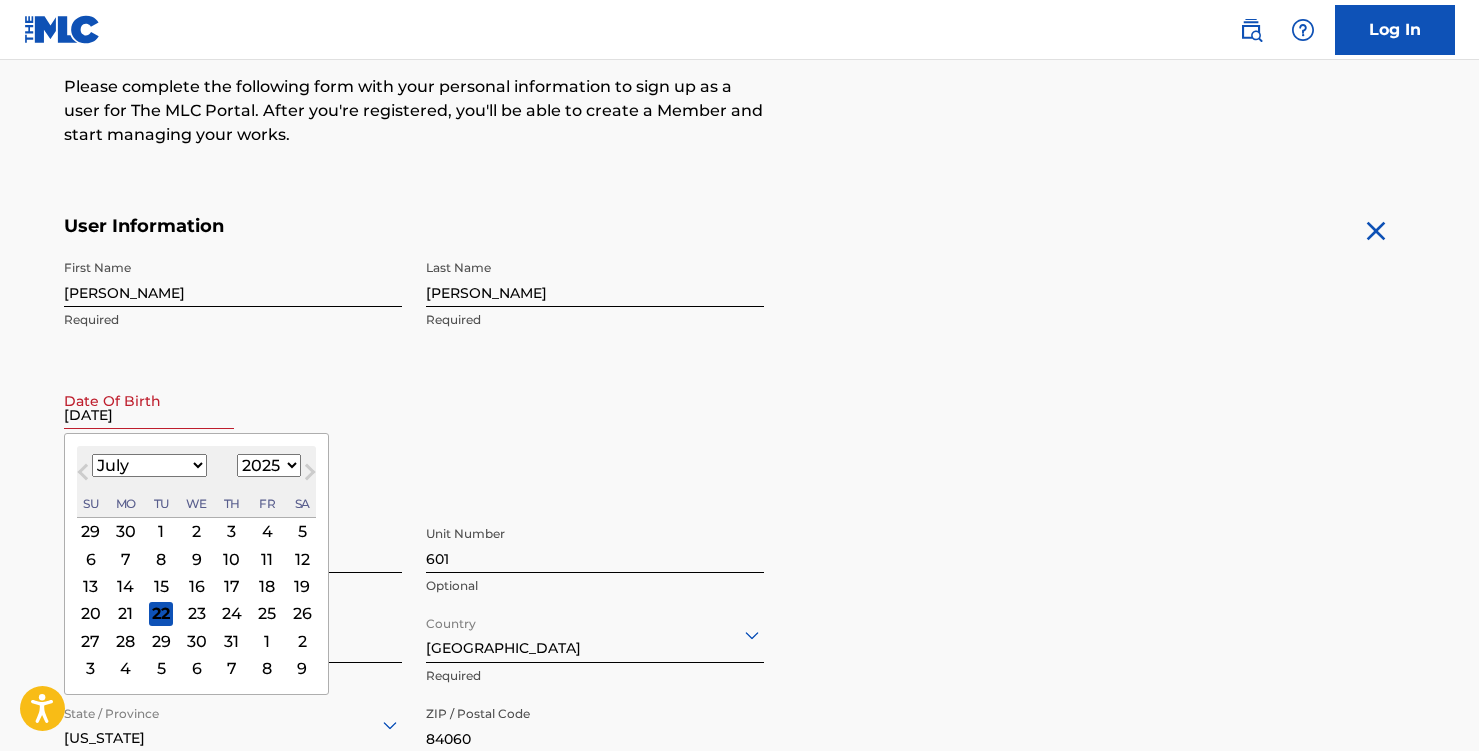 select on "1963" 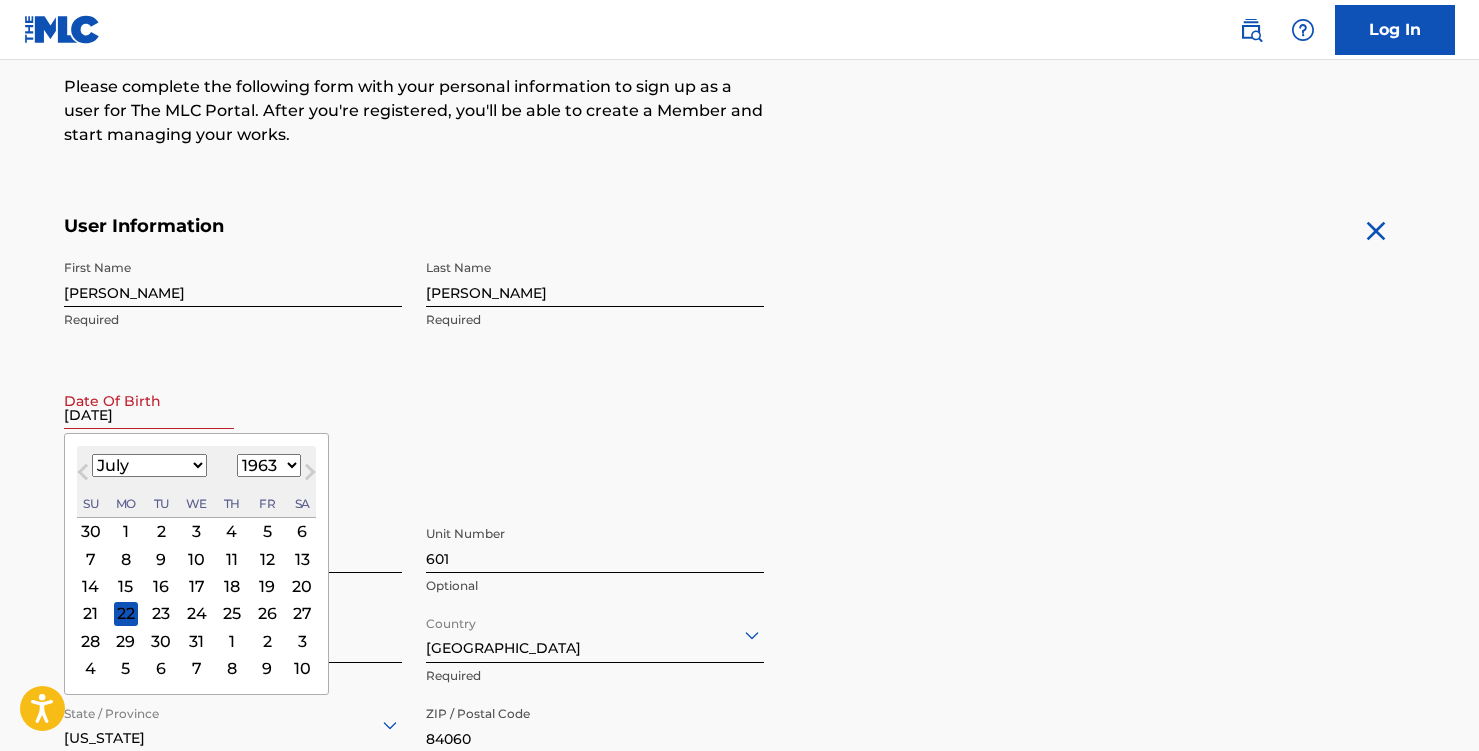 click on "January February March April May June July August September October November December" at bounding box center [149, 465] 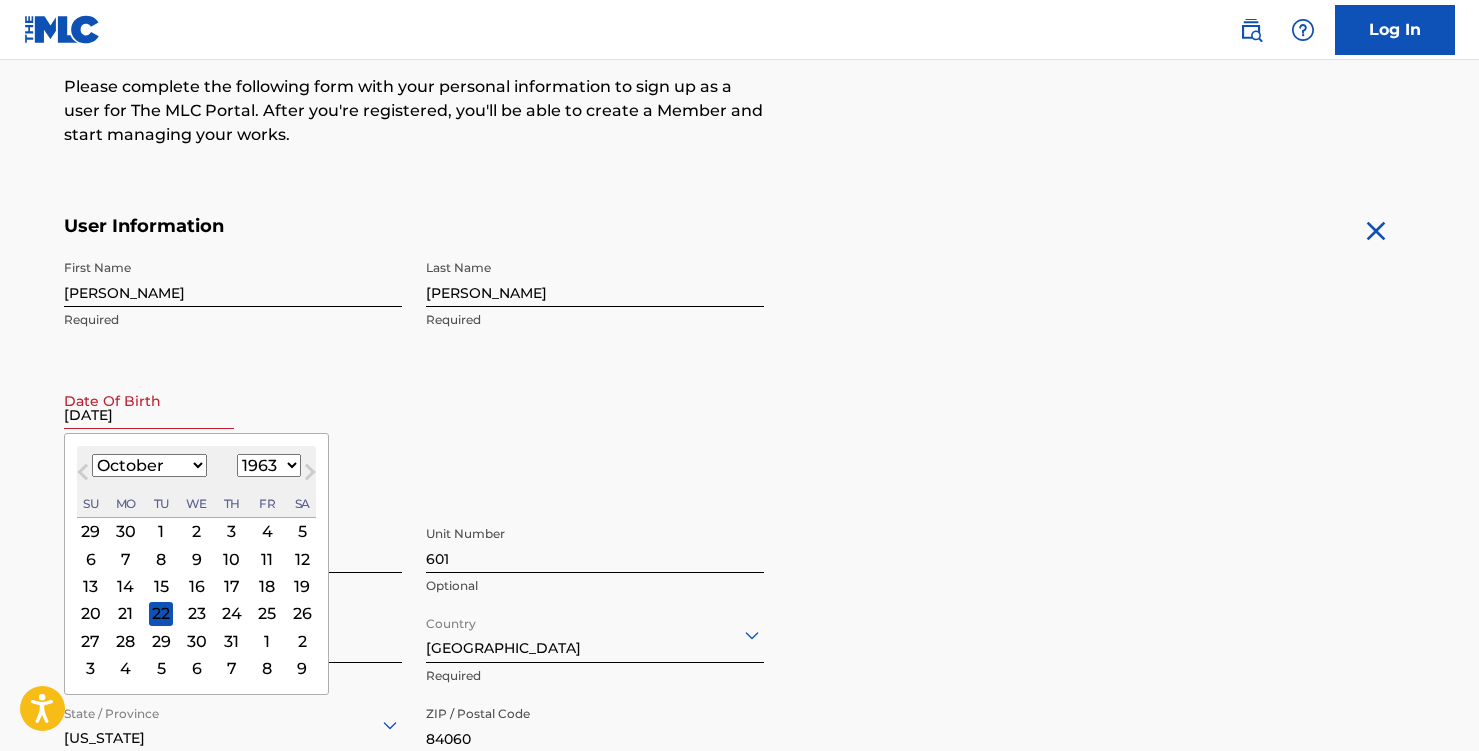 click on "10" at bounding box center [231, 559] 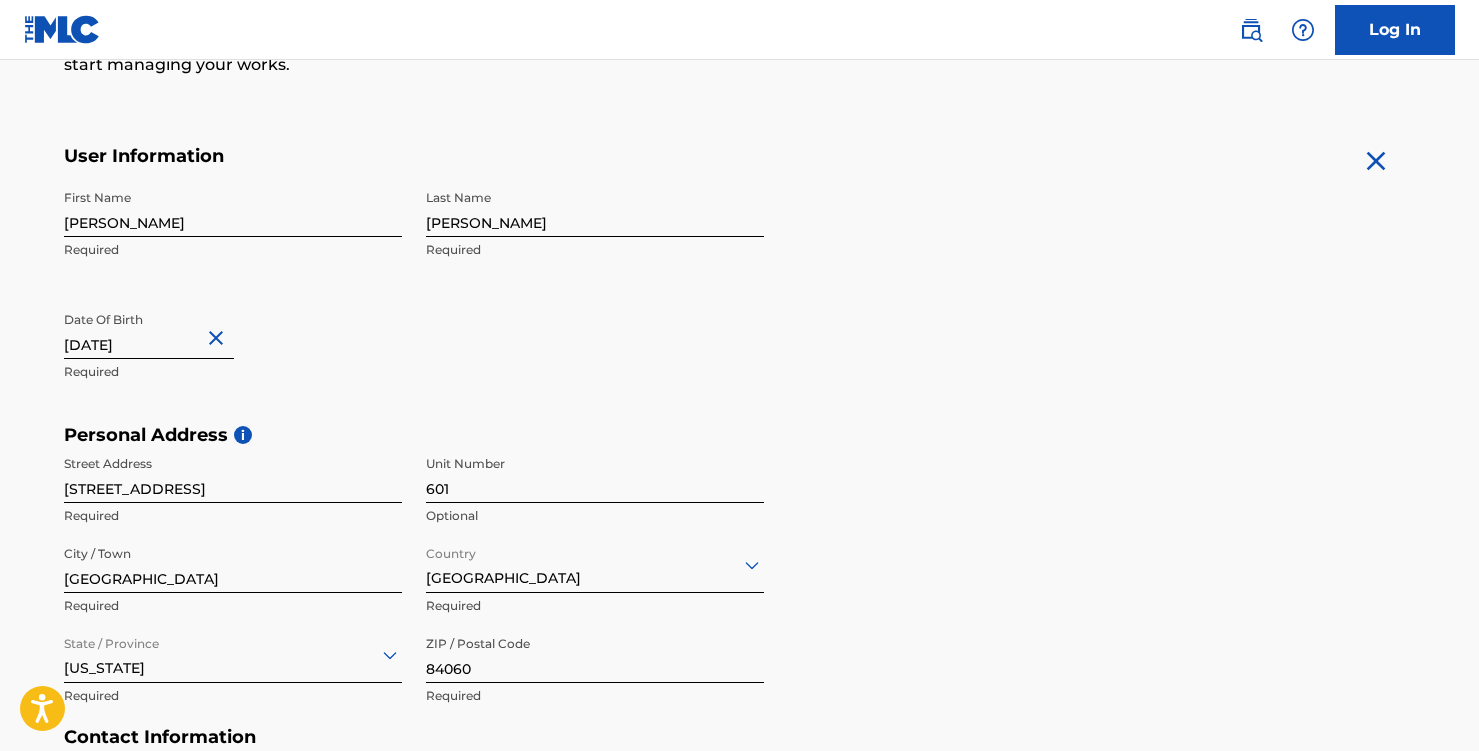 scroll, scrollTop: 330, scrollLeft: 0, axis: vertical 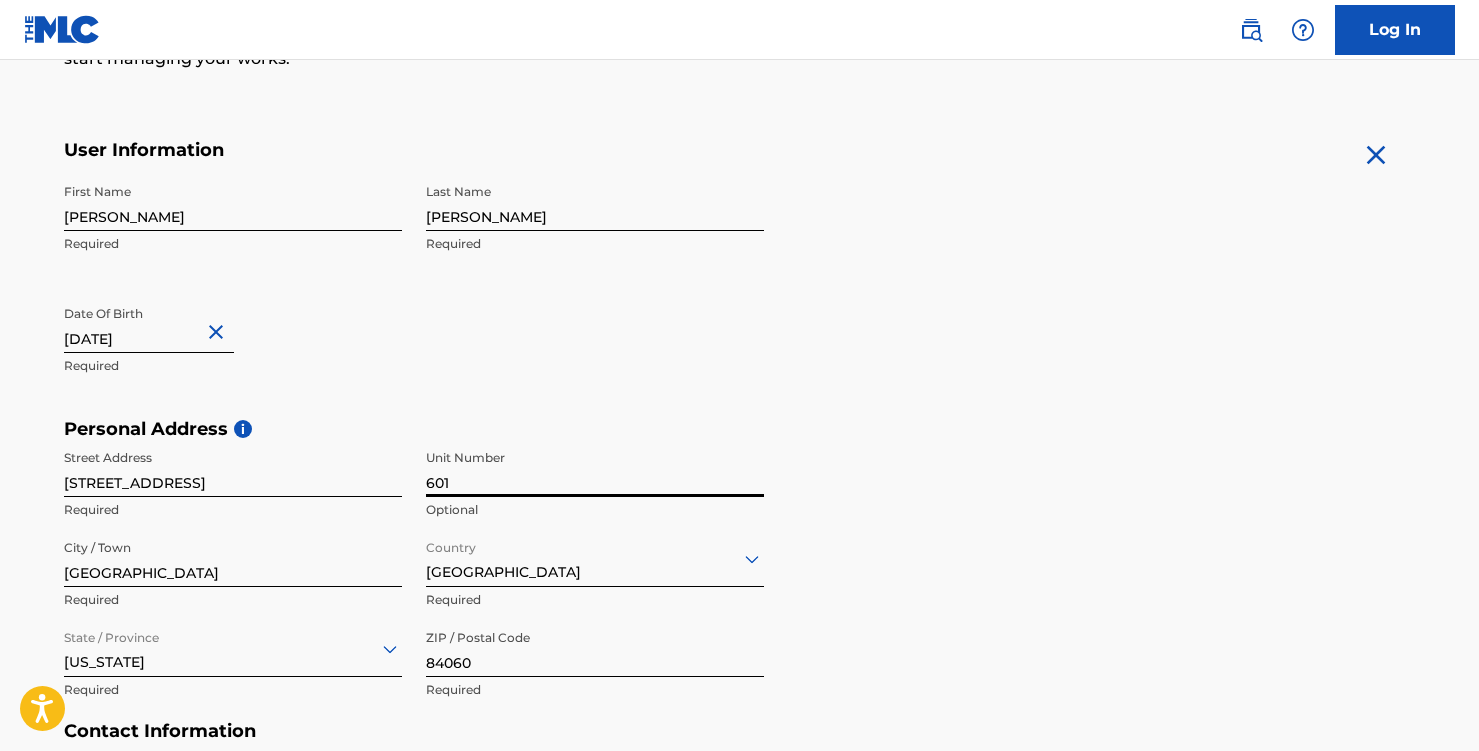 click on "601" at bounding box center (595, 468) 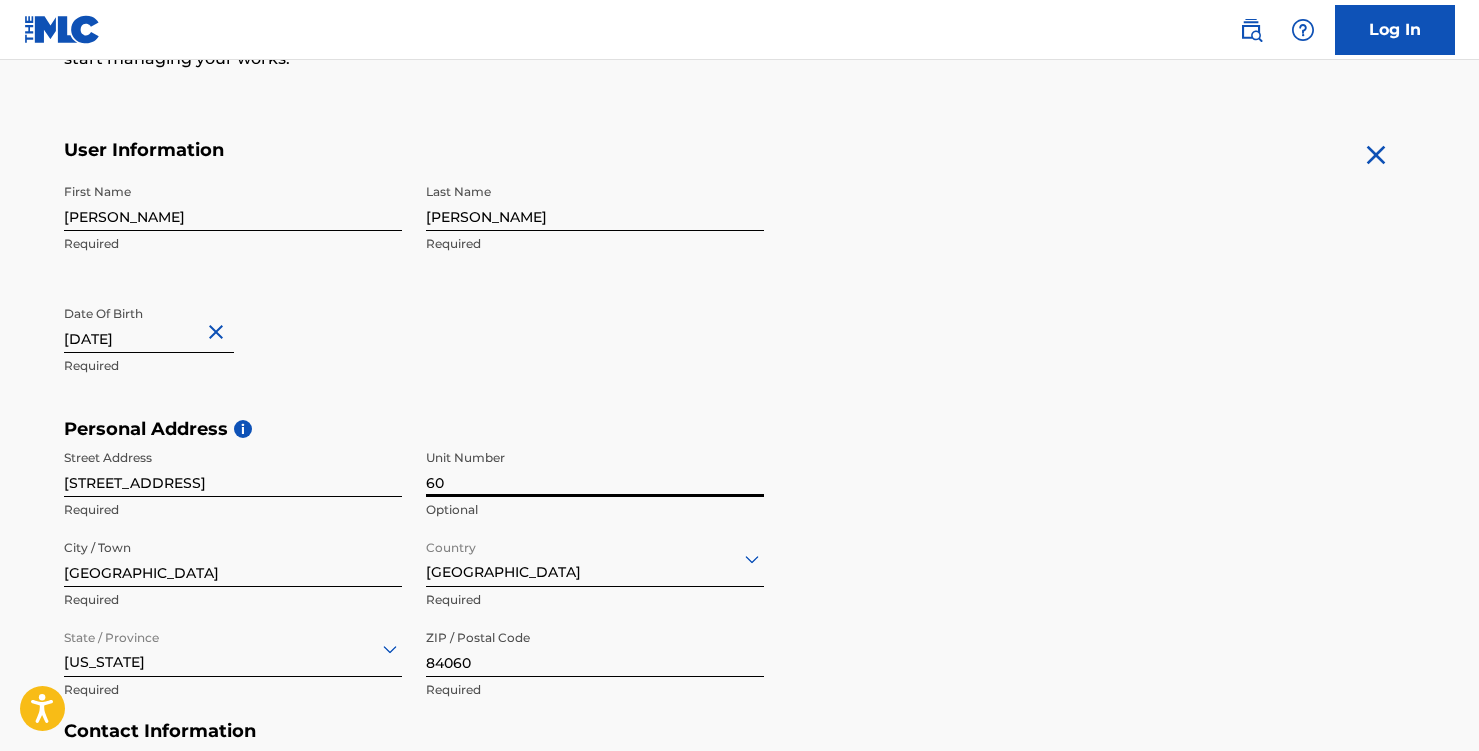 type on "6" 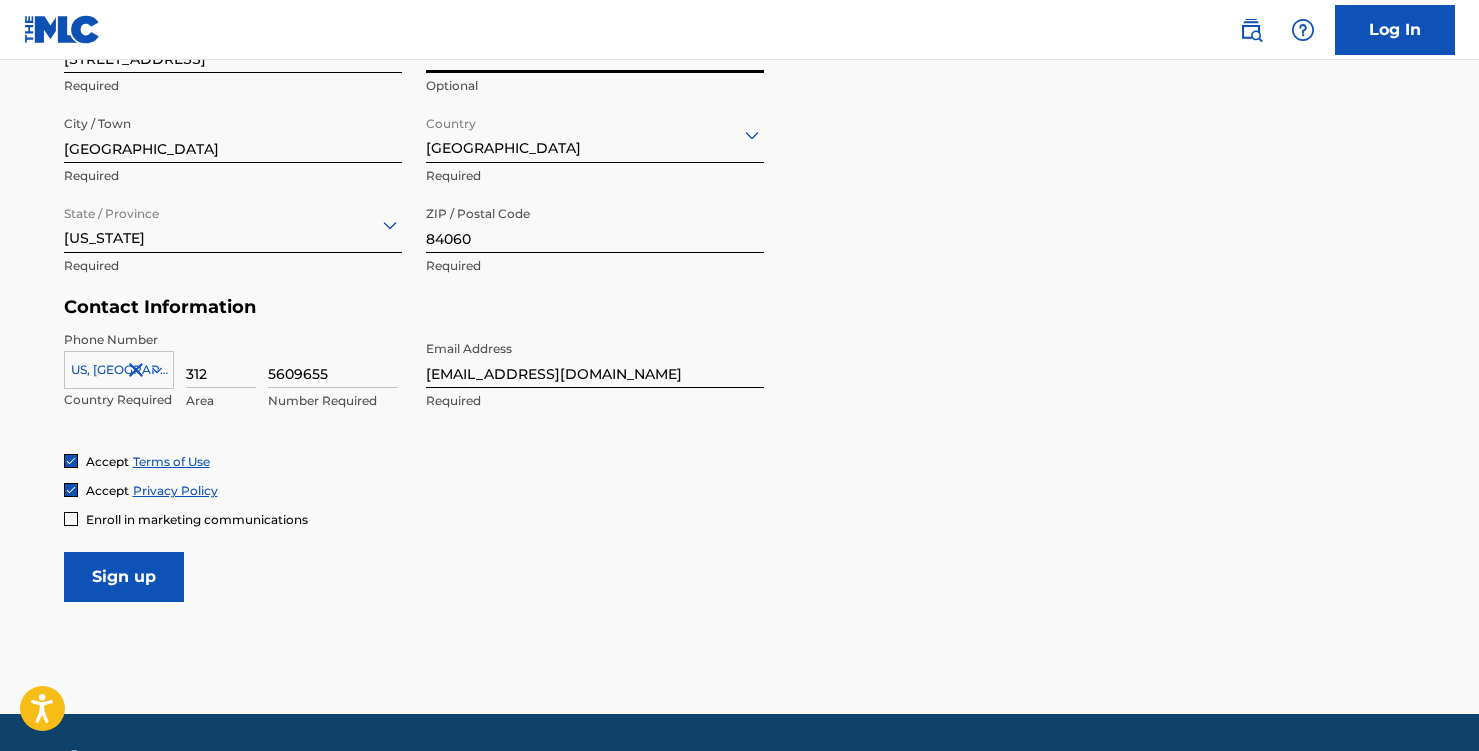 scroll, scrollTop: 781, scrollLeft: 0, axis: vertical 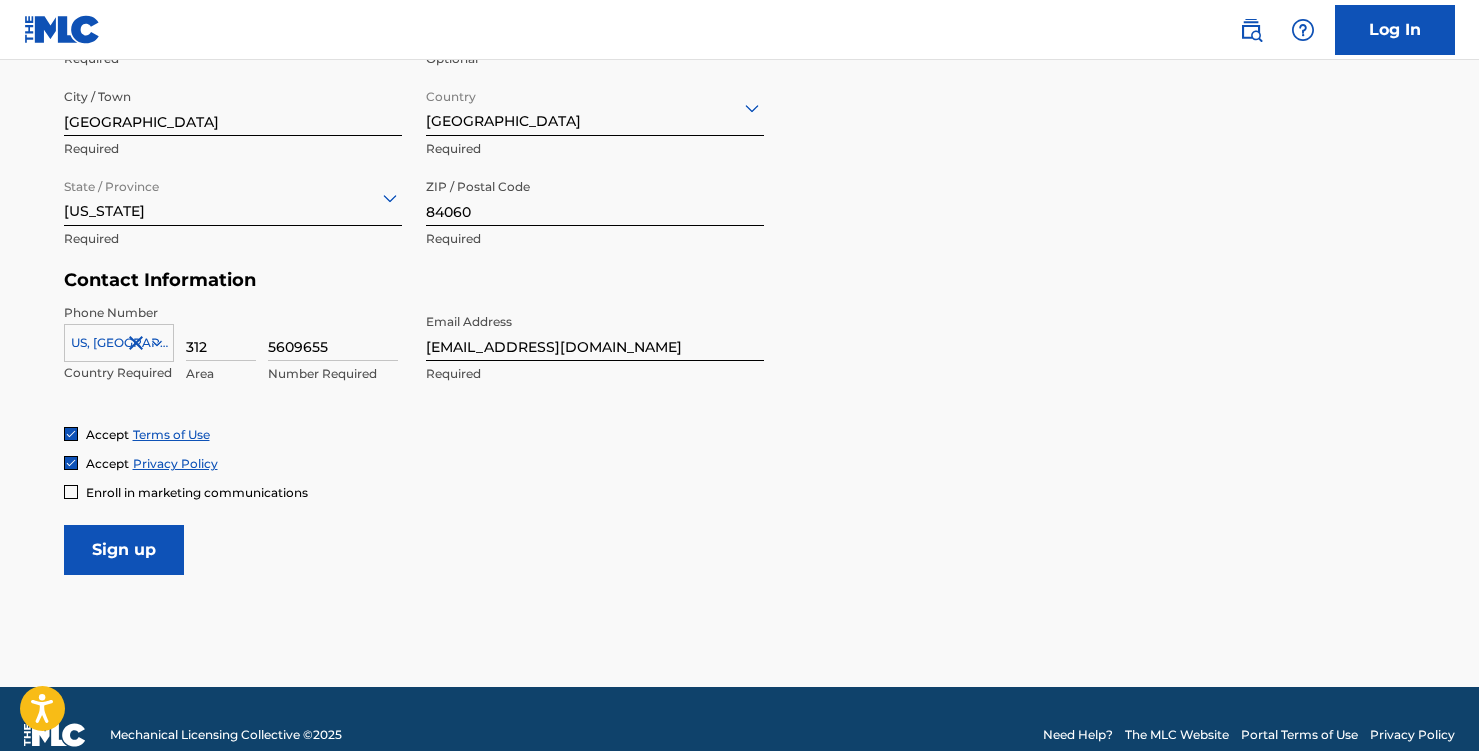 type 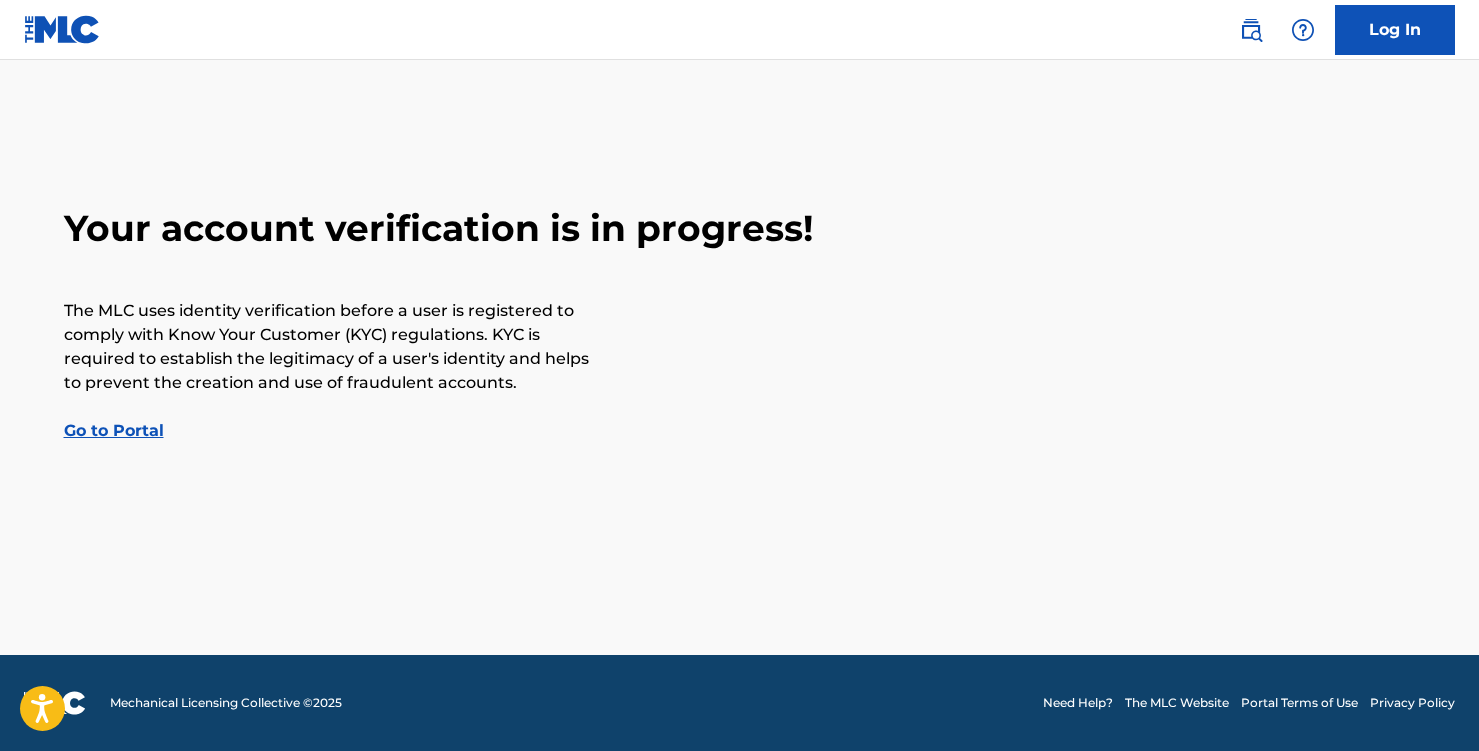scroll, scrollTop: 0, scrollLeft: 0, axis: both 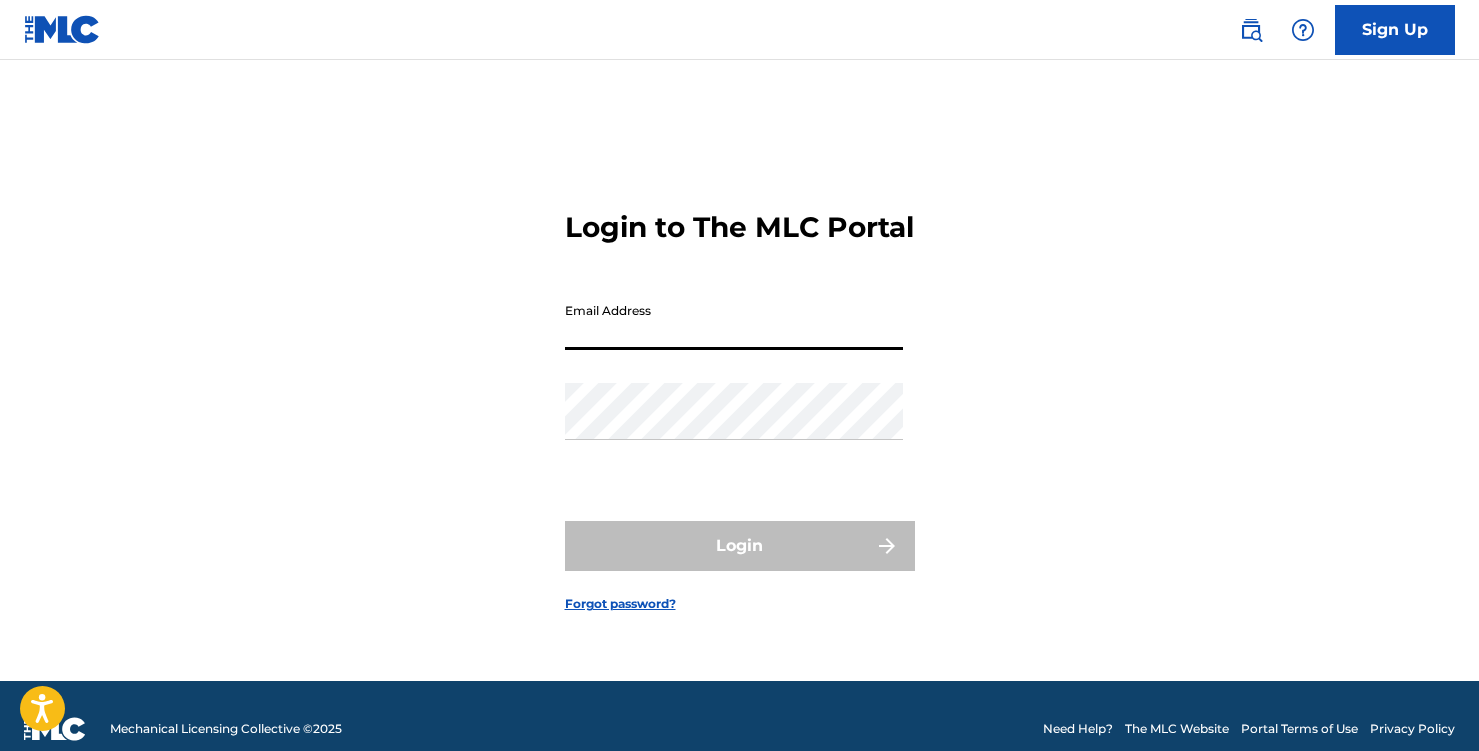 click on "Email Address" at bounding box center (734, 321) 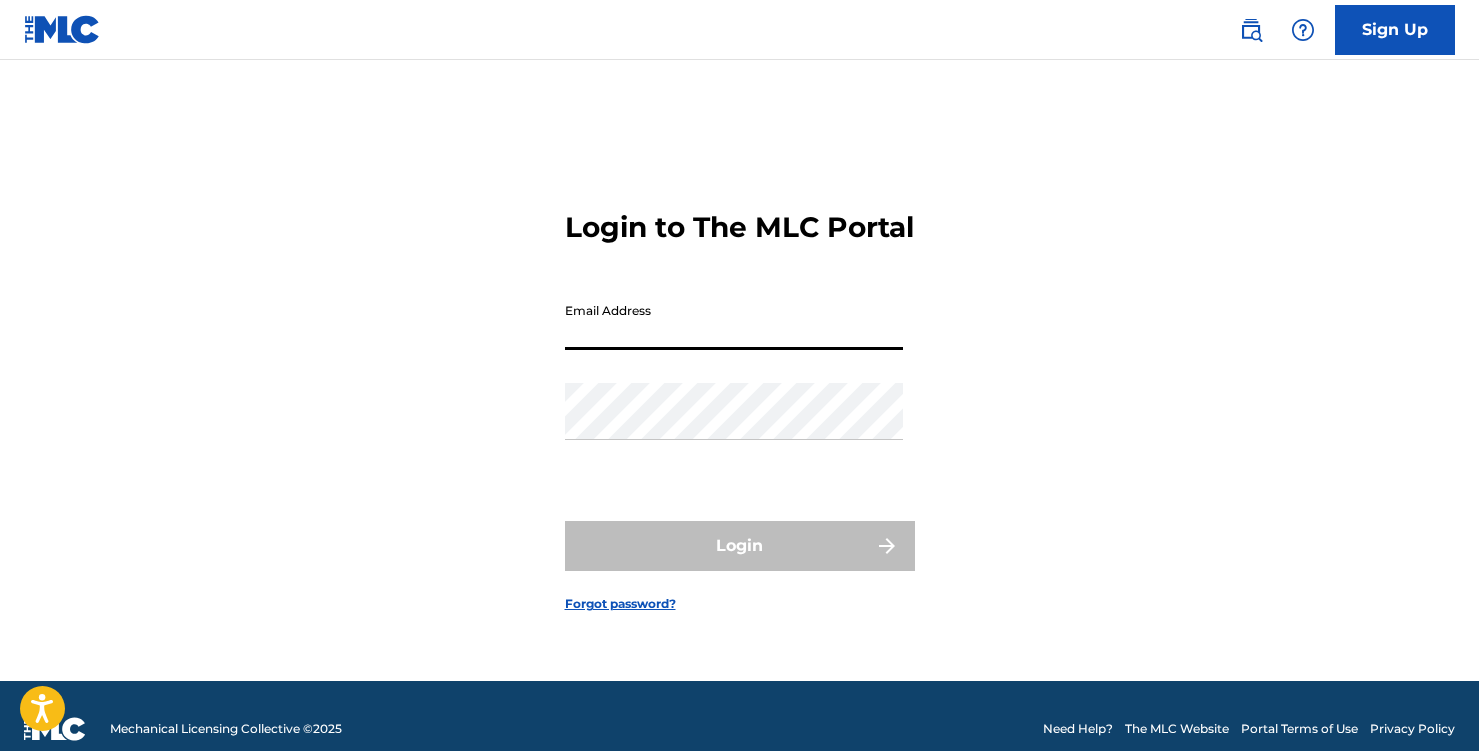 click on "Email Address" at bounding box center (734, 321) 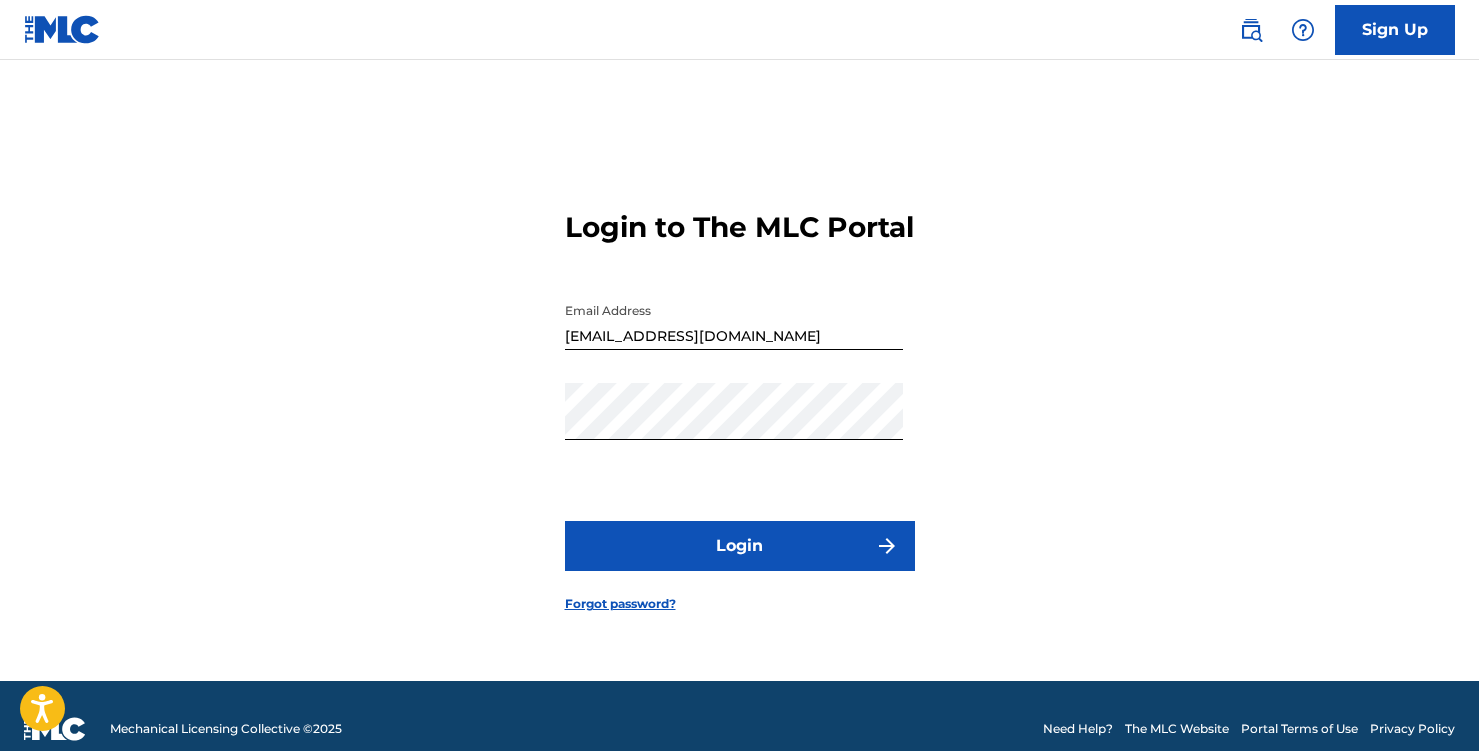 click on "Login" at bounding box center (740, 546) 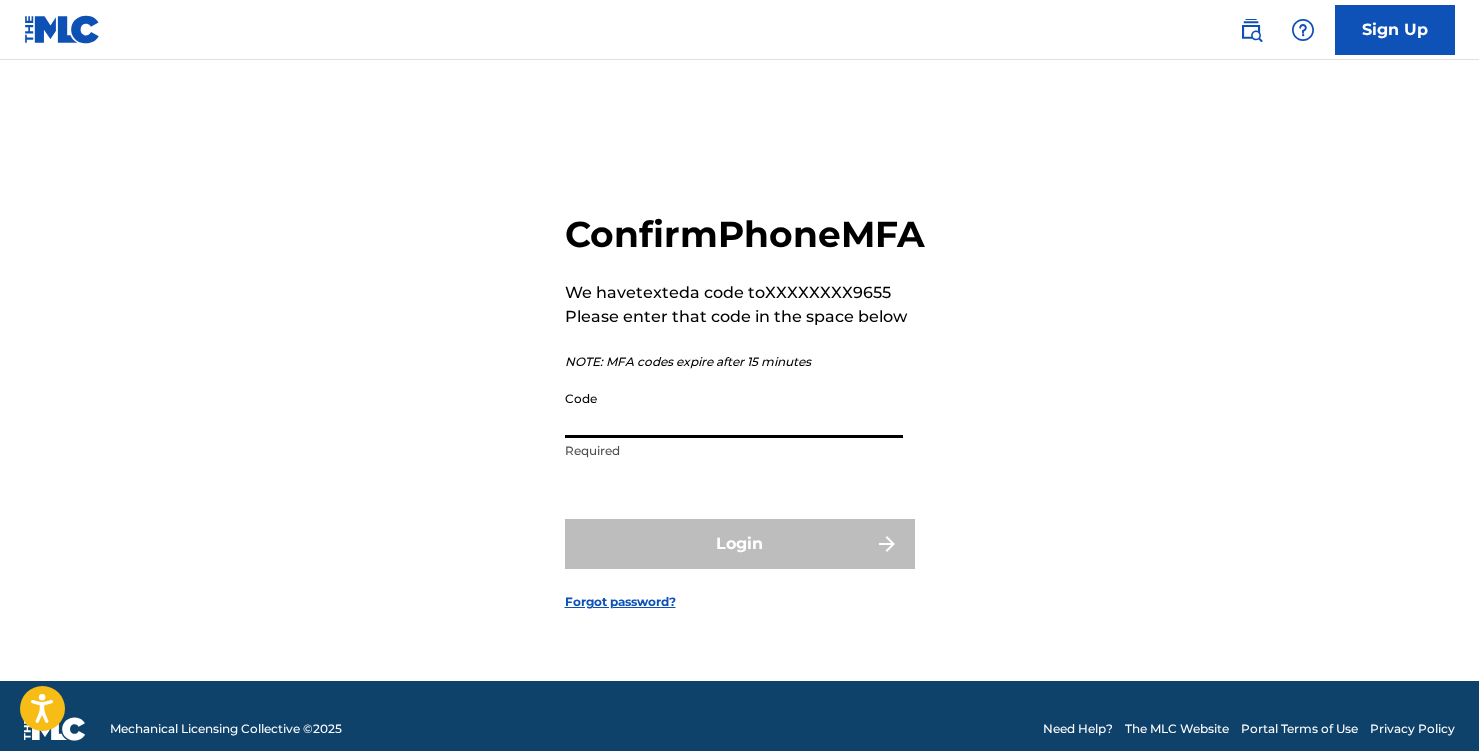click on "Code" at bounding box center (734, 409) 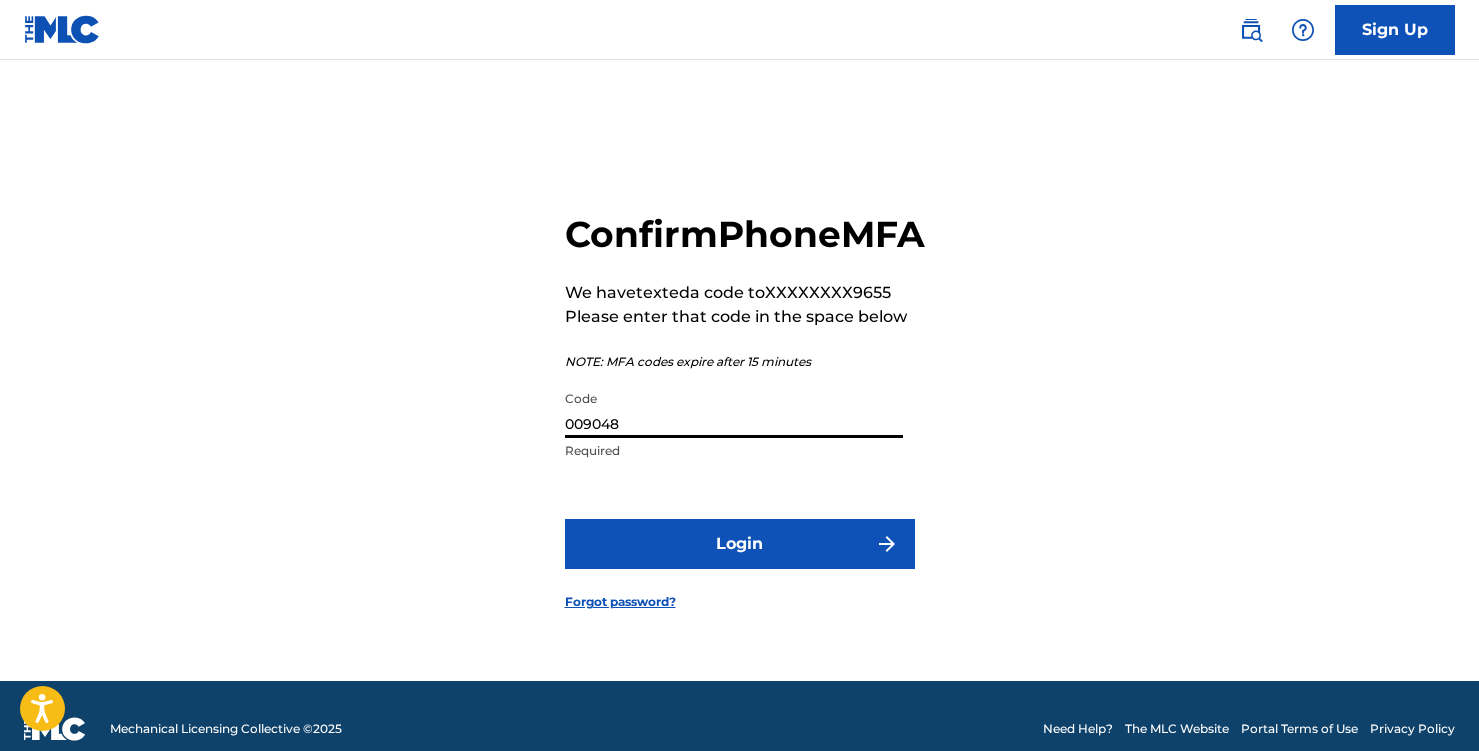 type on "009048" 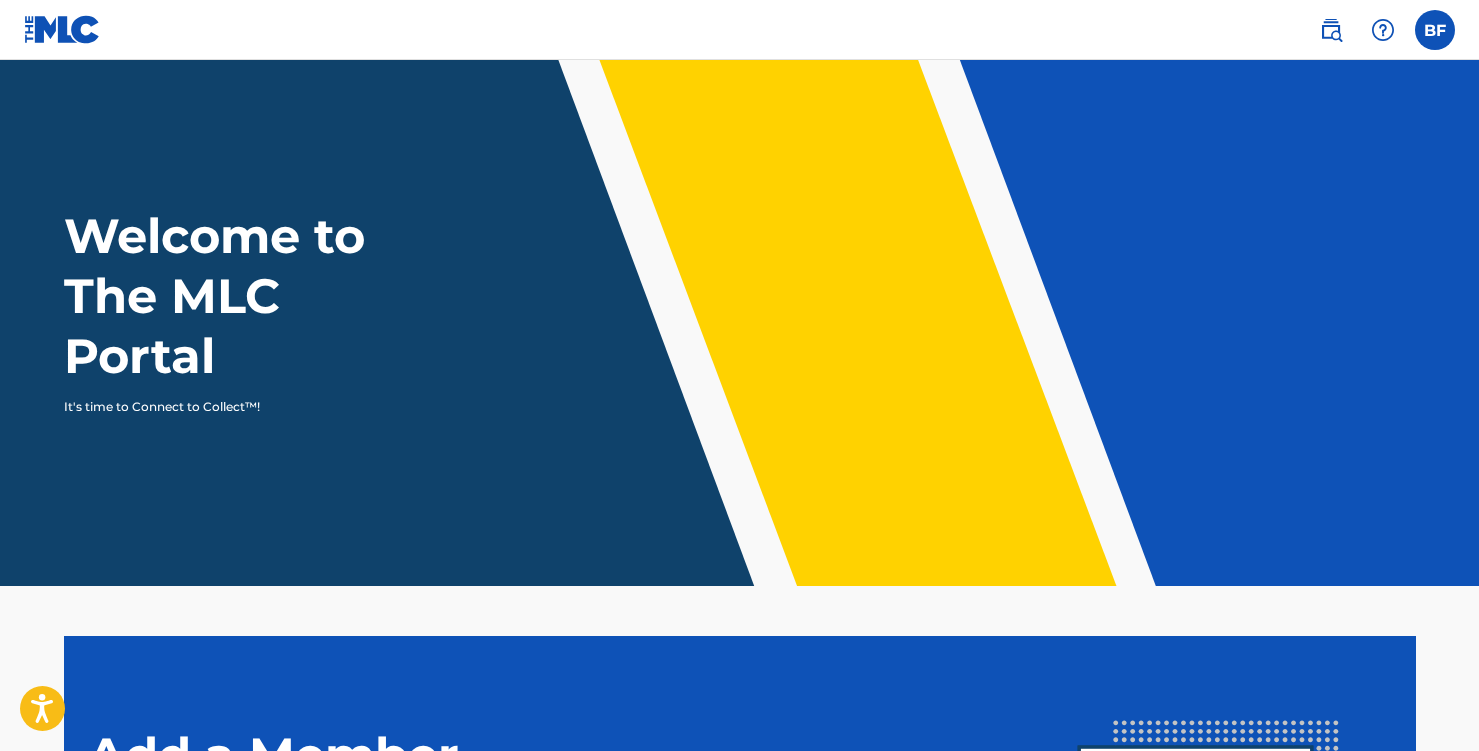 scroll, scrollTop: 0, scrollLeft: 0, axis: both 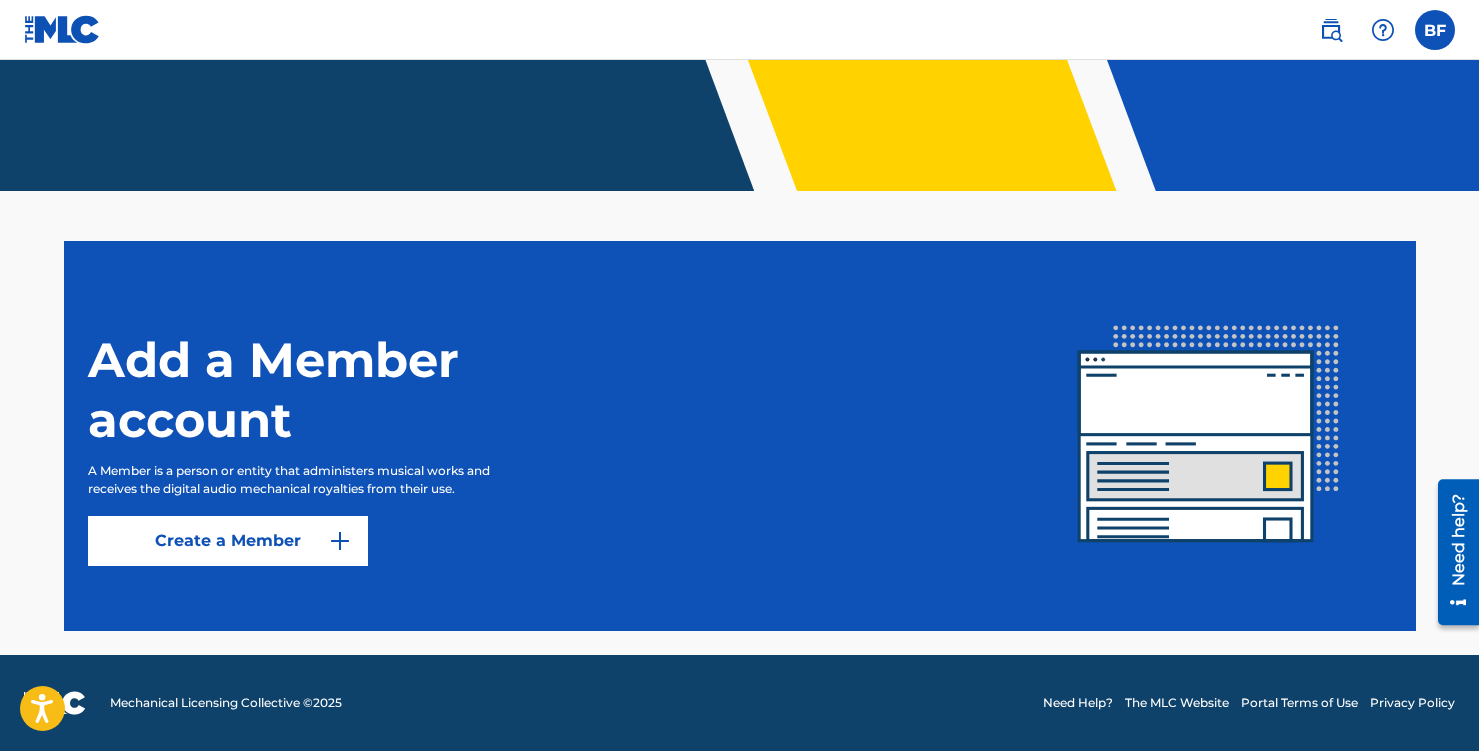 click on "Create a Member" at bounding box center (228, 541) 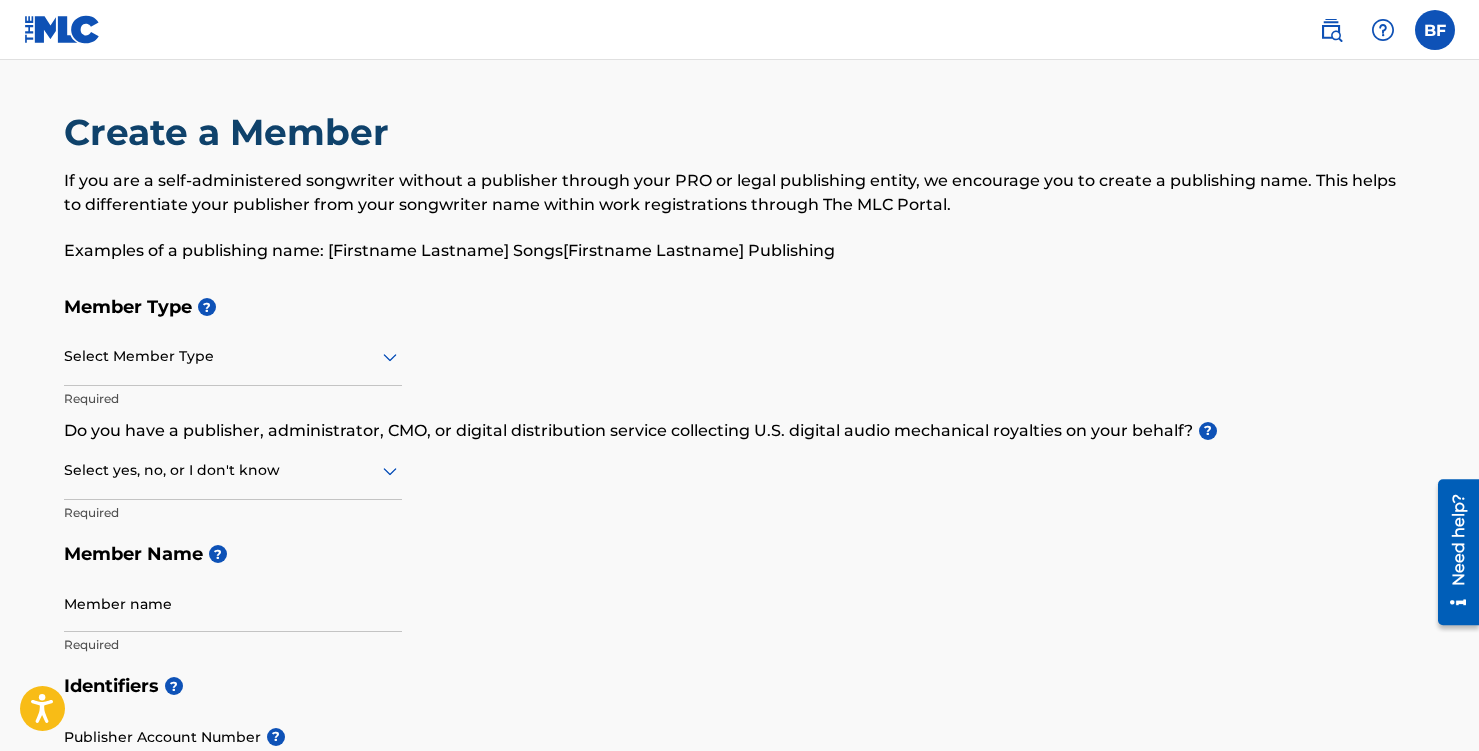click at bounding box center (233, 356) 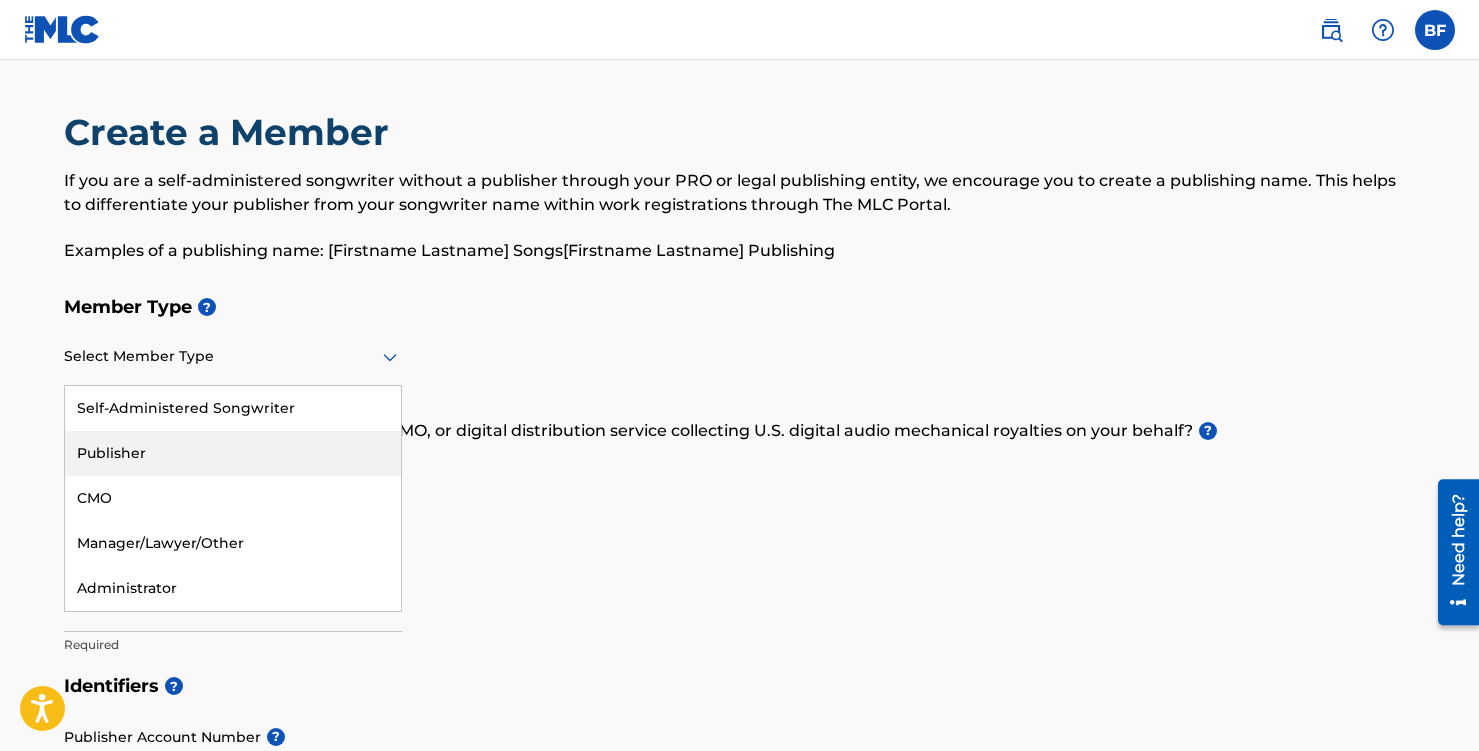 click on "Publisher" at bounding box center [233, 453] 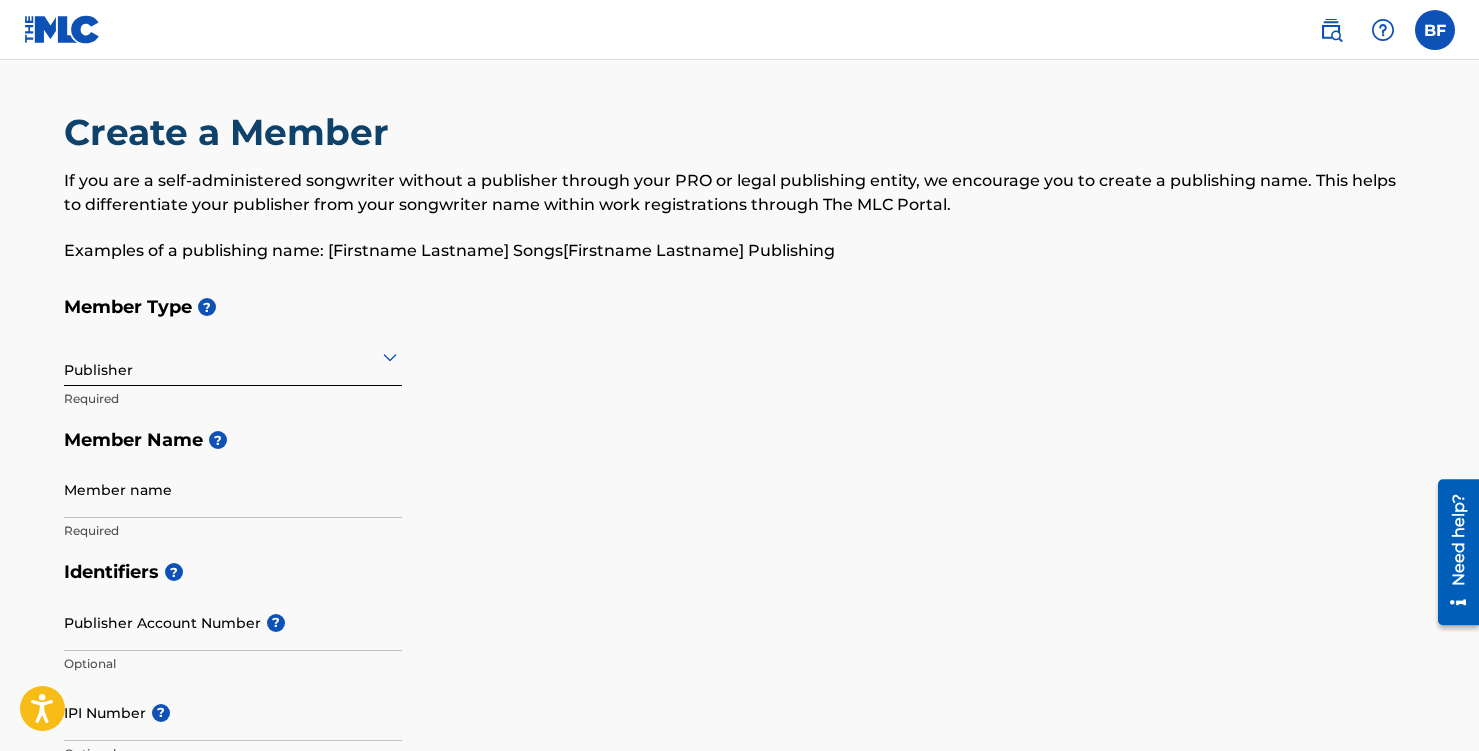 click on "Member name" at bounding box center (233, 489) 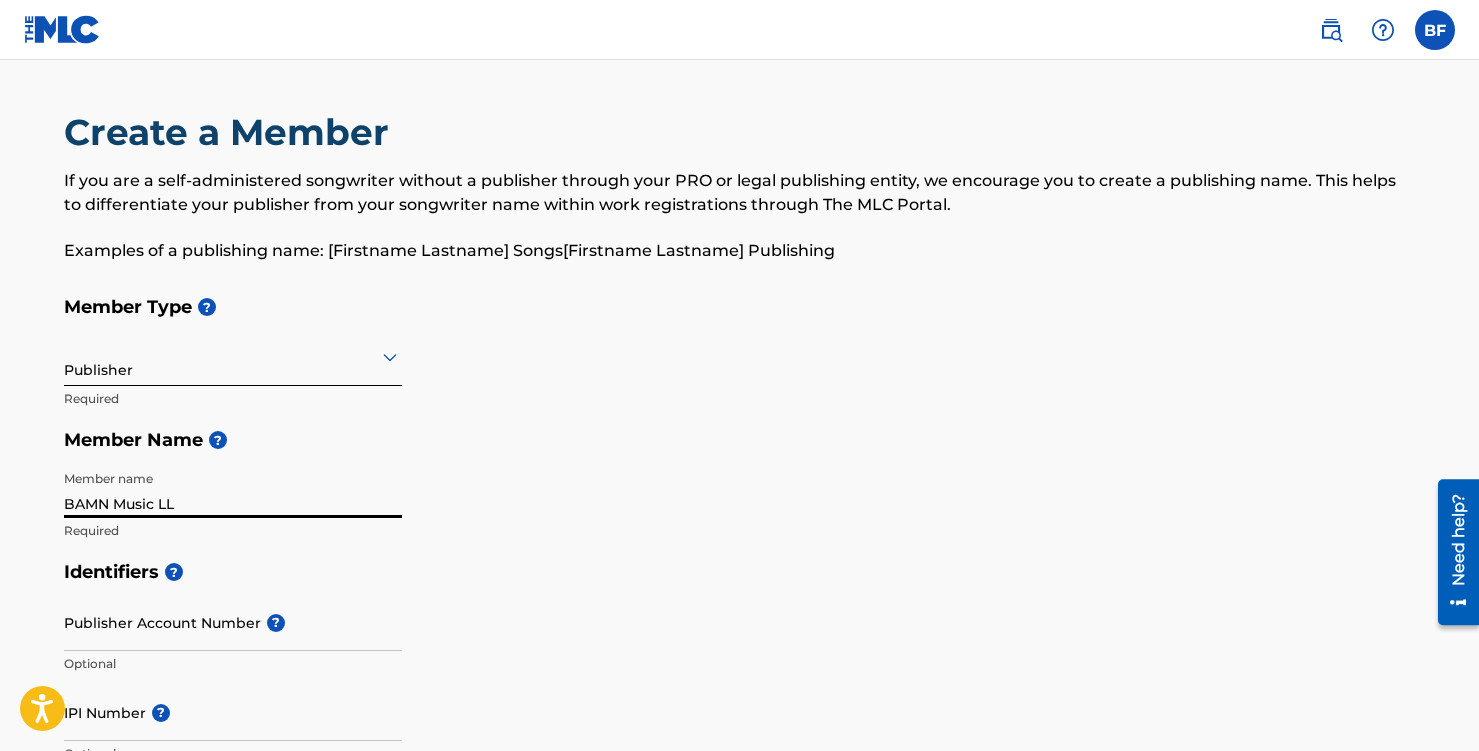 type on "BAMN Music LLC" 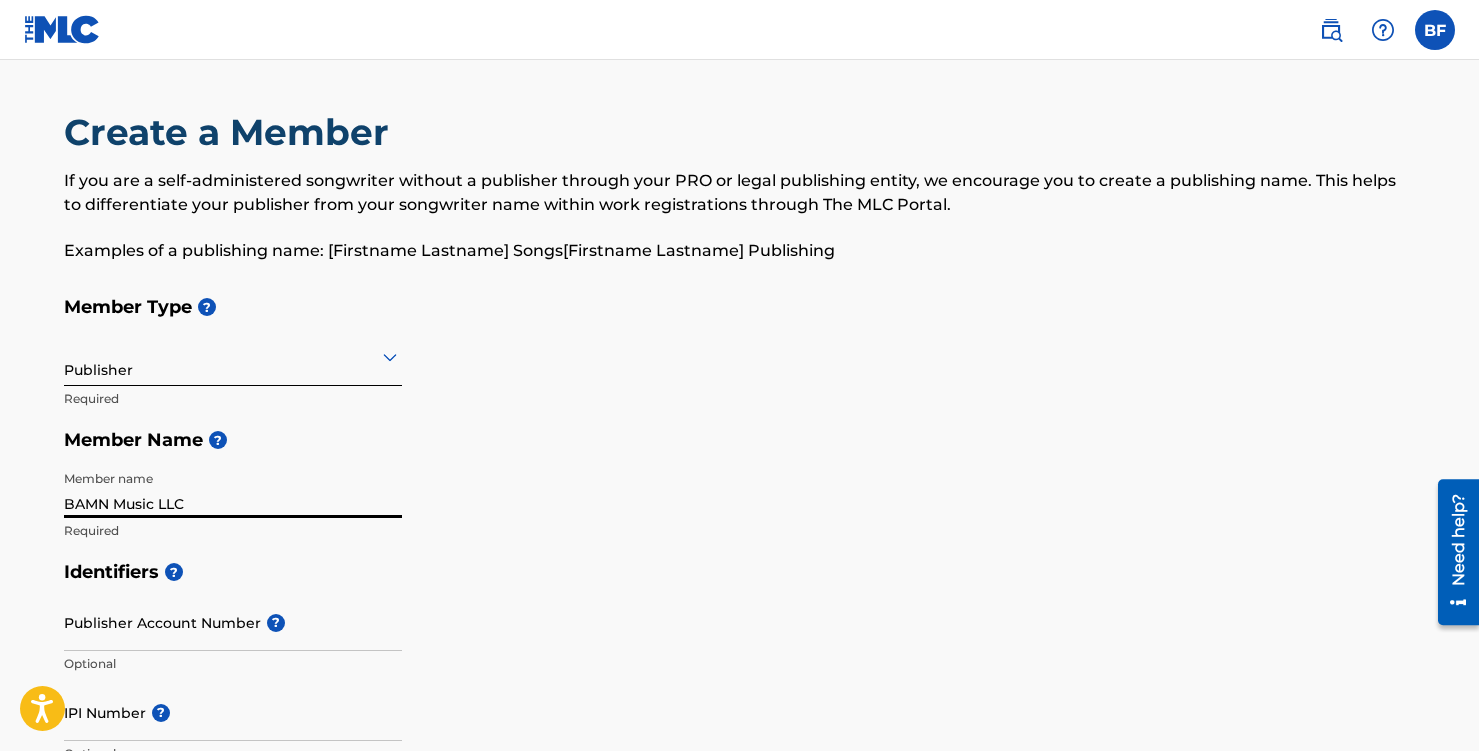 type on "9840 Summit View Drive" 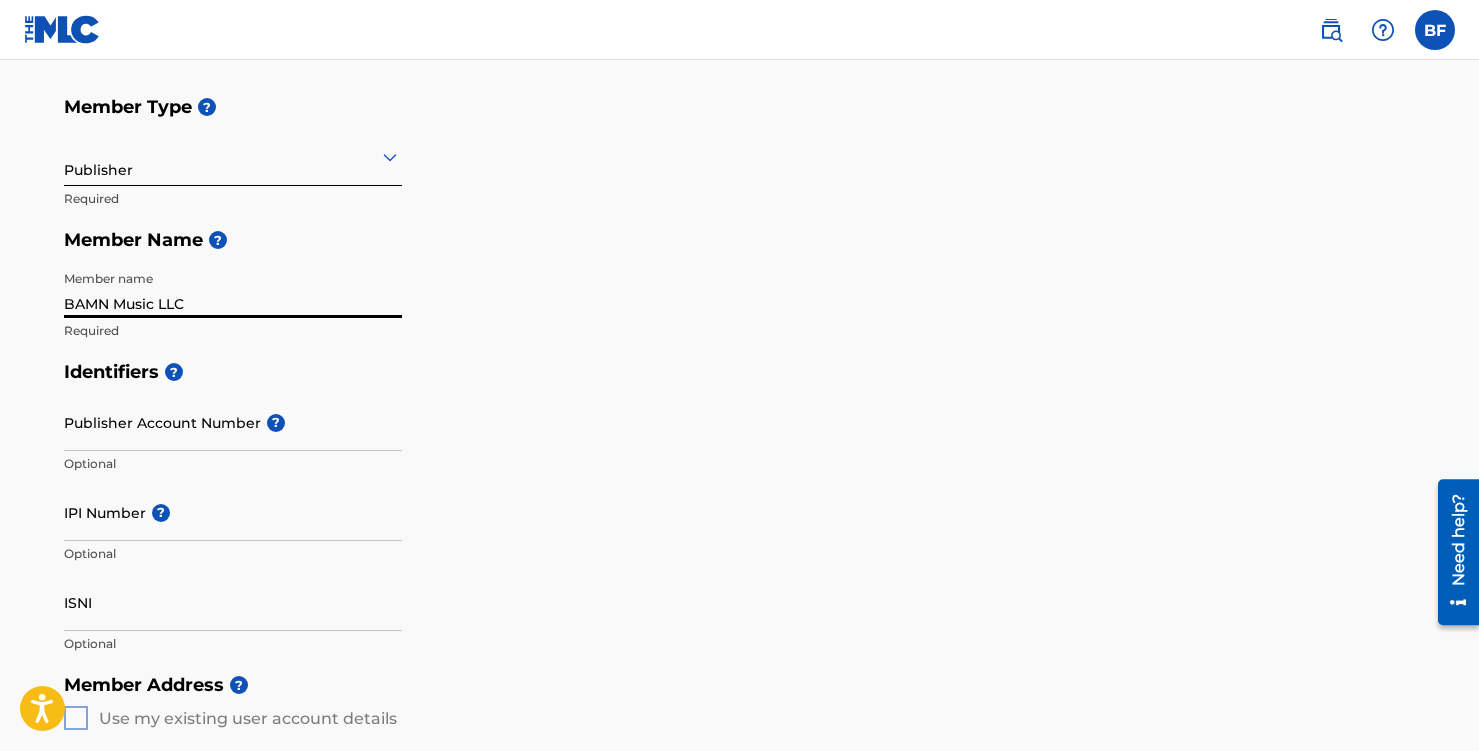 scroll, scrollTop: 214, scrollLeft: 0, axis: vertical 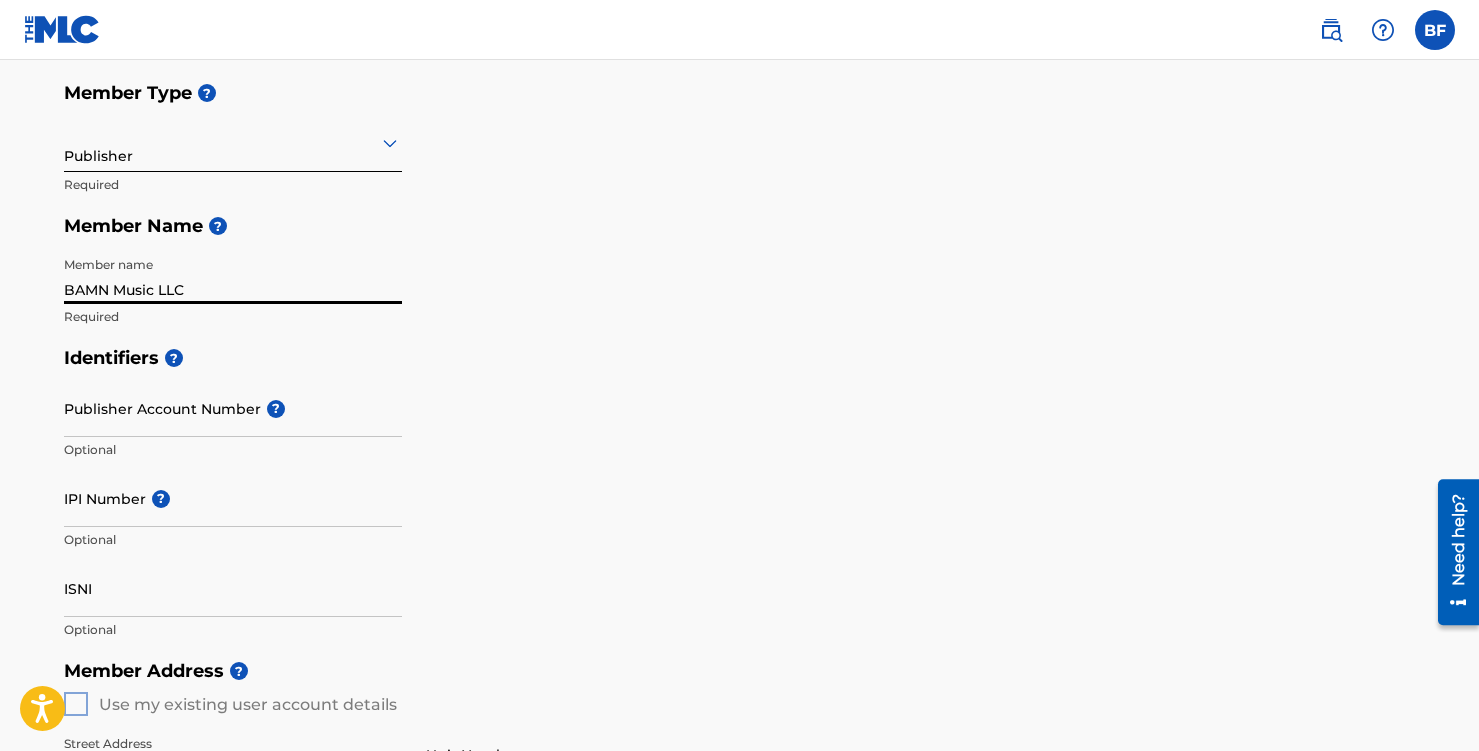 type on "BAMN Music LLC" 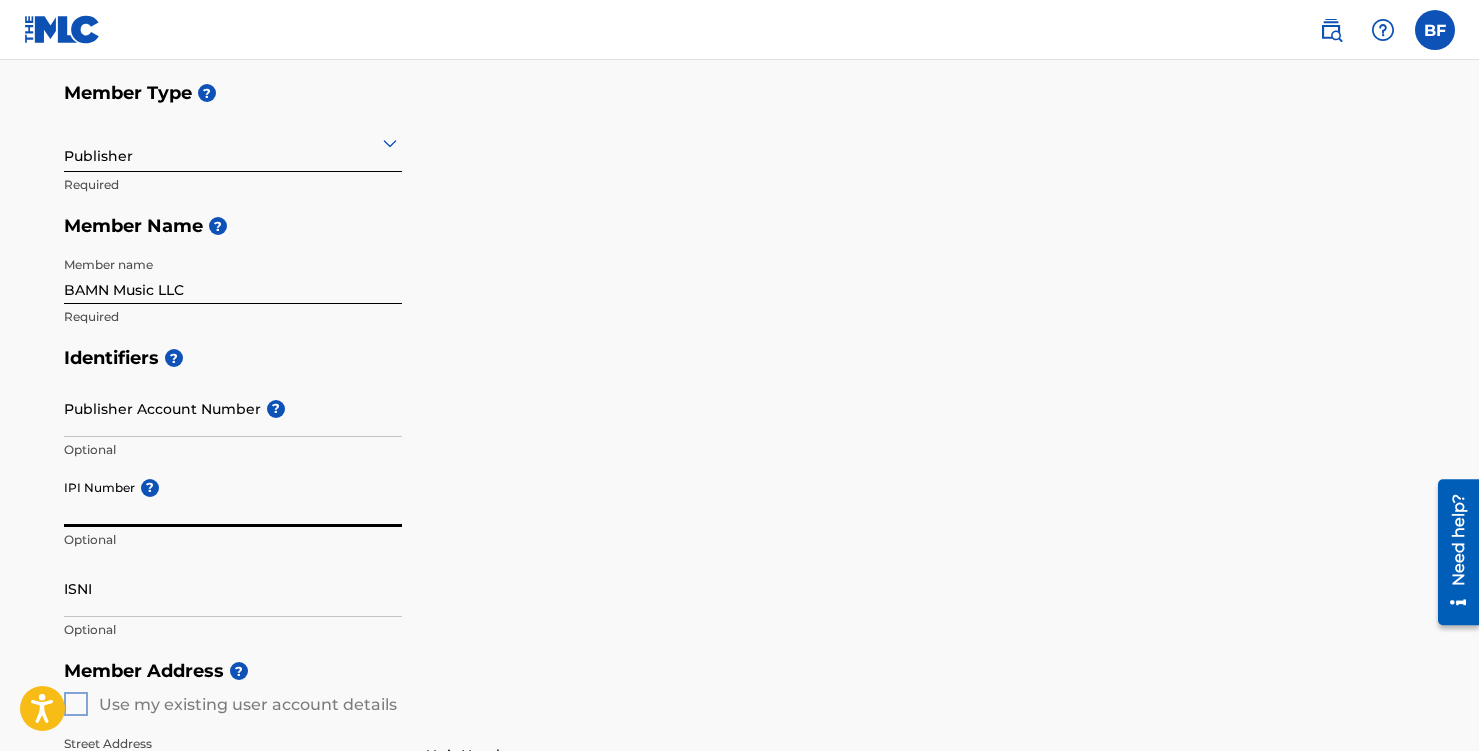 paste on "01290731946" 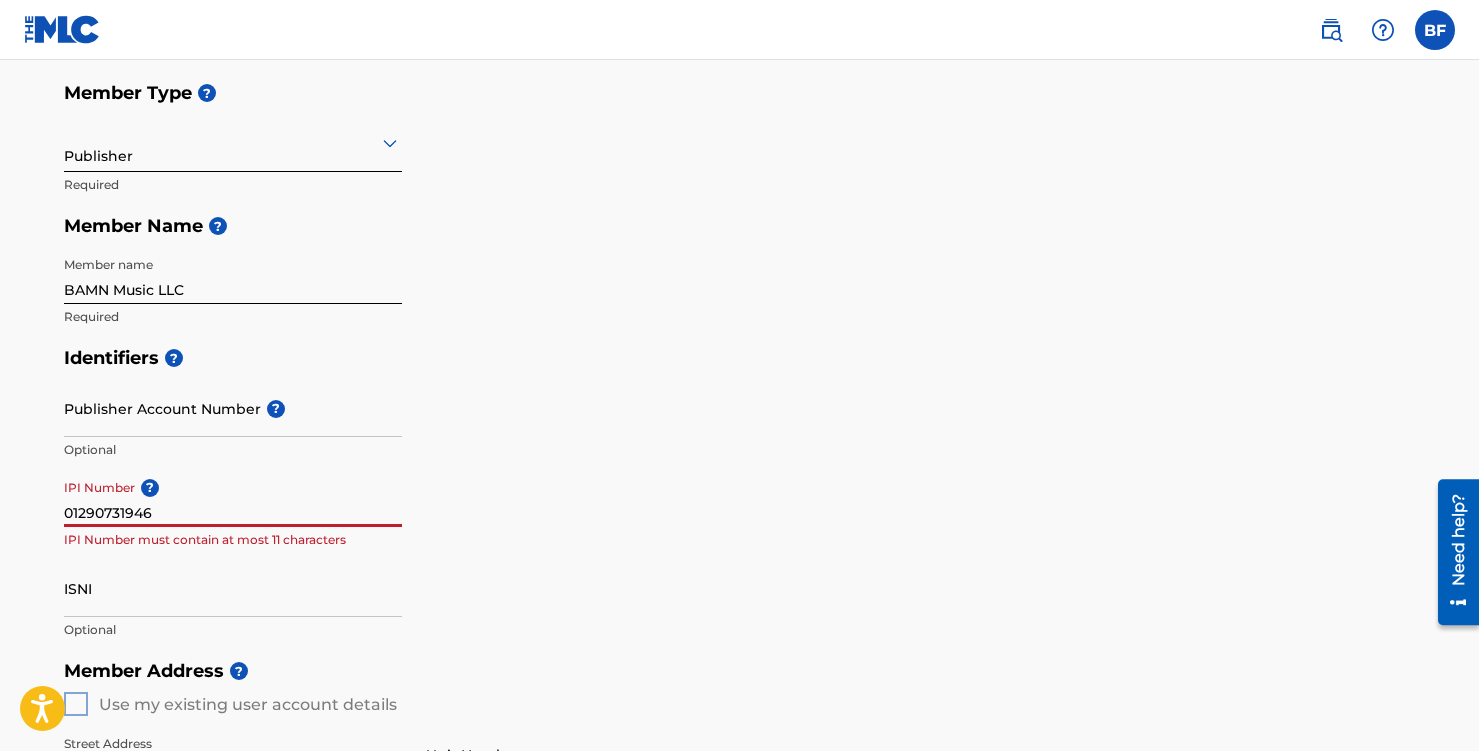 click on "01290731946" at bounding box center [233, 498] 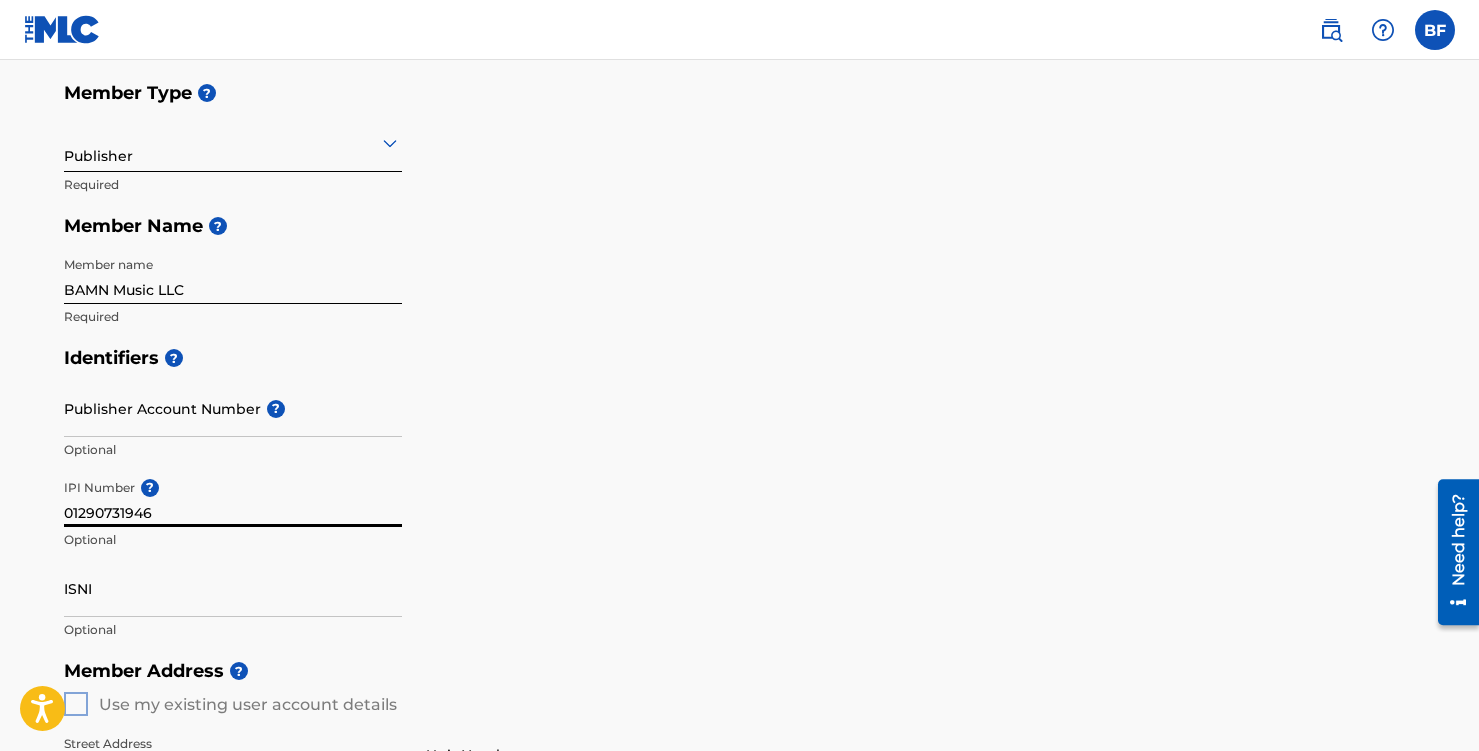 type on "01290731946" 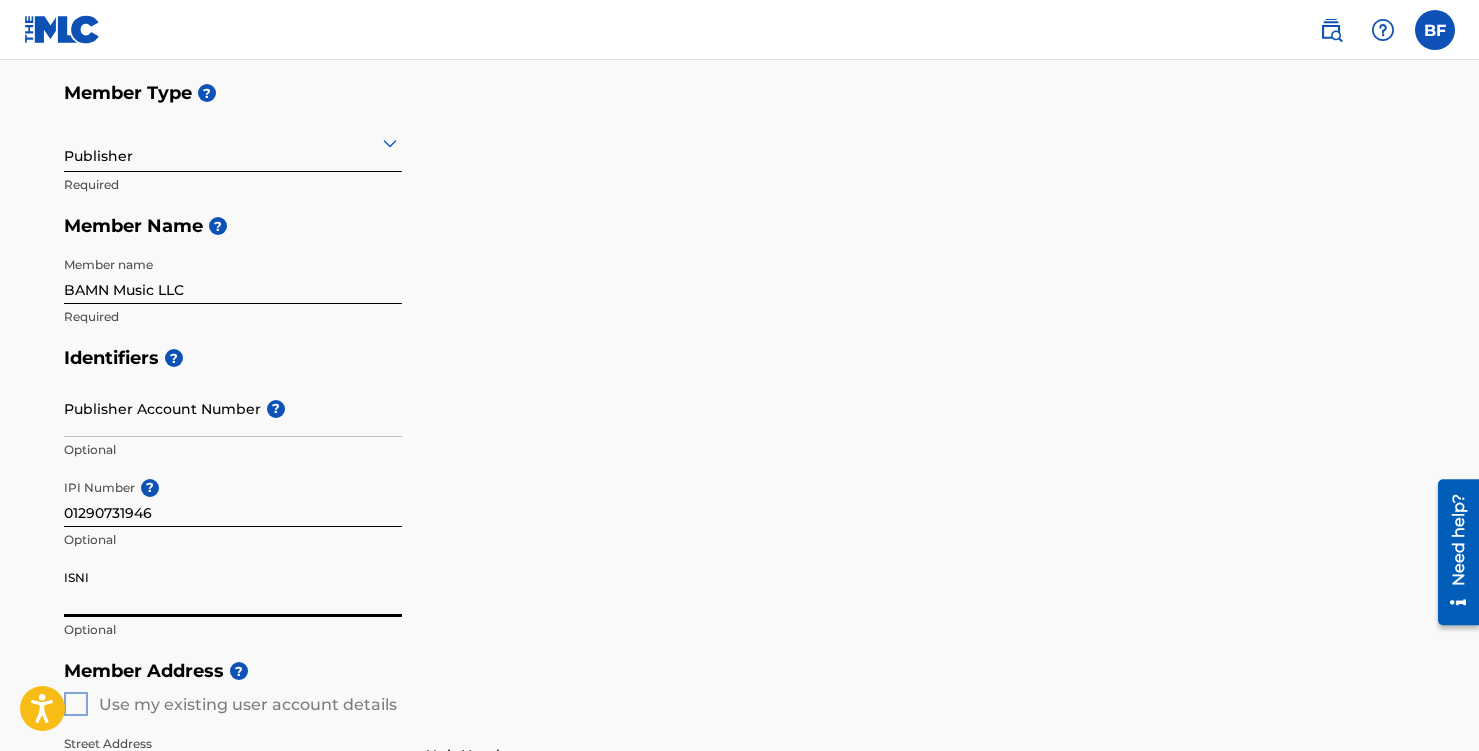 click on "ISNI" at bounding box center (233, 588) 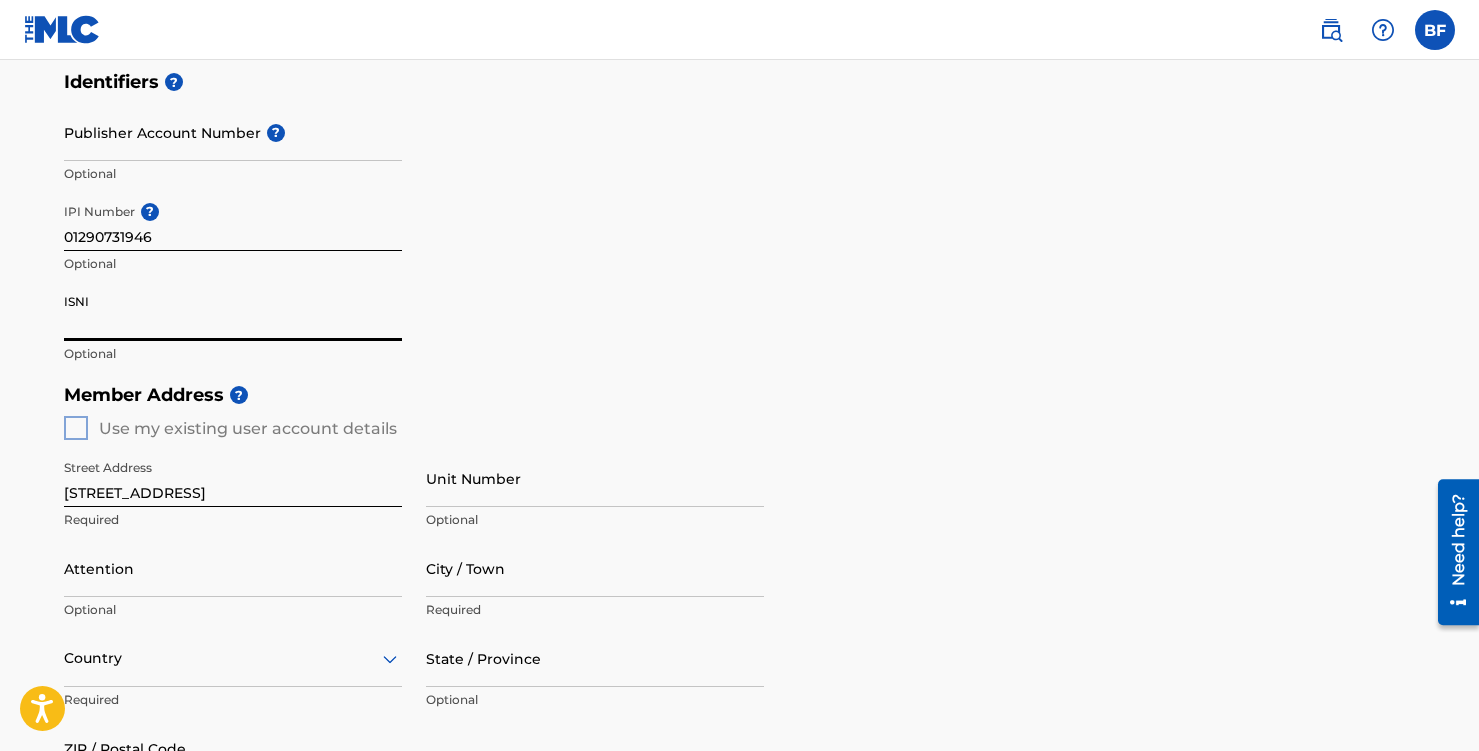 scroll, scrollTop: 493, scrollLeft: 0, axis: vertical 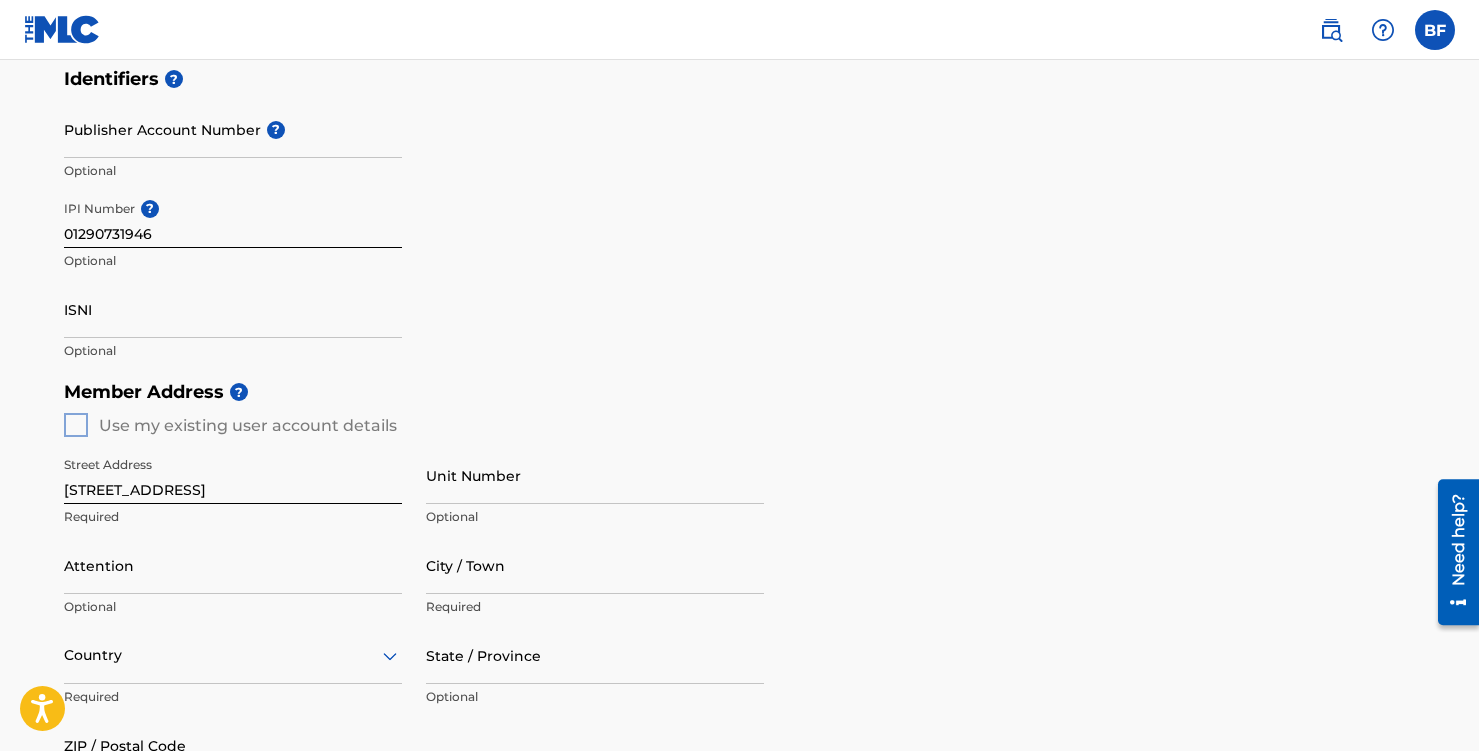 click on "Member Address ? Use my existing user account details Street Address 9840 Summit View Drive Required Unit Number Optional Attention Optional City / Town Required Country Required State / Province Optional ZIP / Postal Code Optional" at bounding box center [740, 599] 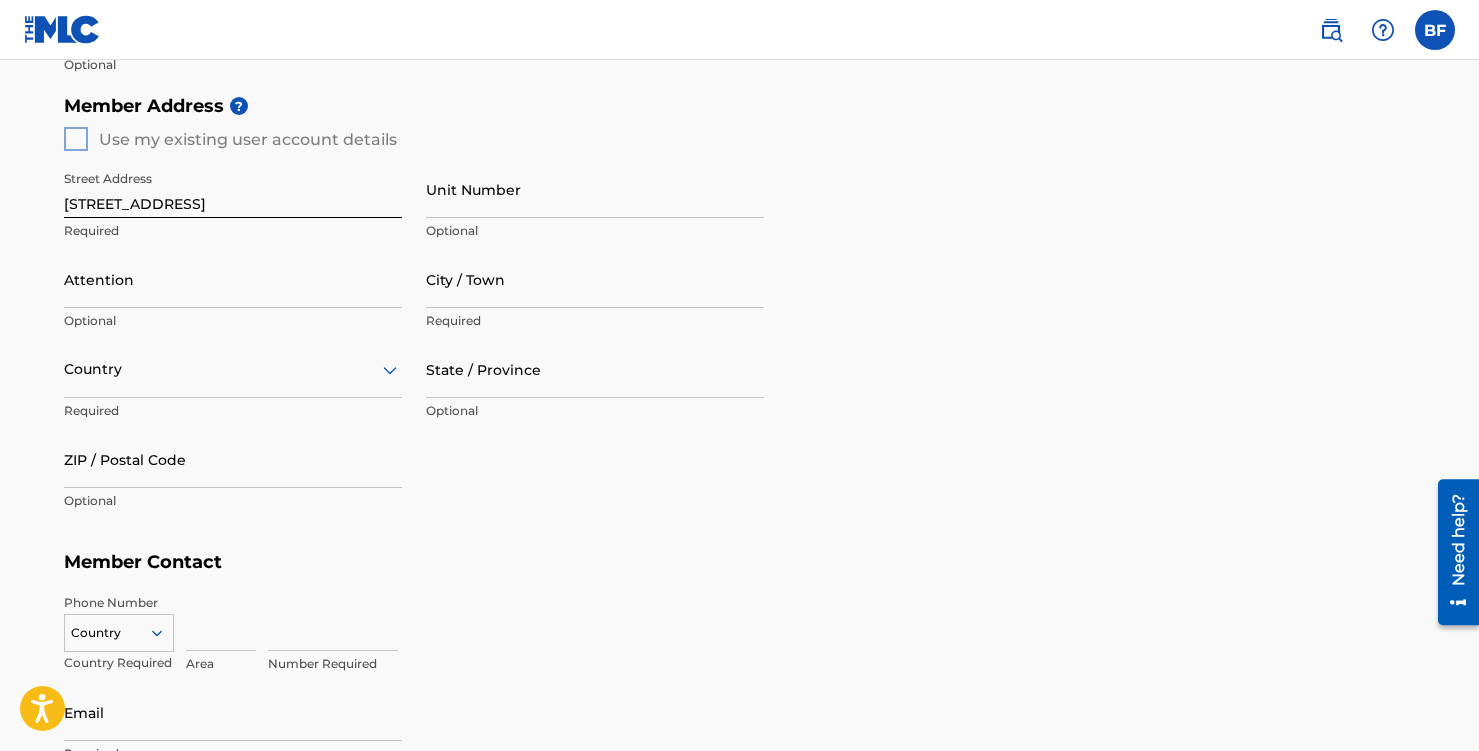 scroll, scrollTop: 777, scrollLeft: 0, axis: vertical 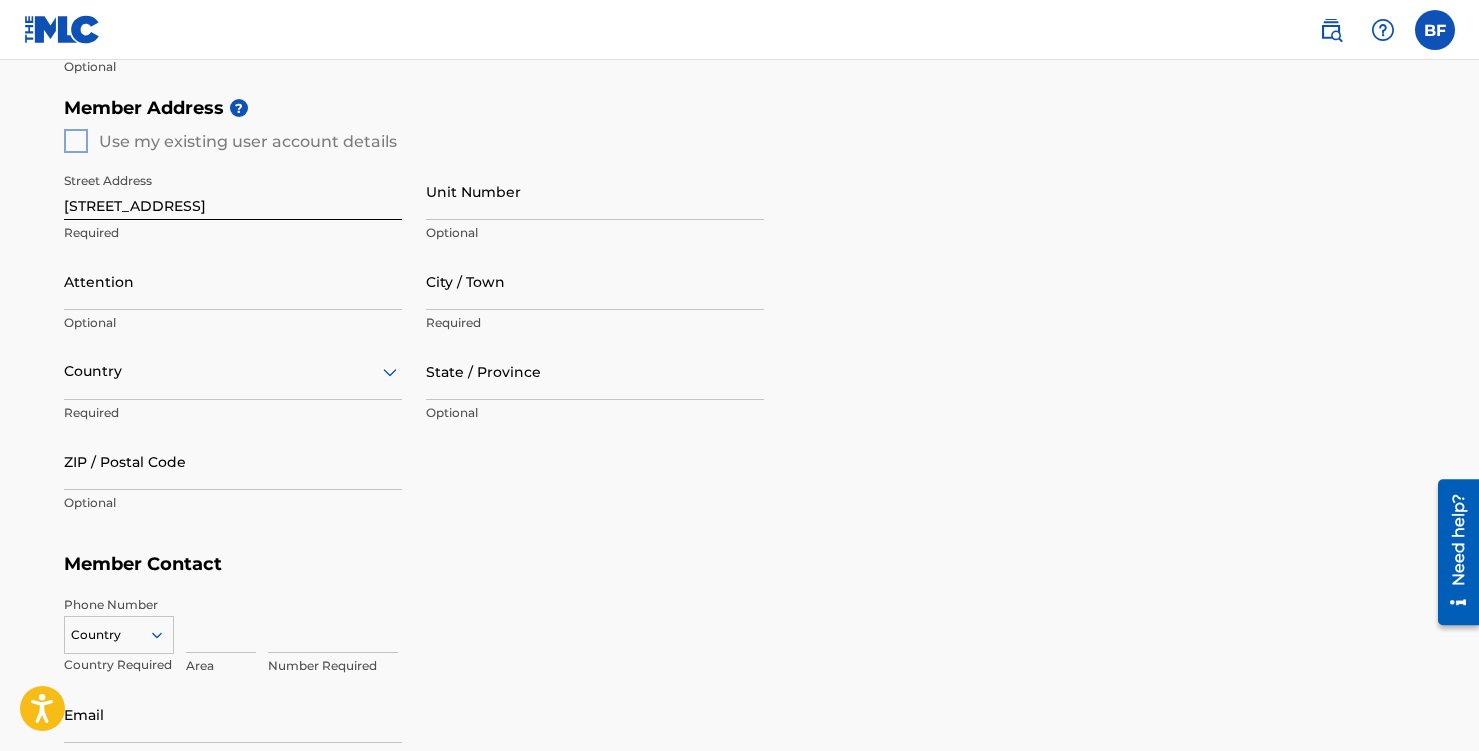 click on "Member Address ? Use my existing user account details Street Address 9840 Summit View Drive Required Unit Number Optional Attention Optional City / Town Required Country Required State / Province Optional ZIP / Postal Code Optional" at bounding box center (740, 315) 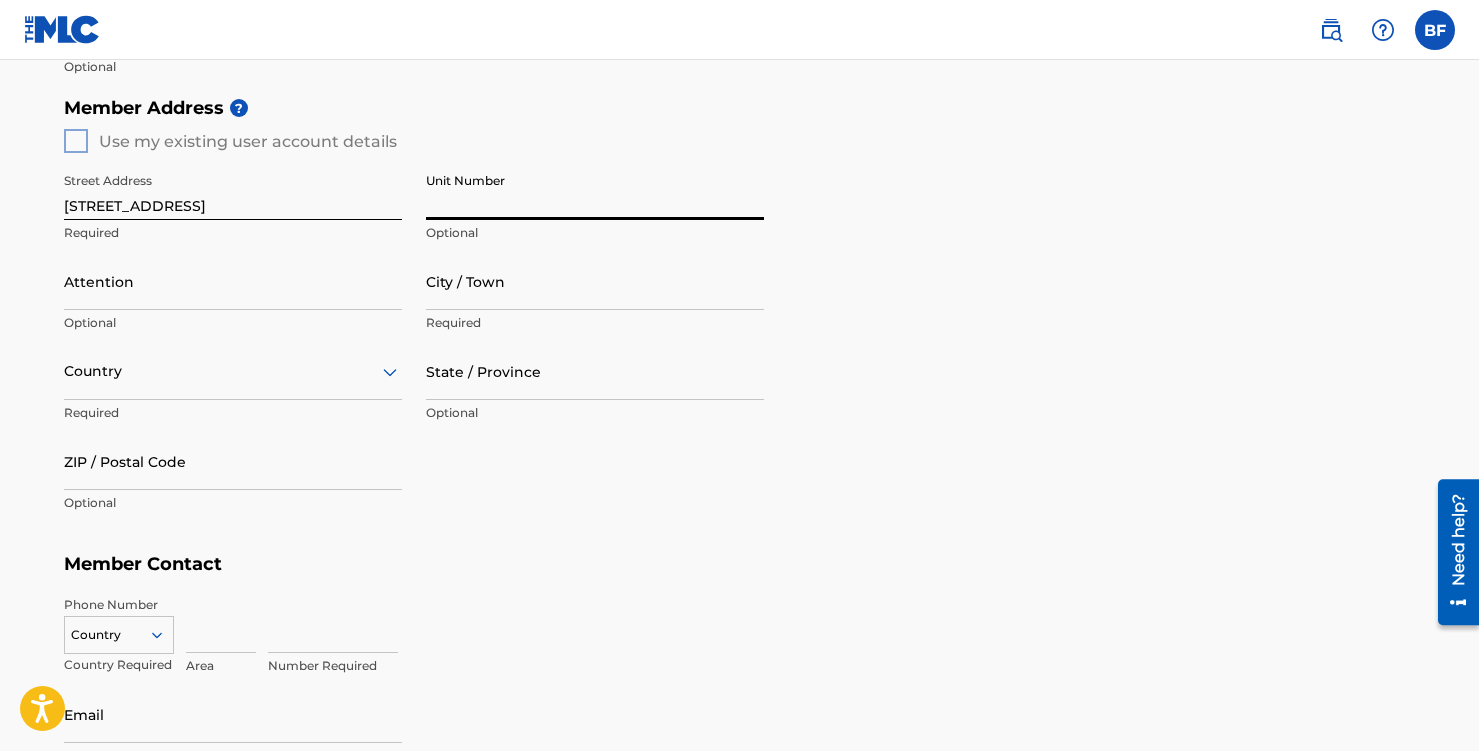 click on "City / Town" at bounding box center (595, 281) 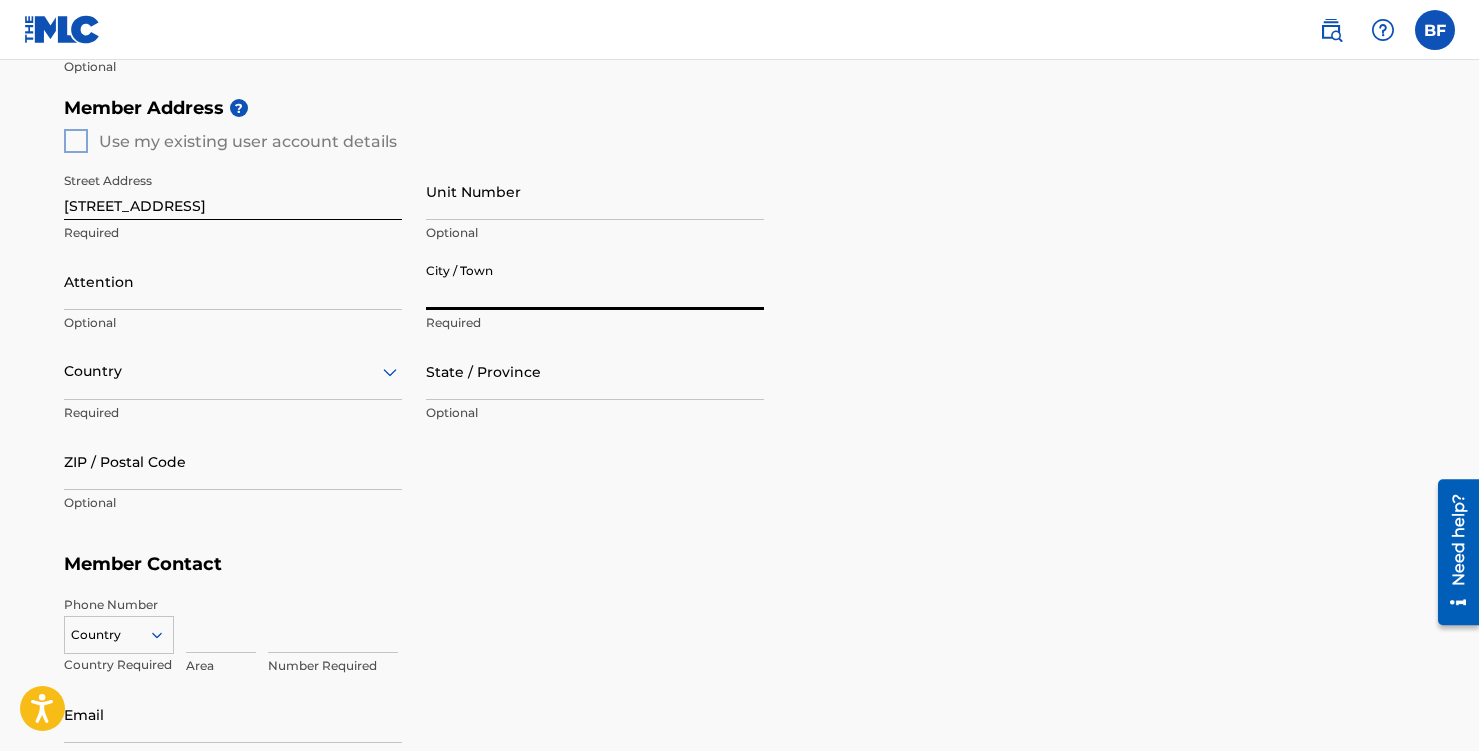 type on "Park City" 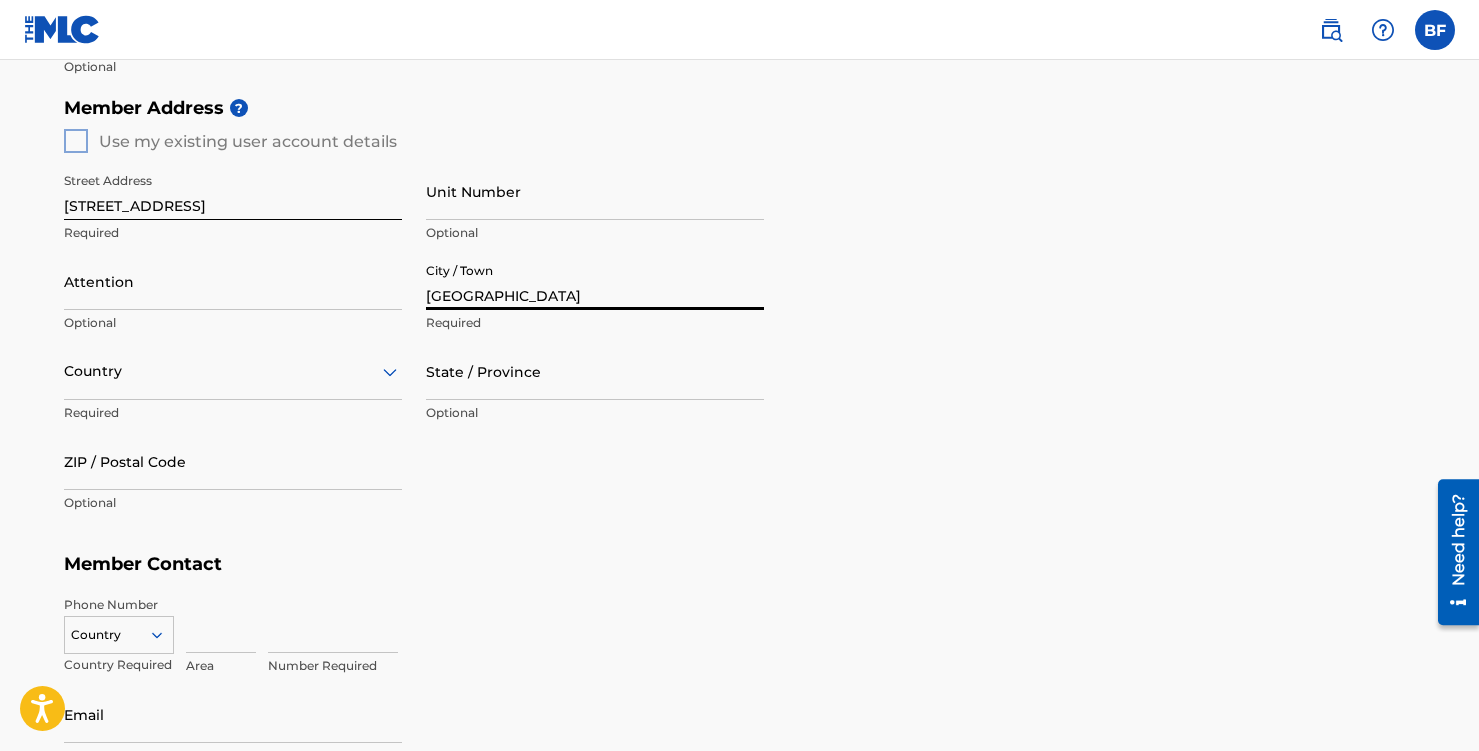 type on "Brian Farrar" 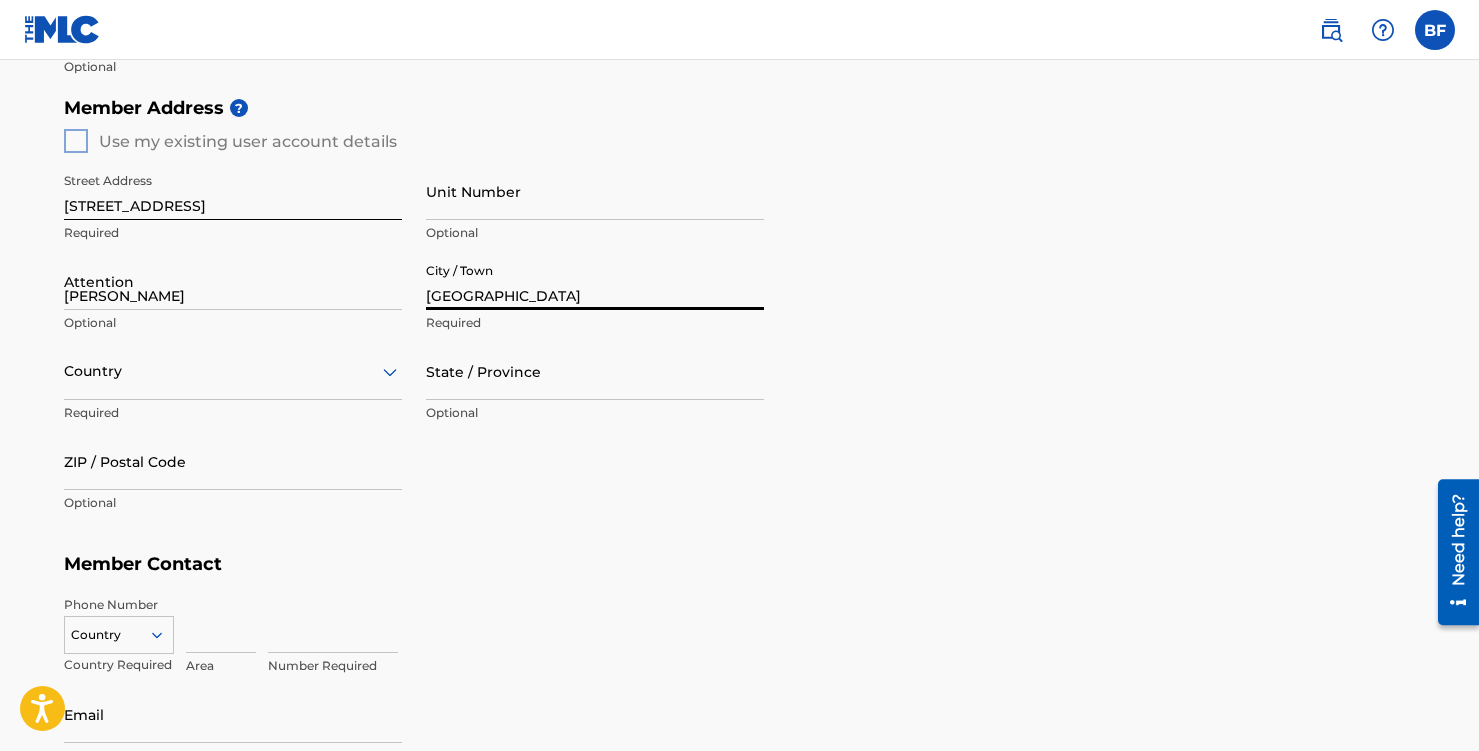 type on "United States" 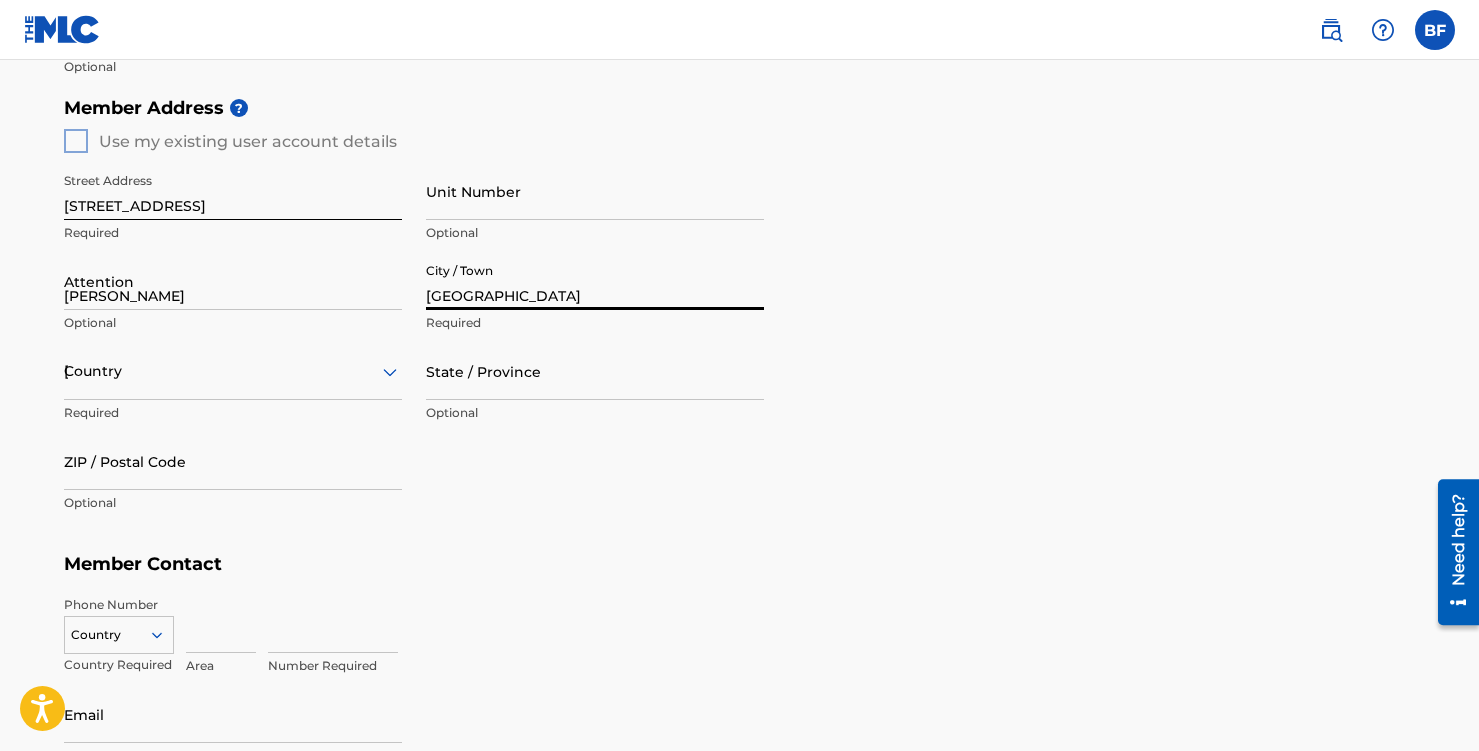 type on "Utah" 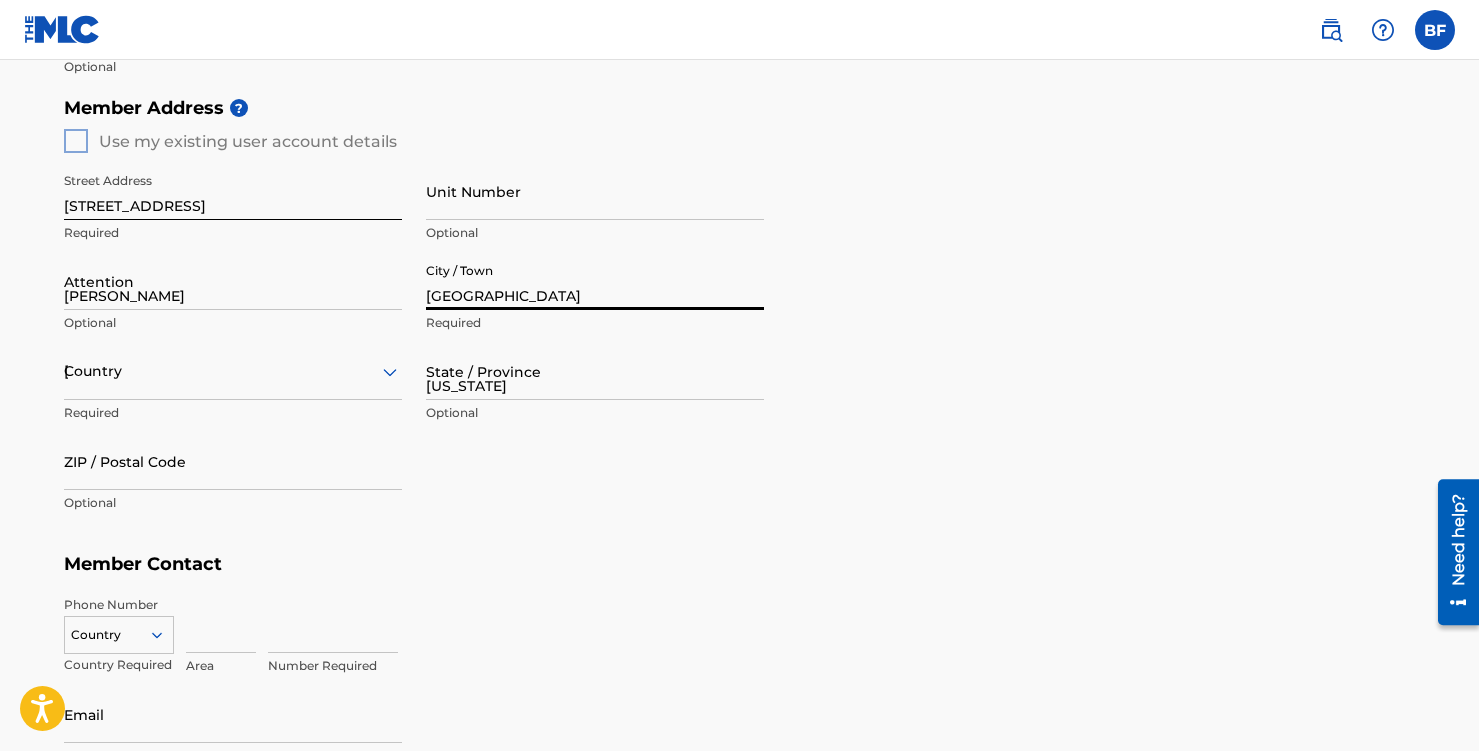 type on "84060" 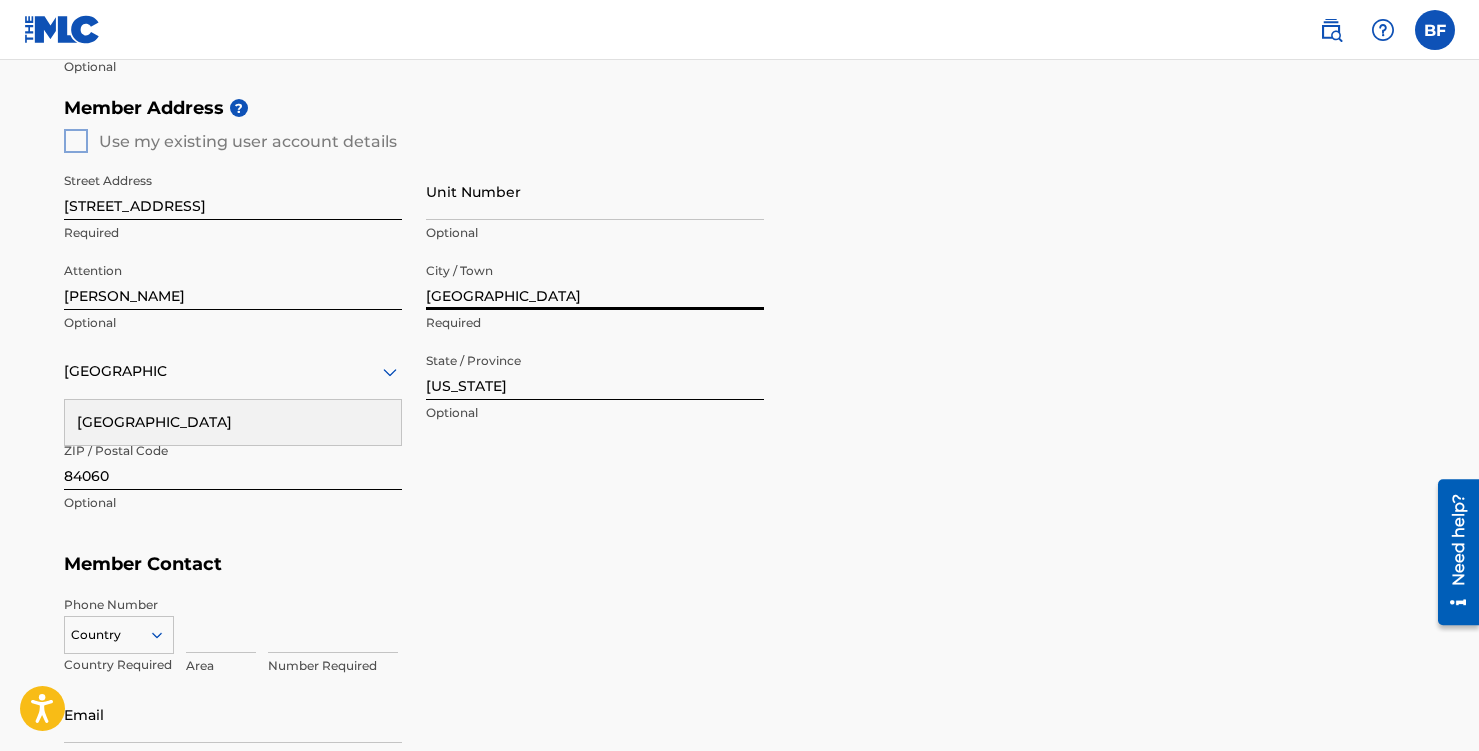 click on "Optional" at bounding box center [233, 323] 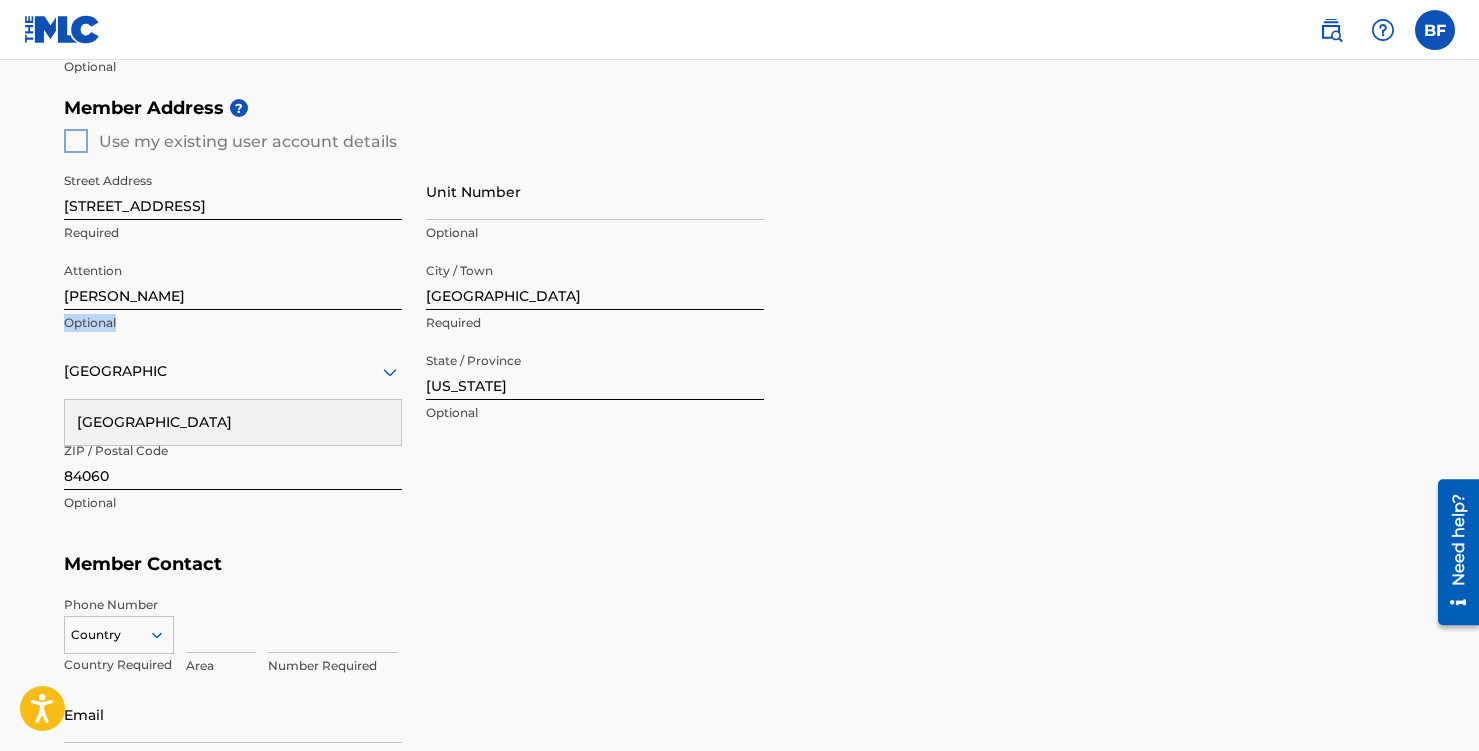 click on "Optional" at bounding box center [233, 323] 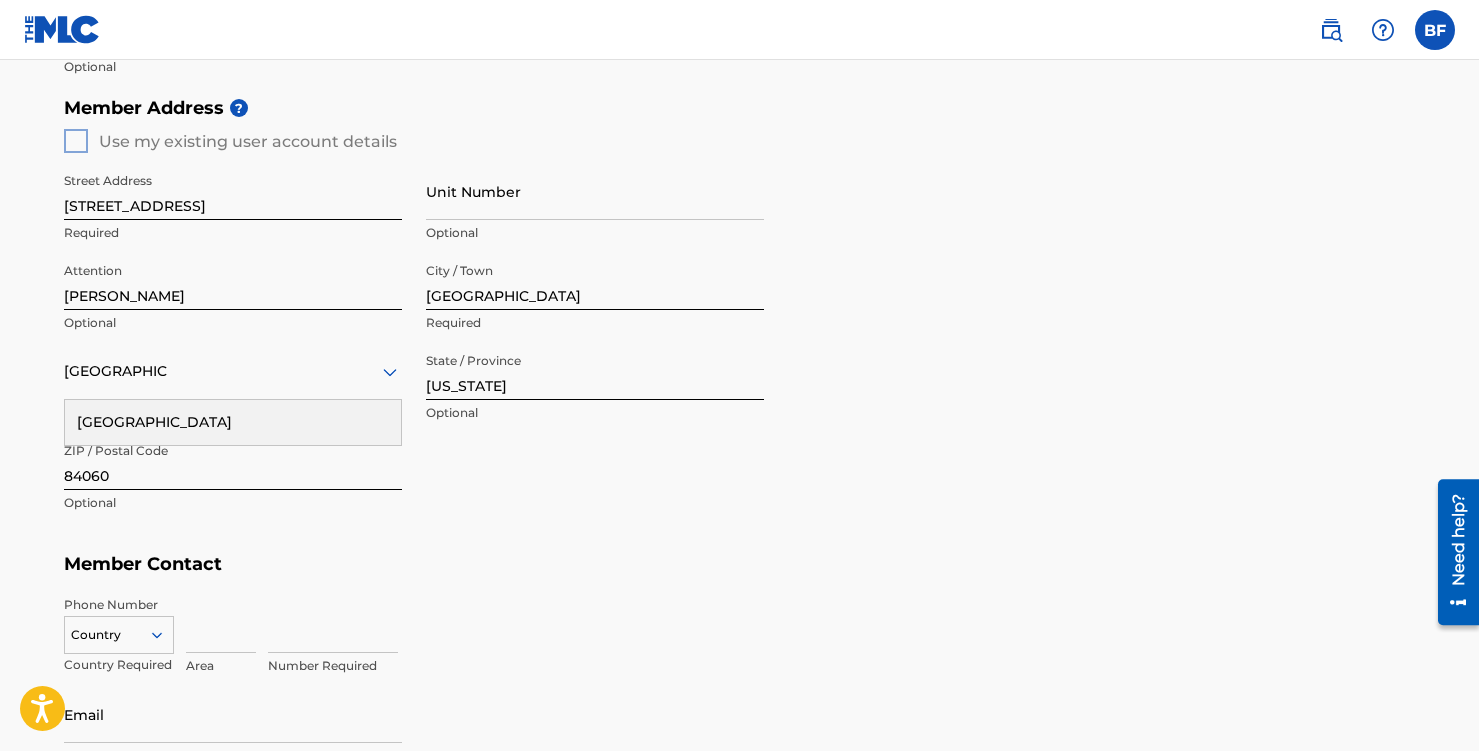 click on "Street Address 9840 Summit View Drive Required Unit Number Optional Attention Brian Farrar Optional City / Town Park City Required United States United States Required State / Province Utah Optional ZIP / Postal Code 84060 Optional" at bounding box center (414, 343) 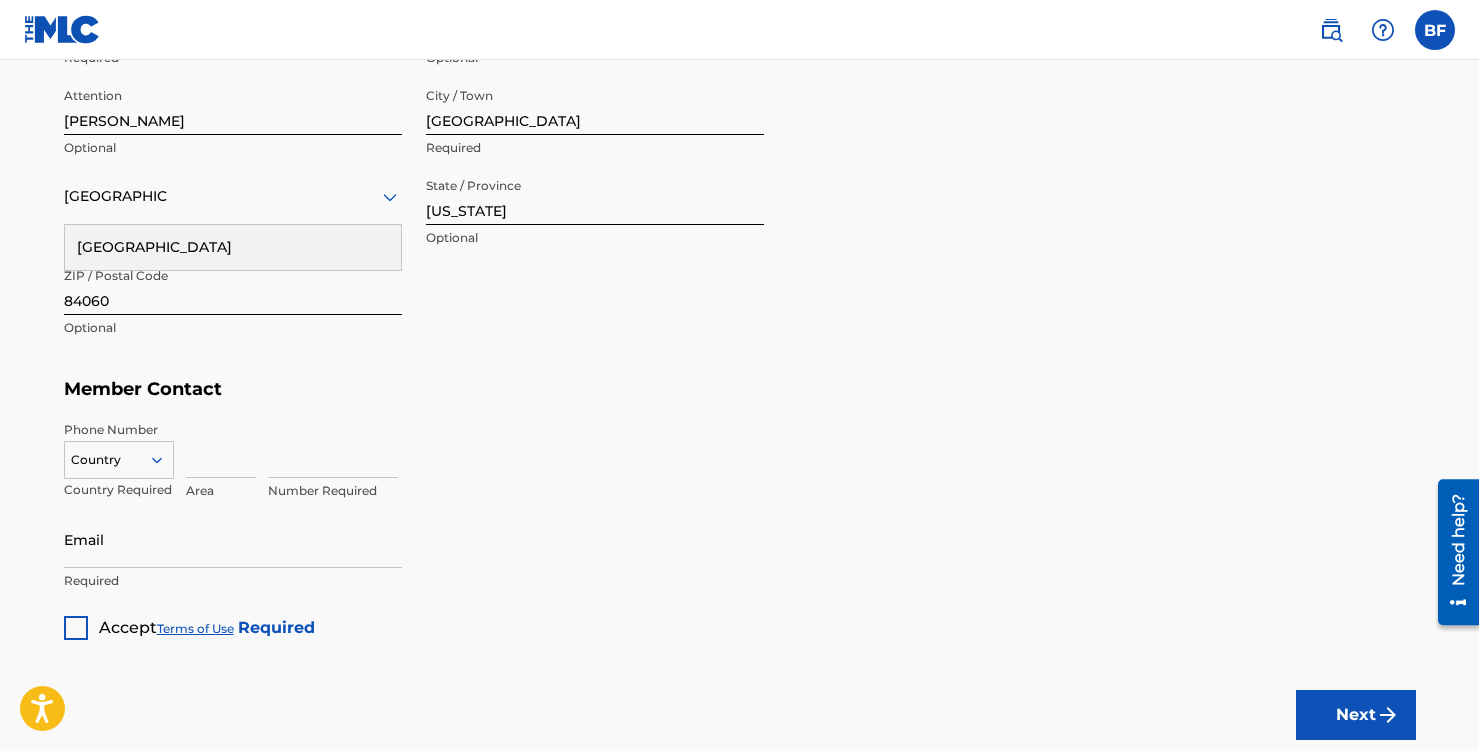 scroll, scrollTop: 956, scrollLeft: 0, axis: vertical 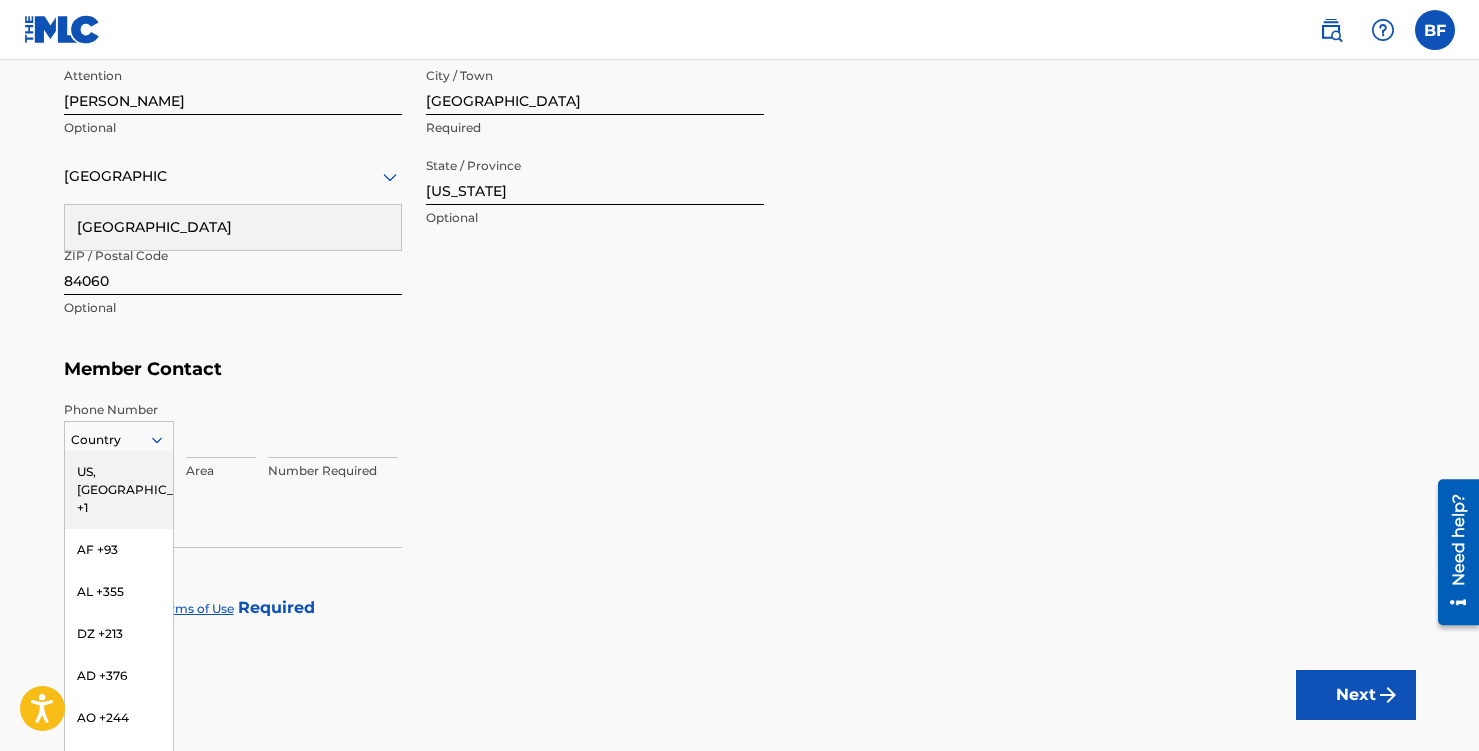 click on "US, CA +1, 1 of 216. 216 results available. Use Up and Down to choose options, press Enter to select the currently focused option, press Escape to exit the menu, press Tab to select the option and exit the menu. Country US, CA +1 AF +93 AL +355 DZ +213 AD +376 AO +244 AI +1264 AG +1268 AR +54 AM +374 AW +297 AU +61 AT +43 AZ +994 BS +1242 BH +973 BD +880 BB +1246 BY +375 BE +32 BZ +501 BJ +229 BM +1441 BT +975 BO +591 BA +387 BW +267 BR +55 BN +673 BG +359 BF +226 BI +257 KH +855 CM +237 CV +238 KY +1345 CF +236 TD +235 CL +56 CN +86 CO +57 KM +269 CG, CD +242 CK +682 CR +506 CI +225 HR +385 CU +53 CY +357 CZ +420 DK +45 DJ +253 DM +1767 DO +1809 EC +593 EG +20 SV +503 GQ +240 ER +291 EE +372 ET +251 FK +500 FO +298 FJ +679 FI +358 FR +33 GF +594 PF +689 GA +241 GM +220 GE +995 DE +49 GH +233 GI +350 GR +30 GL +299 GD +1473 GP +590 GT +502 GN +224 GW +245 GY +592 HT +509 VA, IT +39 HN +504 HK +852 HU +36 IS +354 IN +91 ID +62 IR +98 IQ +964 IE +353 IL +972 JM +1876 JP +81 JO +962 KZ +7 KE +254 KI +686 KP +850" at bounding box center (119, 436) 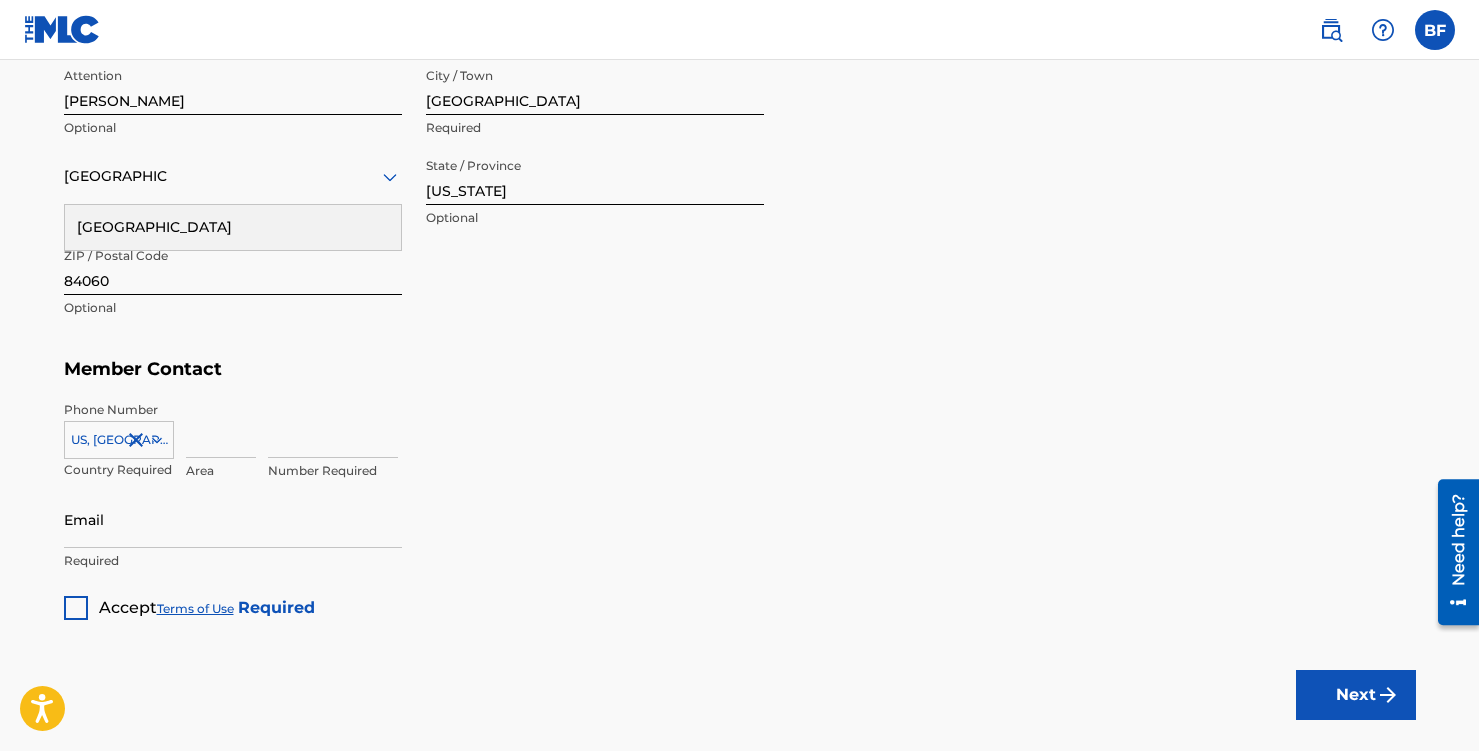 click at bounding box center [221, 429] 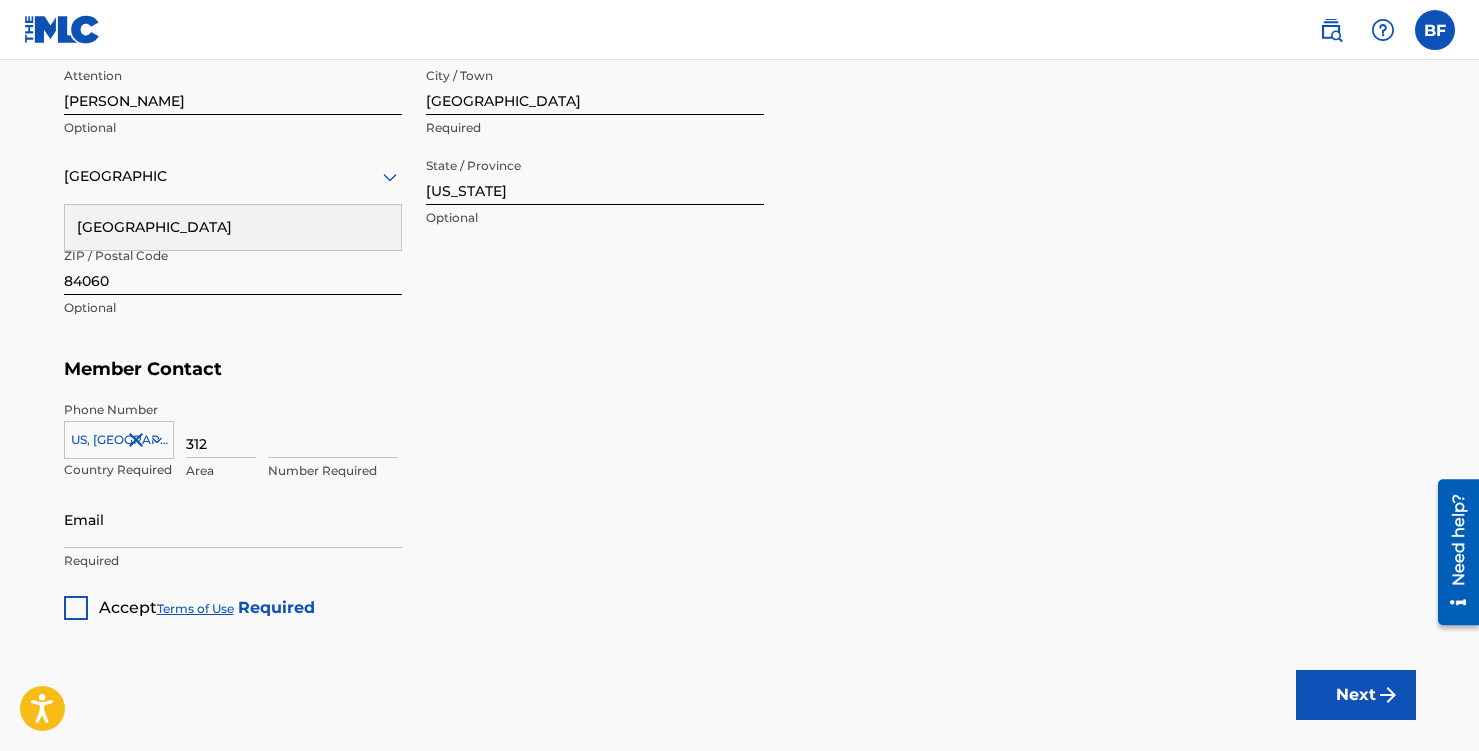 type on "1" 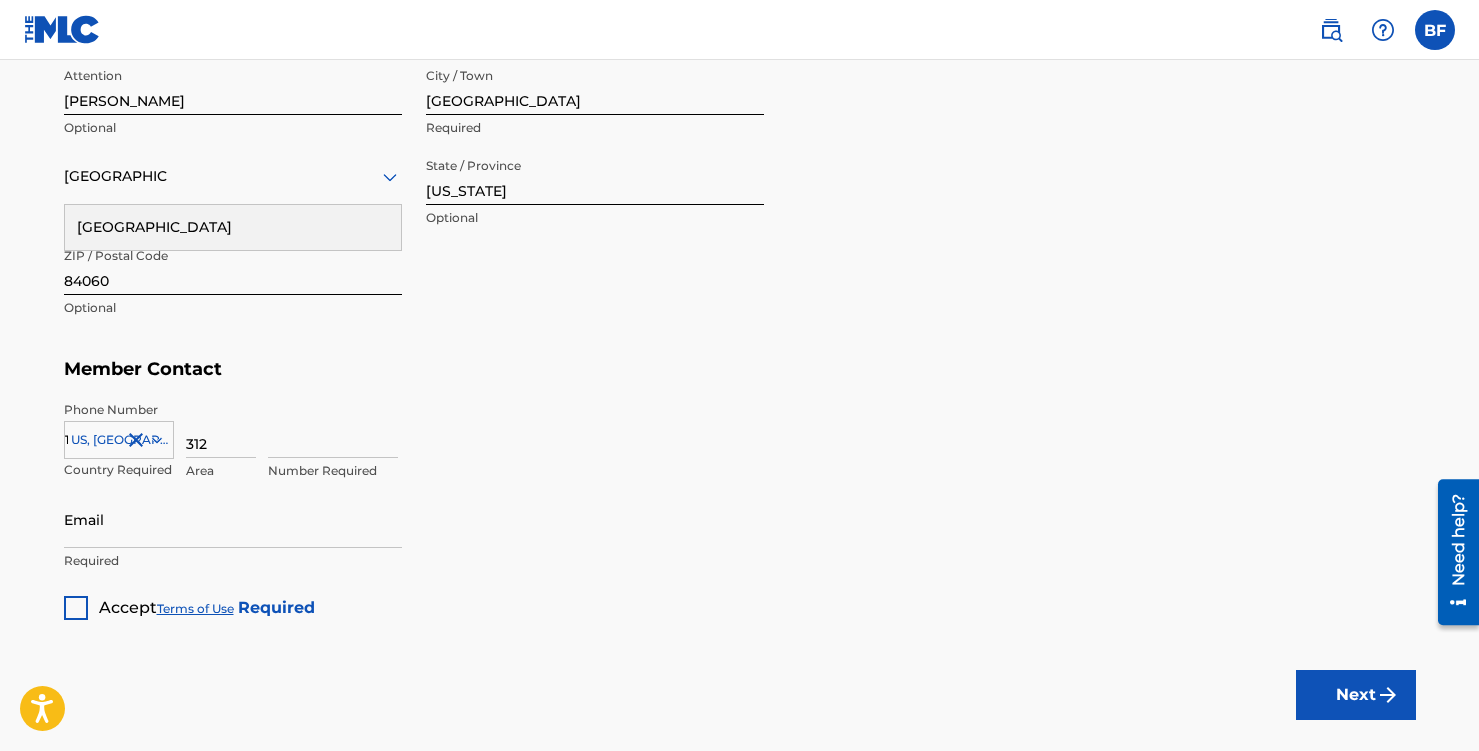 type on "5609655" 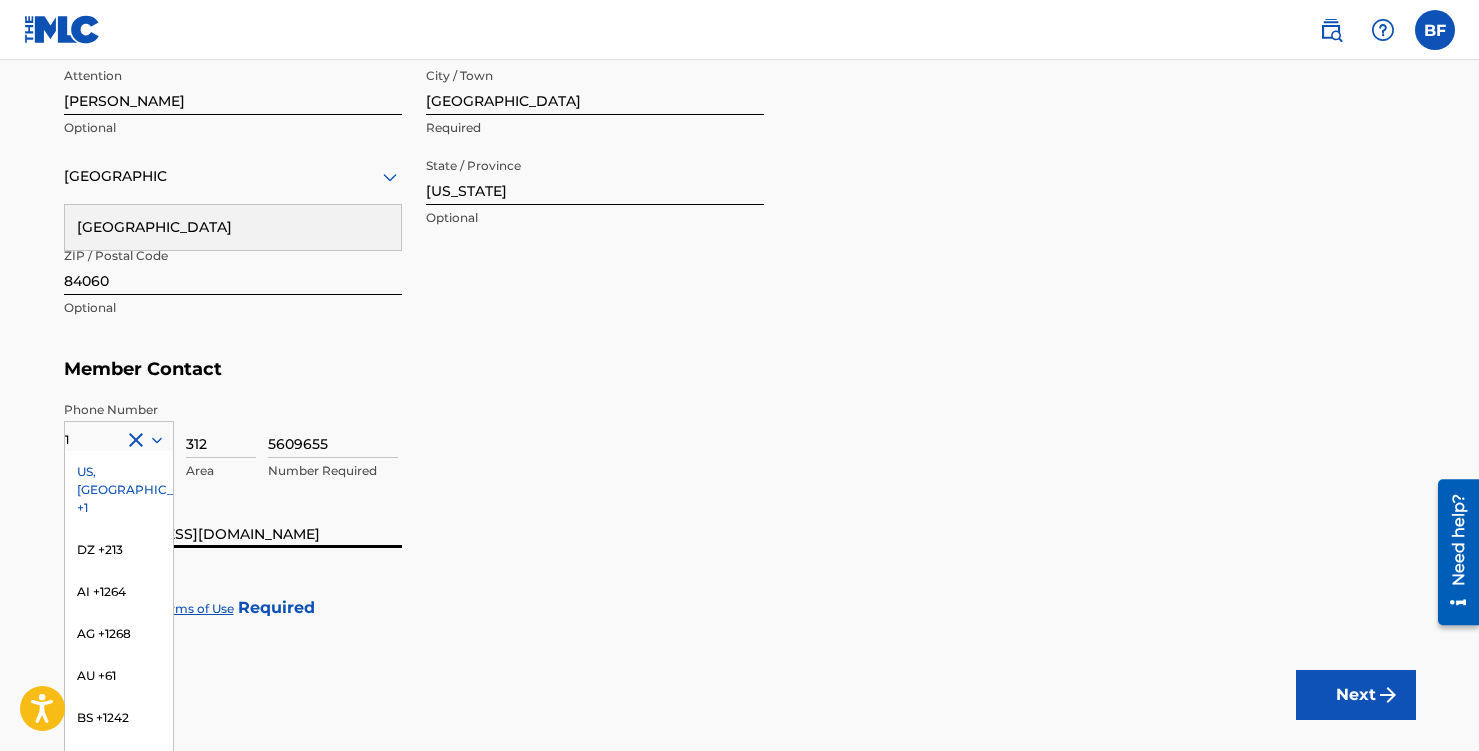 click on "[EMAIL_ADDRESS][DOMAIN_NAME]" at bounding box center [233, 519] 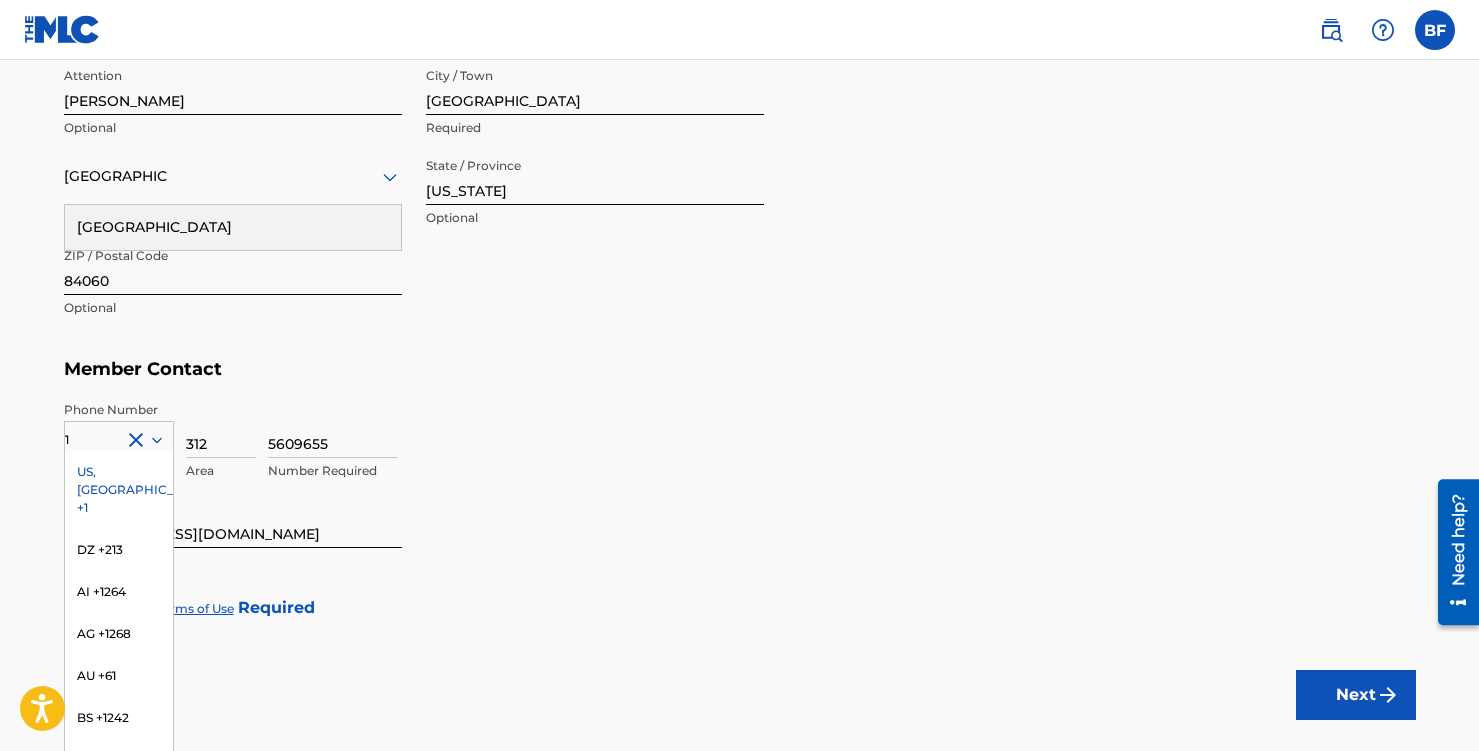 click on "[EMAIL_ADDRESS][DOMAIN_NAME]" at bounding box center (233, 519) 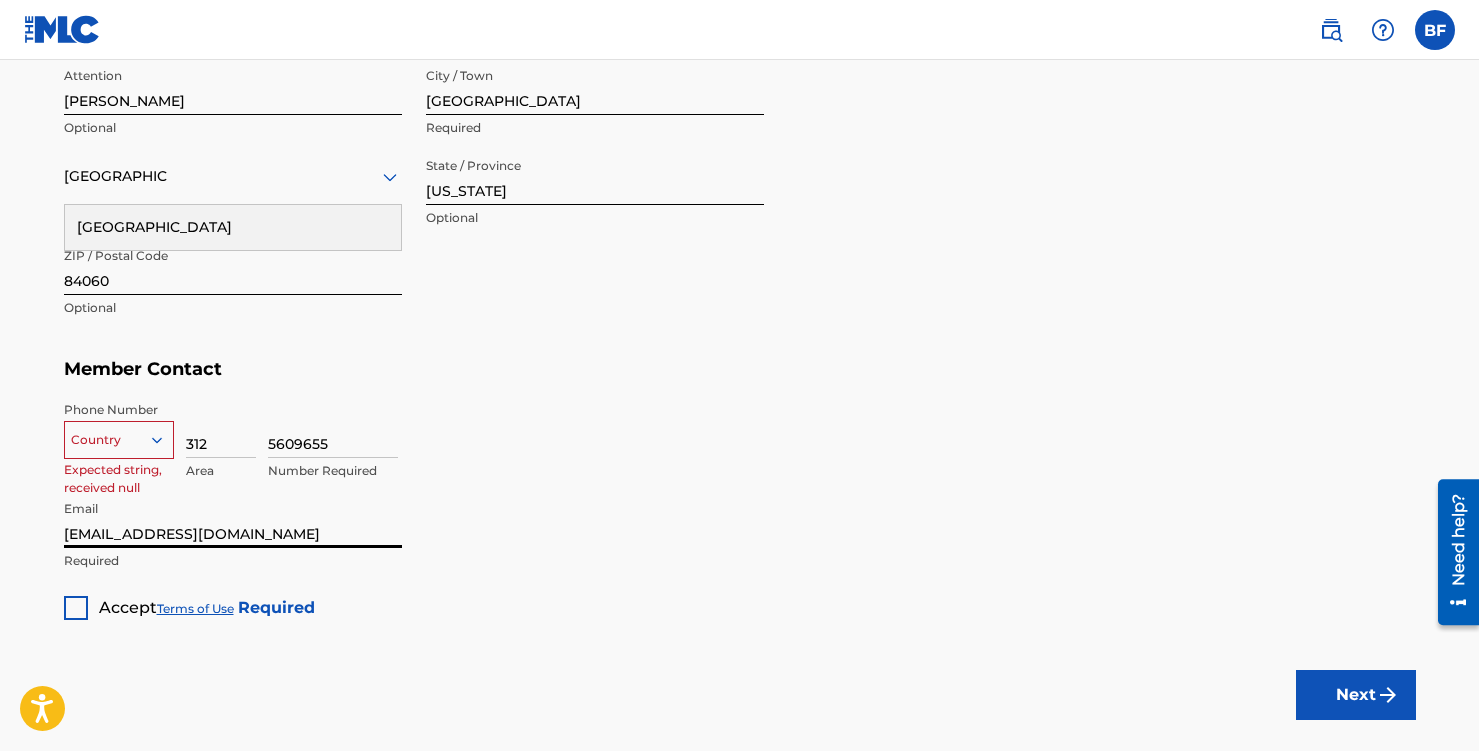 drag, startPoint x: 218, startPoint y: 533, endPoint x: 23, endPoint y: 529, distance: 195.04102 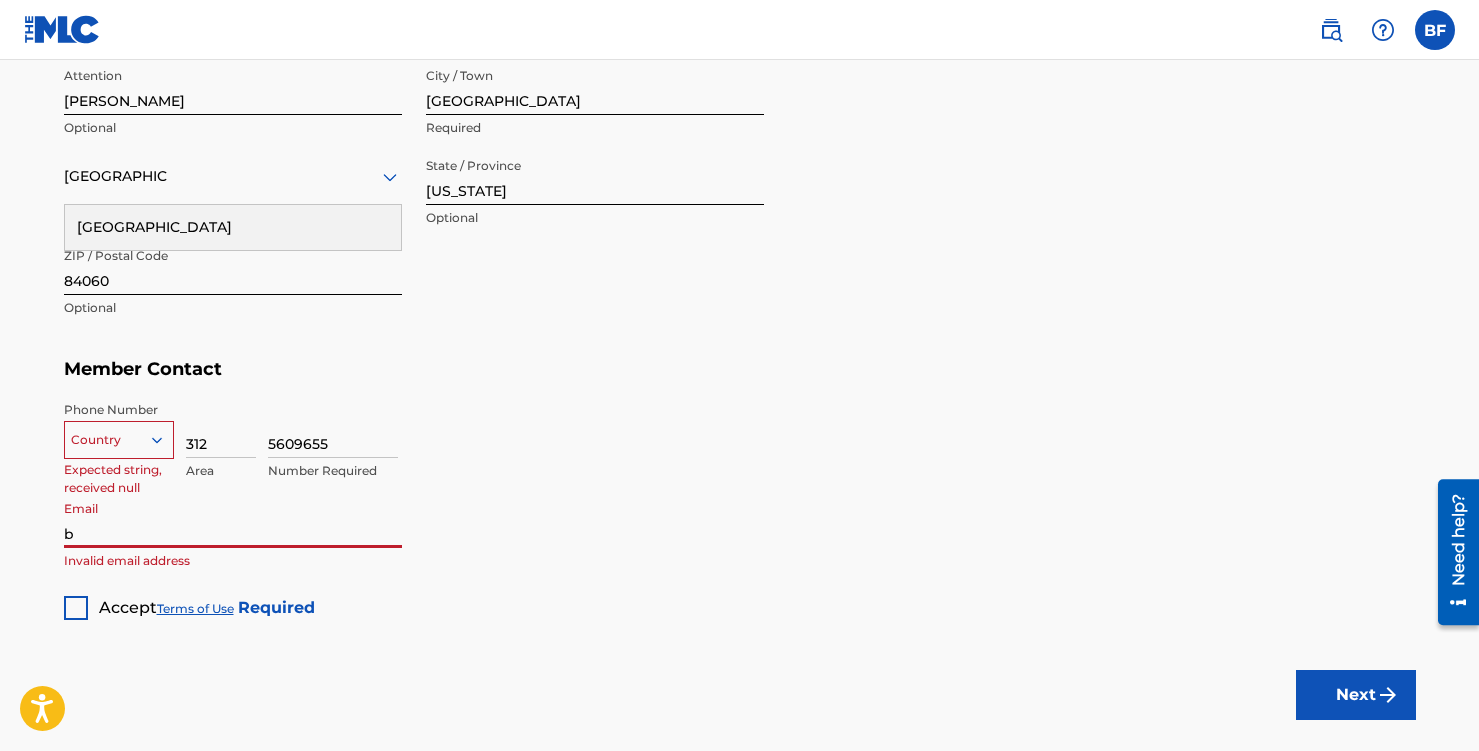 type on "brian.farrar@bamnmusicgroup.com" 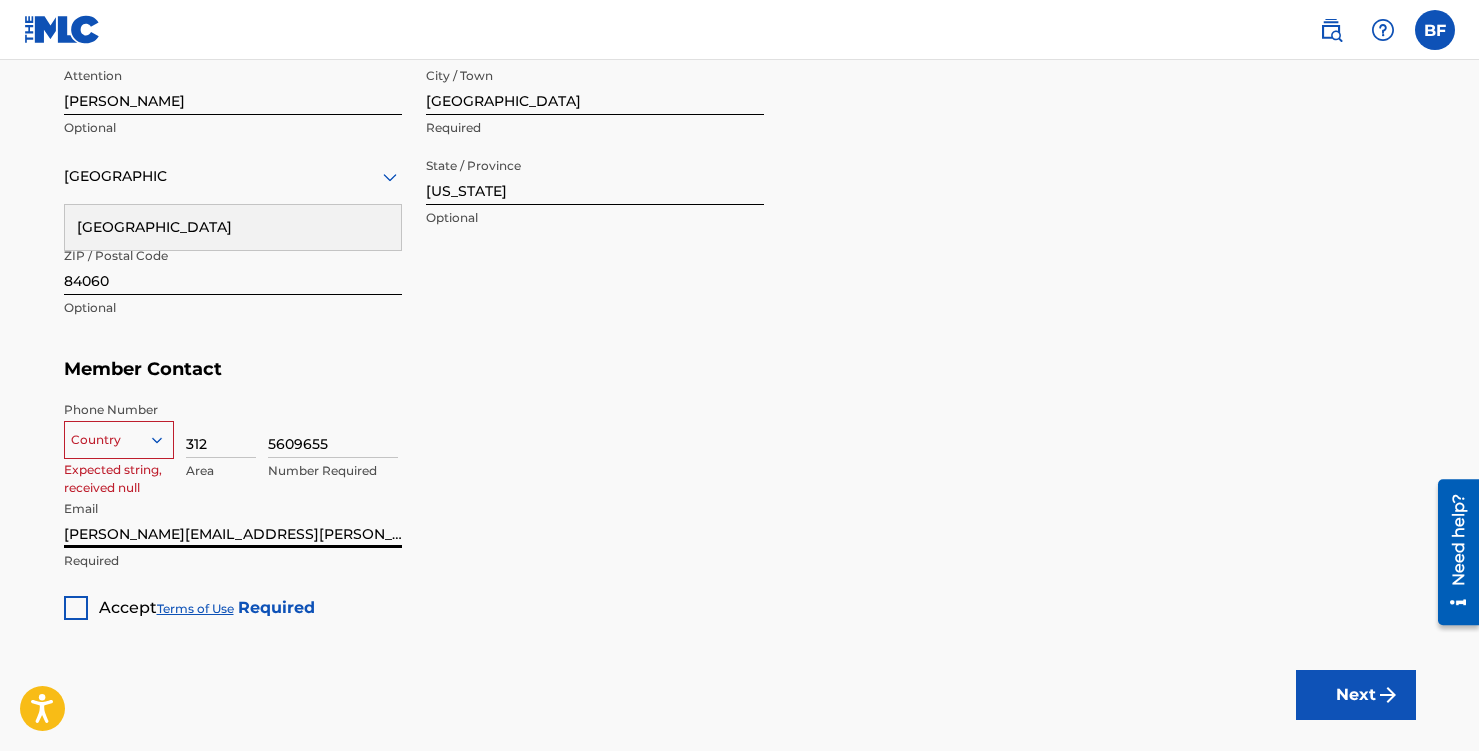 click at bounding box center [76, 608] 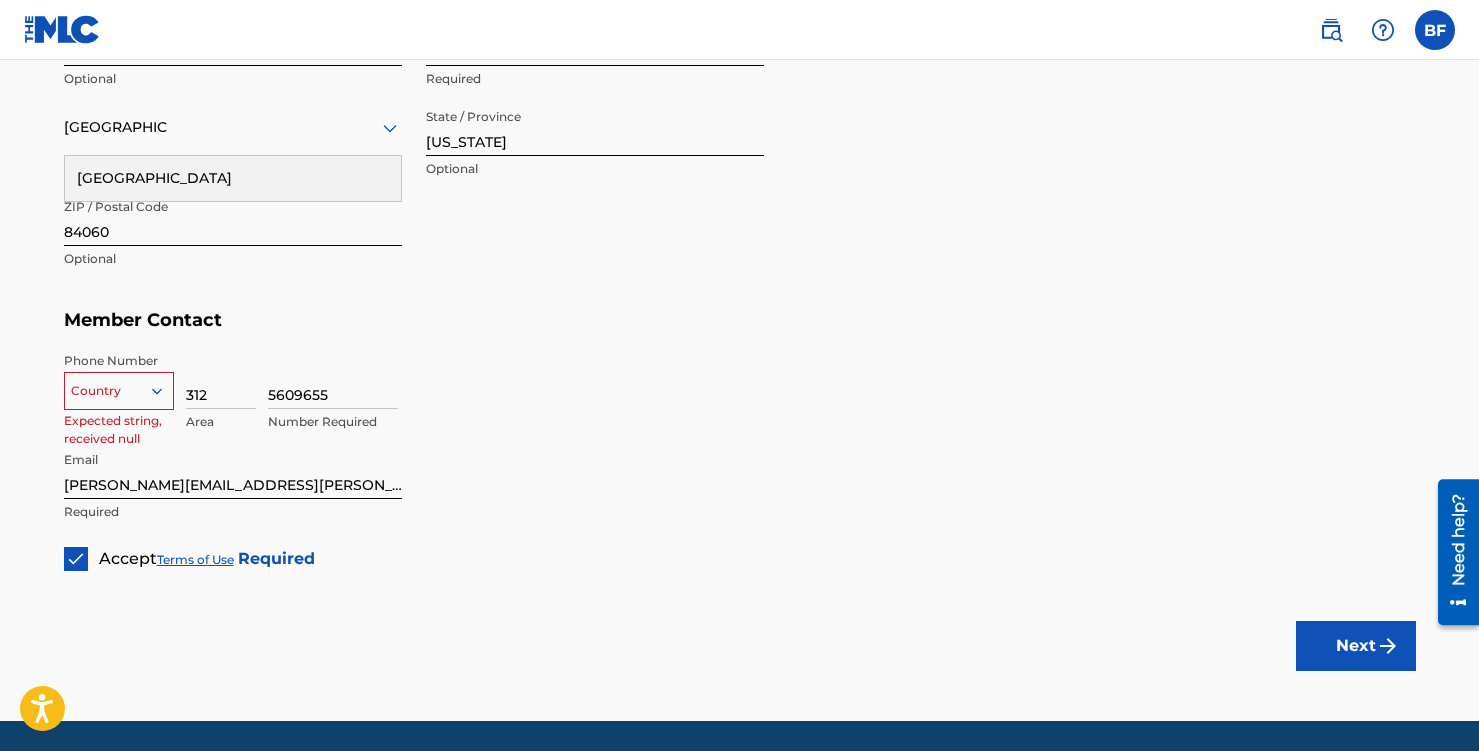 scroll, scrollTop: 1086, scrollLeft: 0, axis: vertical 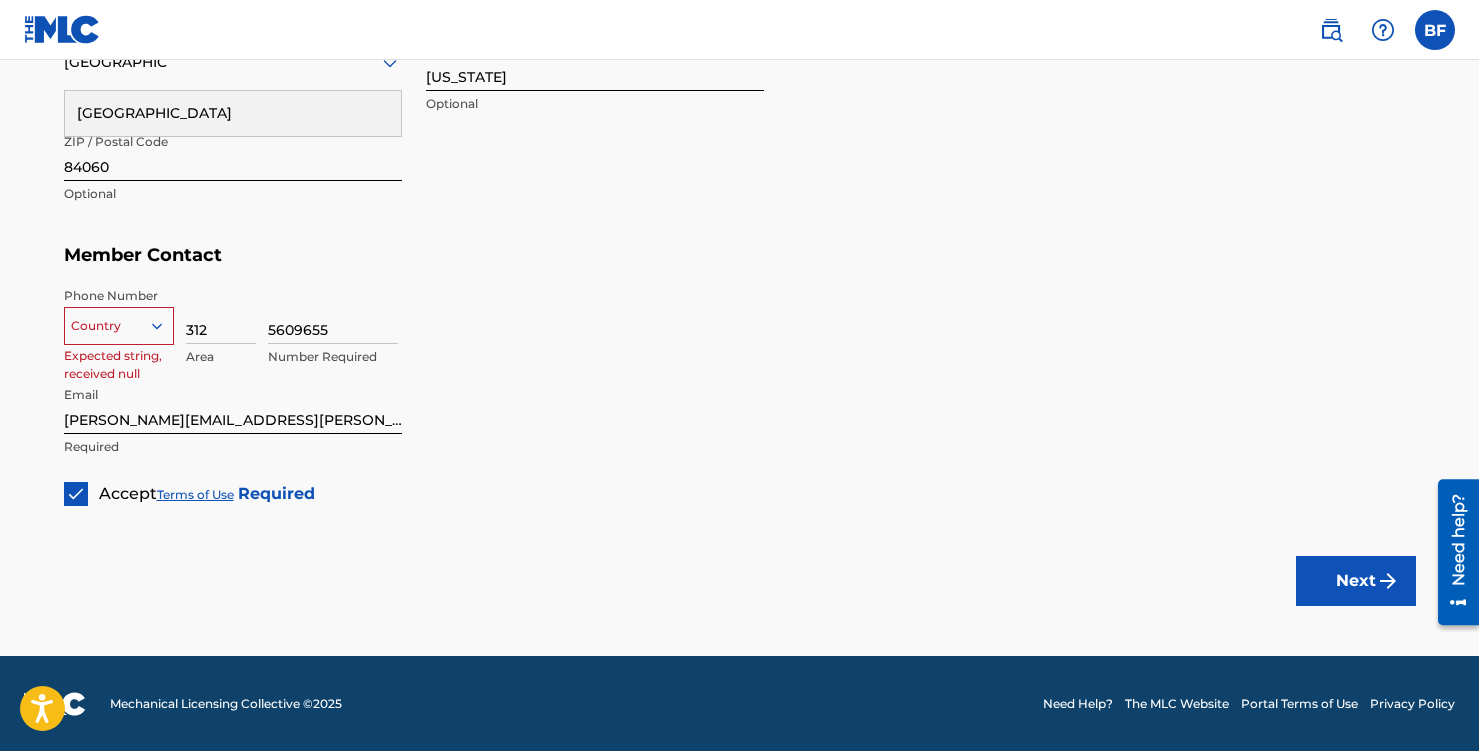 click 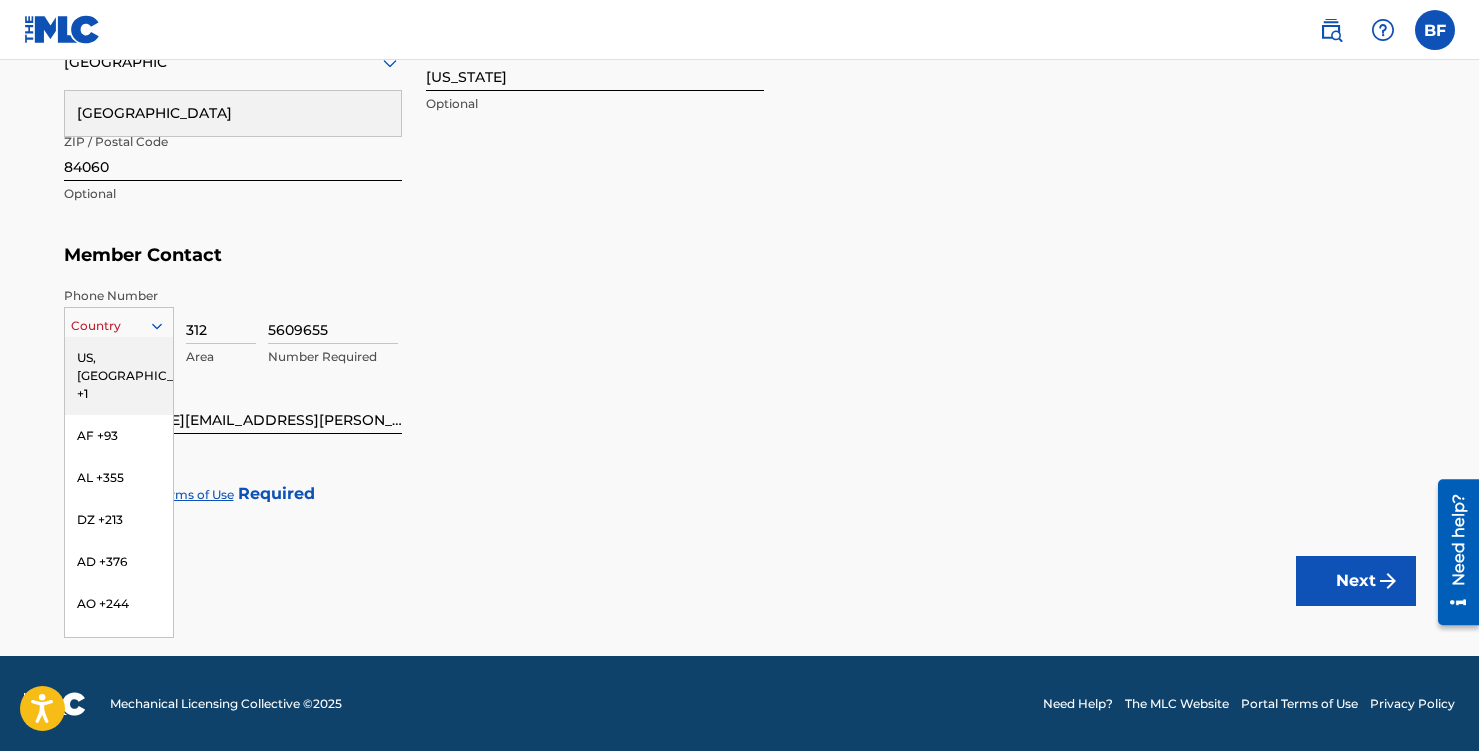 click on "US, CA +1" at bounding box center (119, 376) 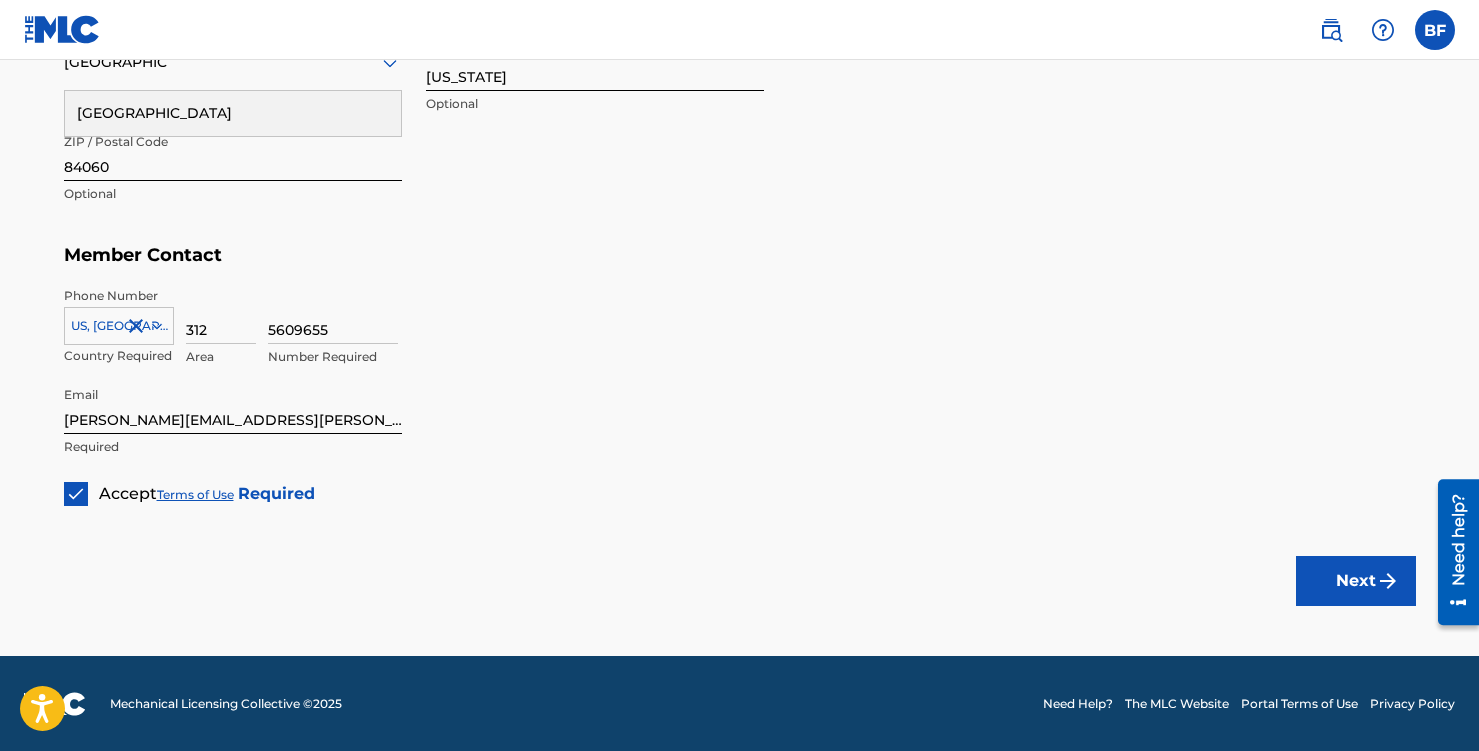 click on "Next" at bounding box center (1356, 581) 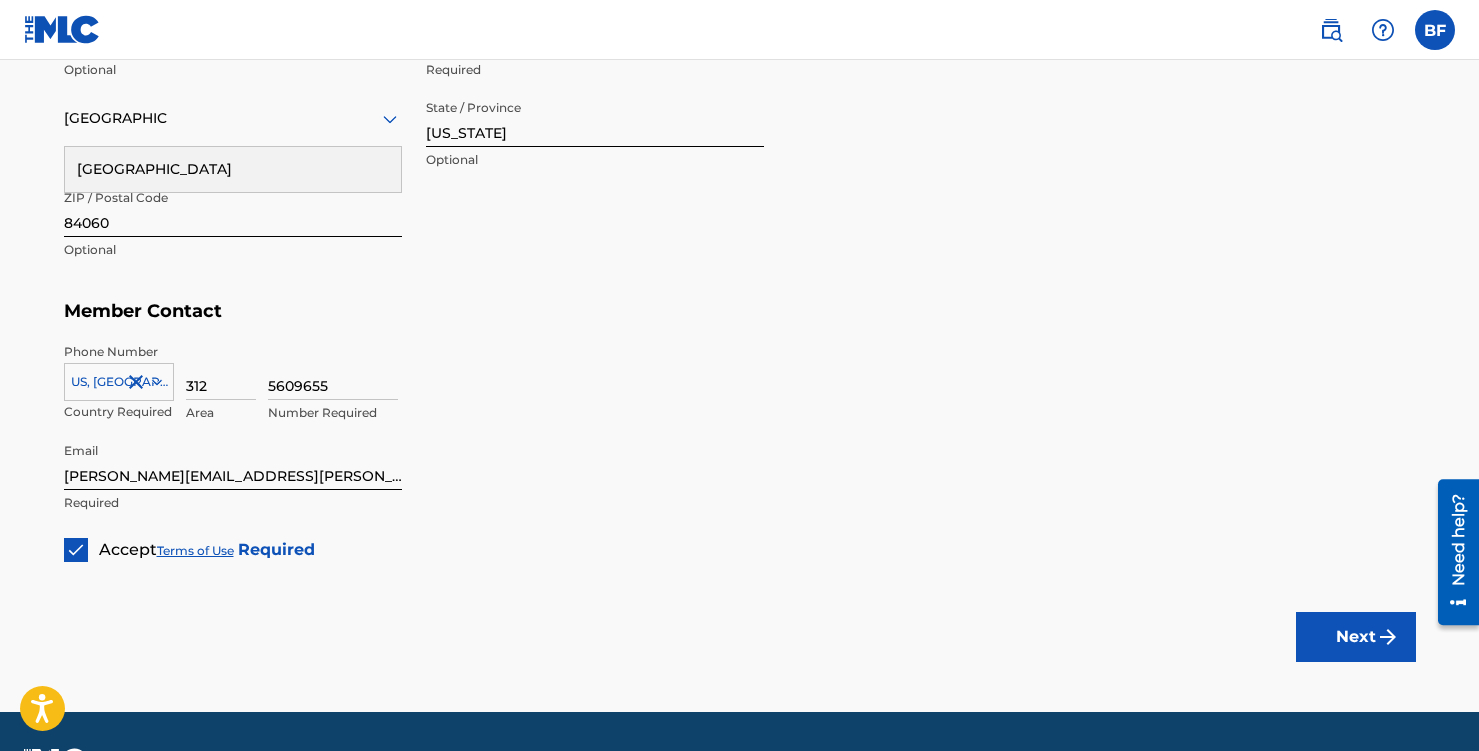 scroll, scrollTop: 1086, scrollLeft: 0, axis: vertical 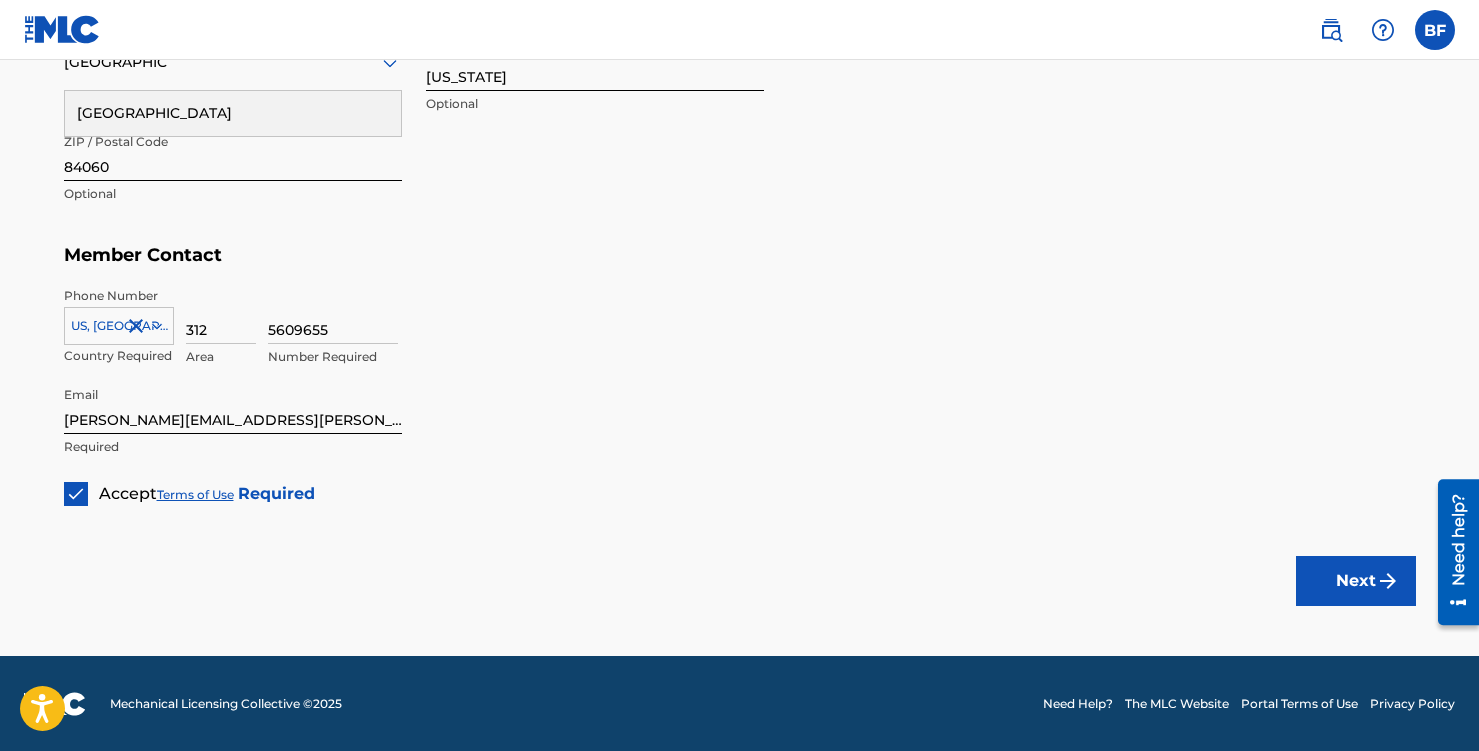 type 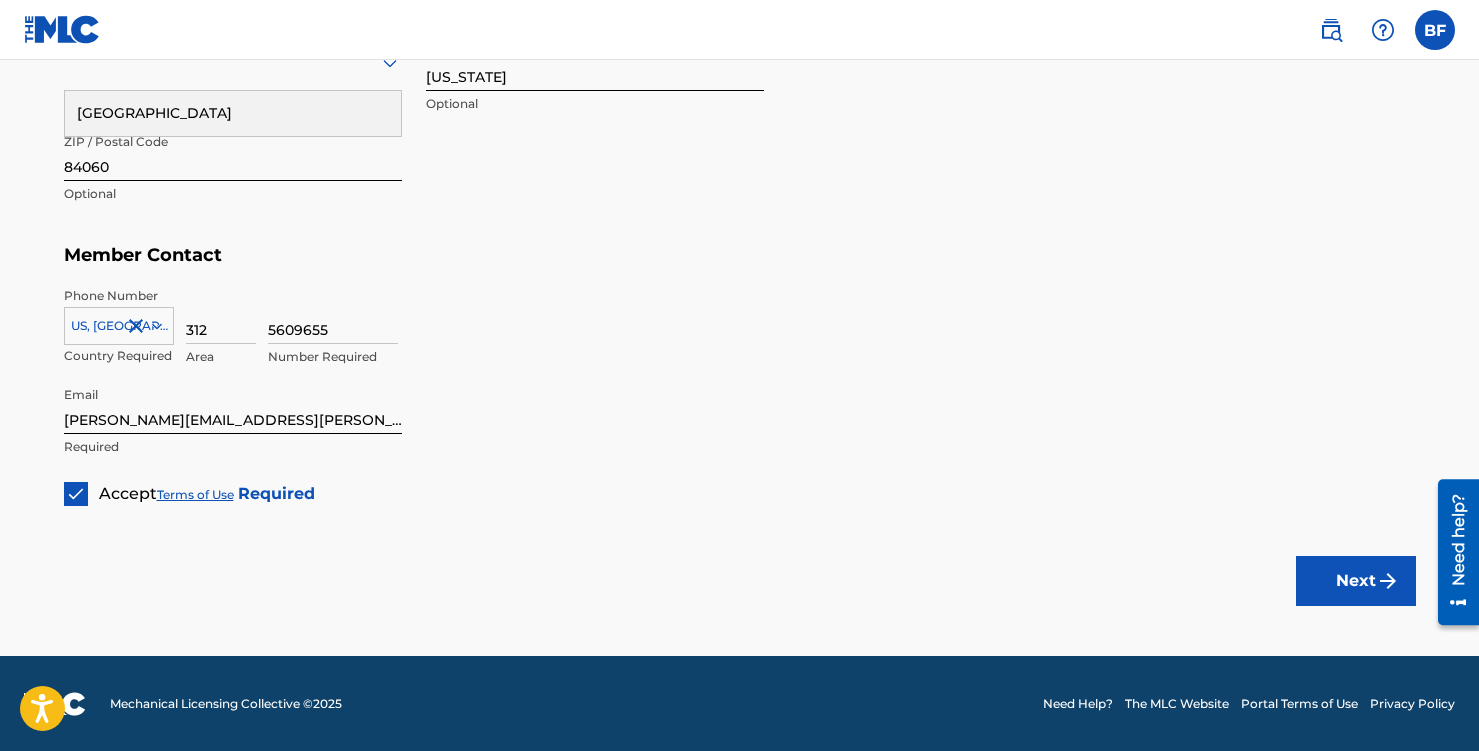 click on "Next" at bounding box center [1356, 581] 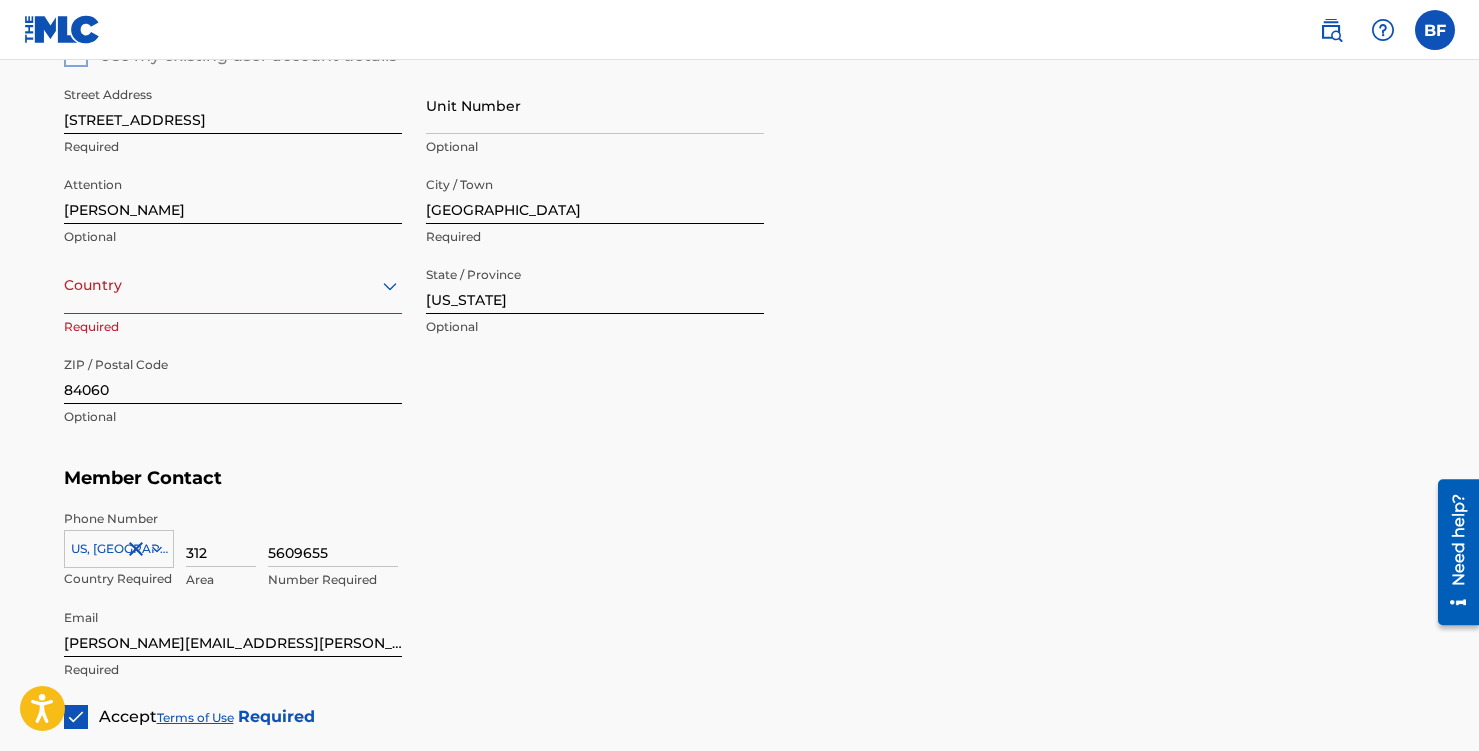 scroll, scrollTop: 822, scrollLeft: 0, axis: vertical 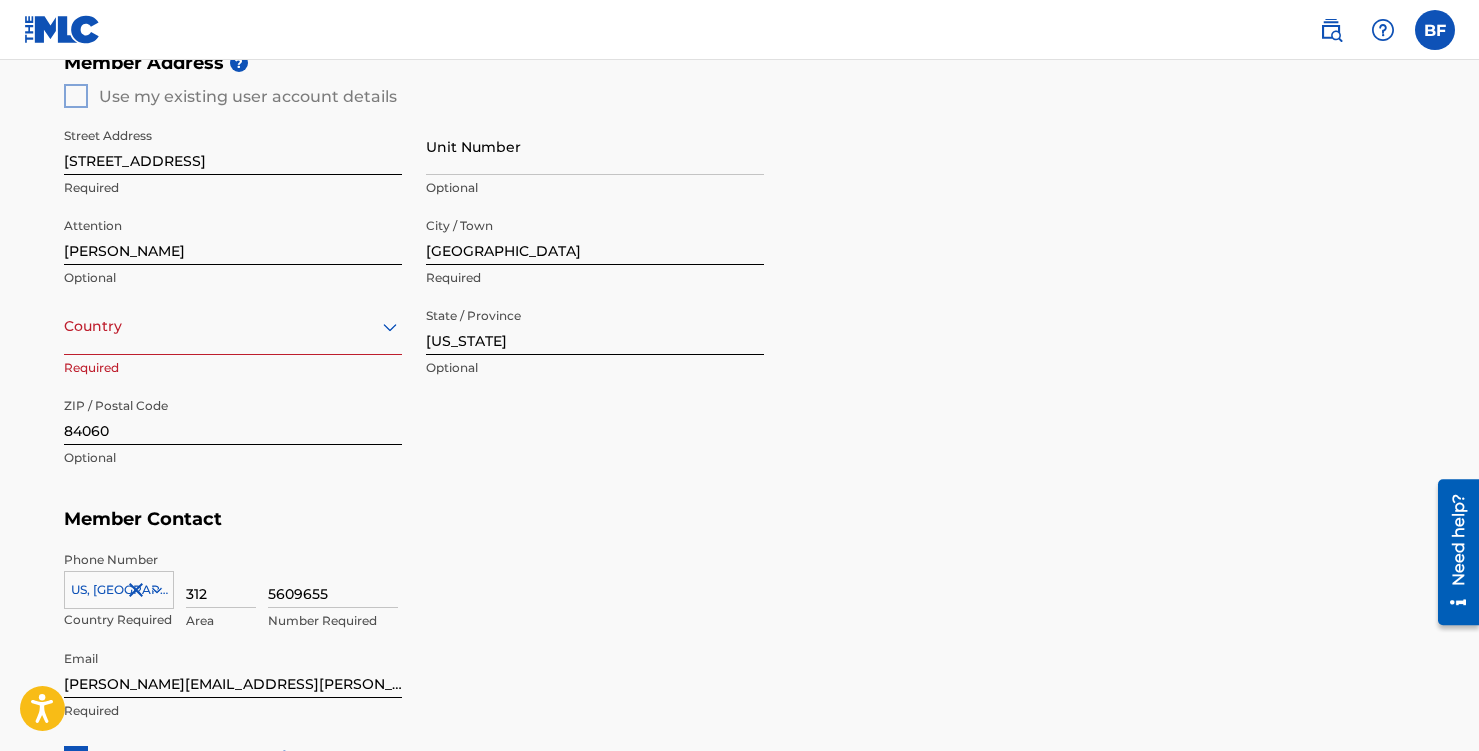 click on "Country" at bounding box center [233, 326] 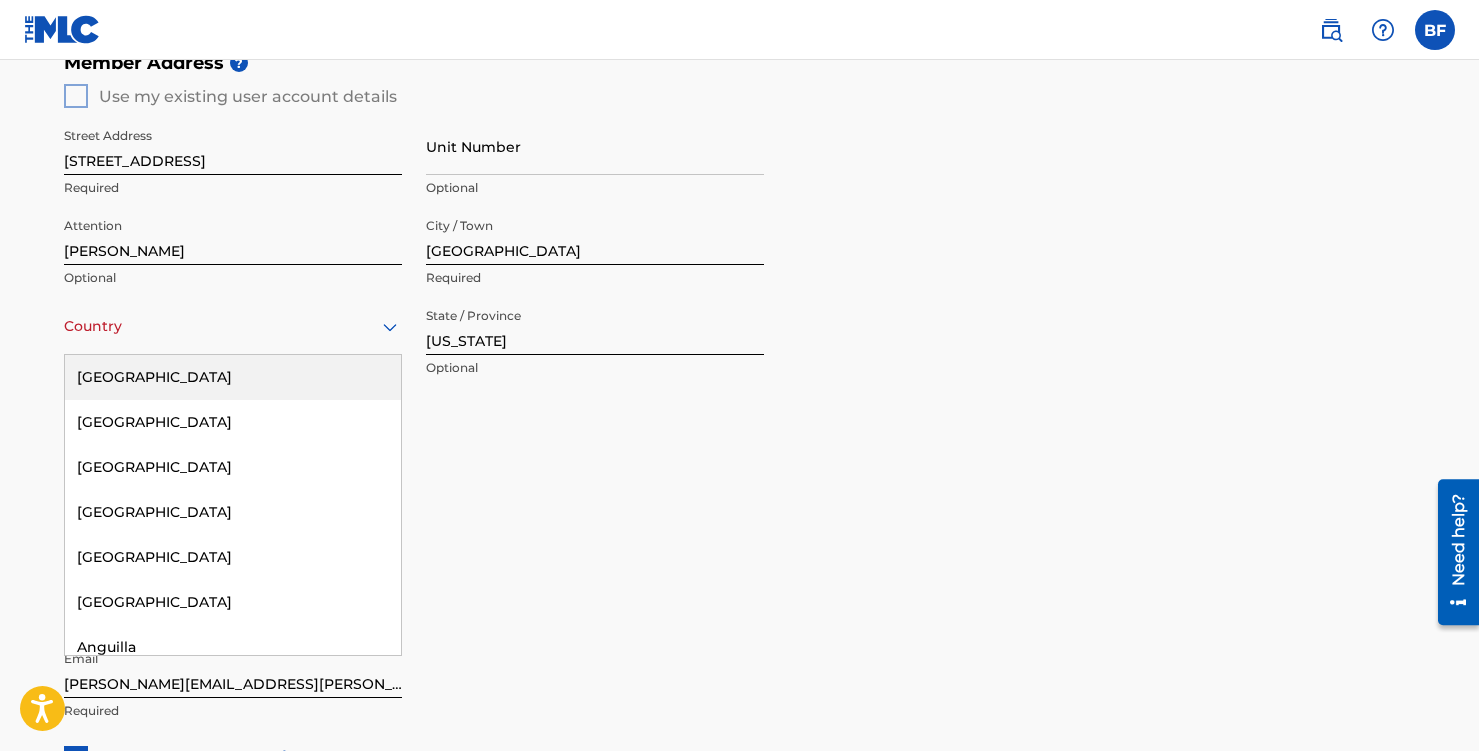 click on "United States" at bounding box center (233, 377) 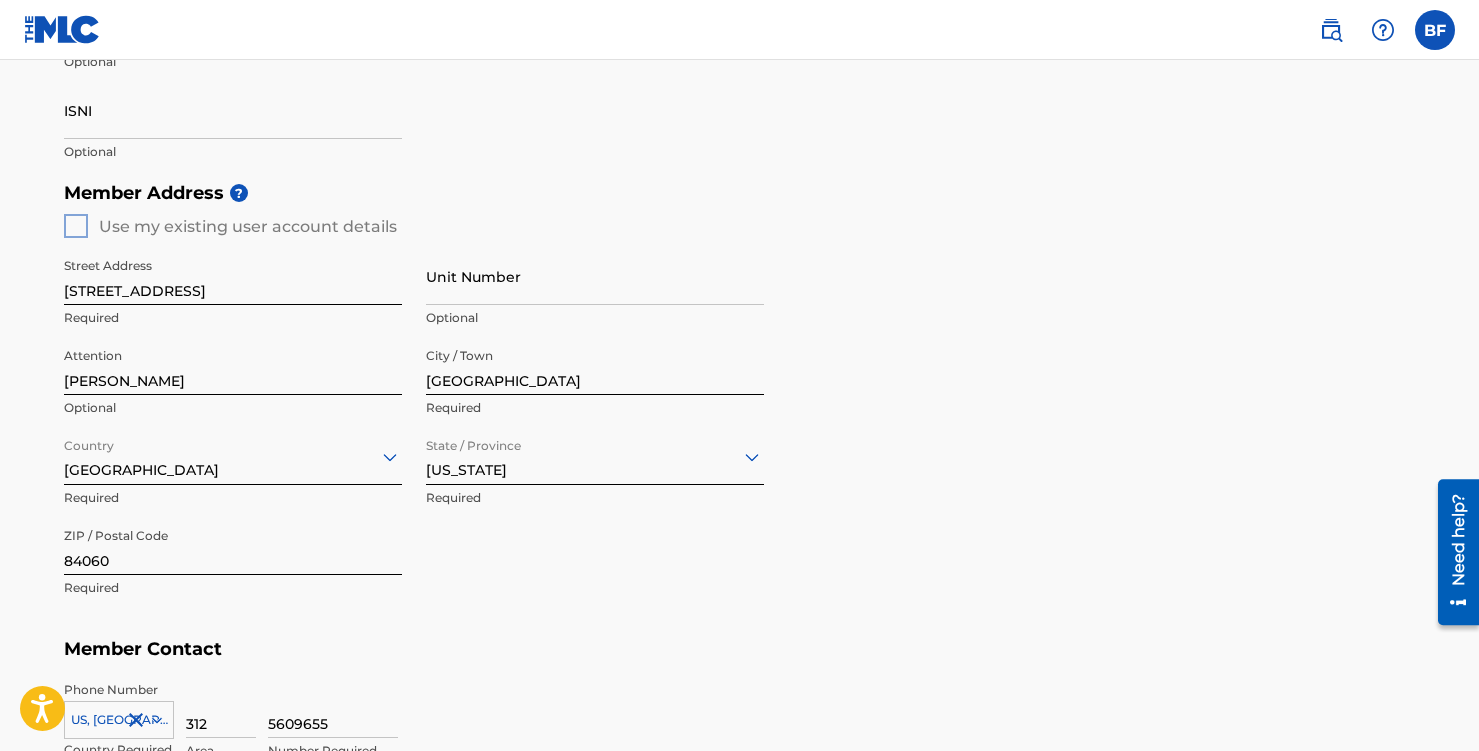 scroll, scrollTop: 1086, scrollLeft: 0, axis: vertical 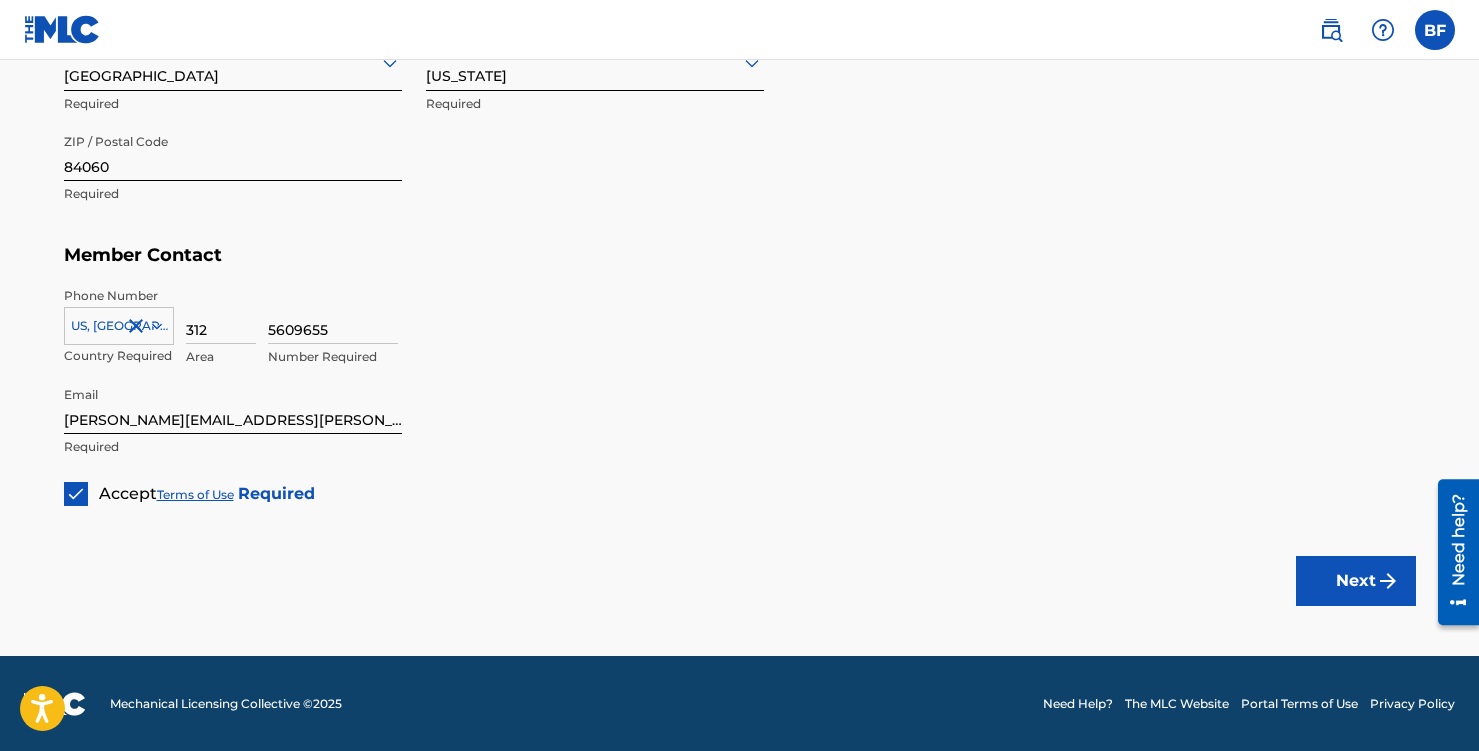 click on "Next" at bounding box center [1356, 581] 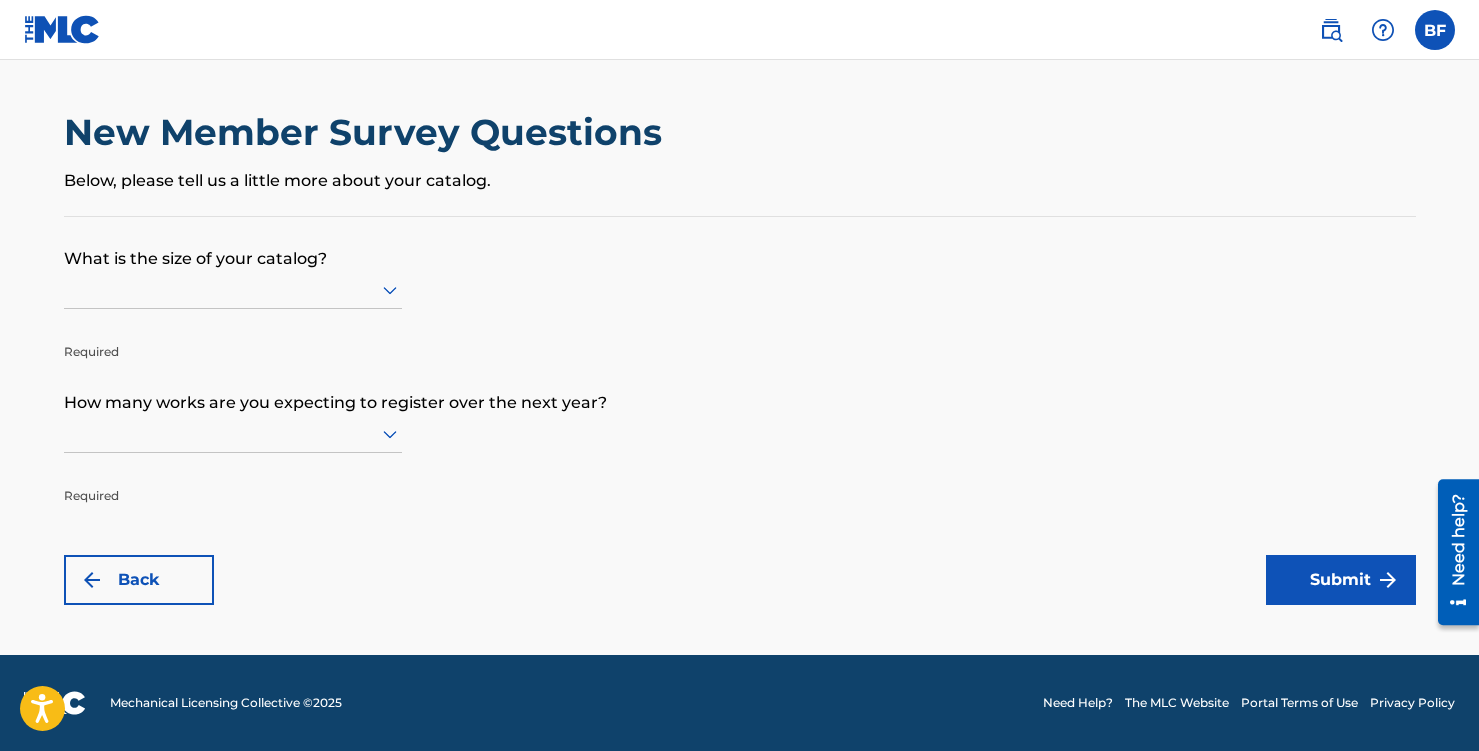 scroll, scrollTop: 0, scrollLeft: 0, axis: both 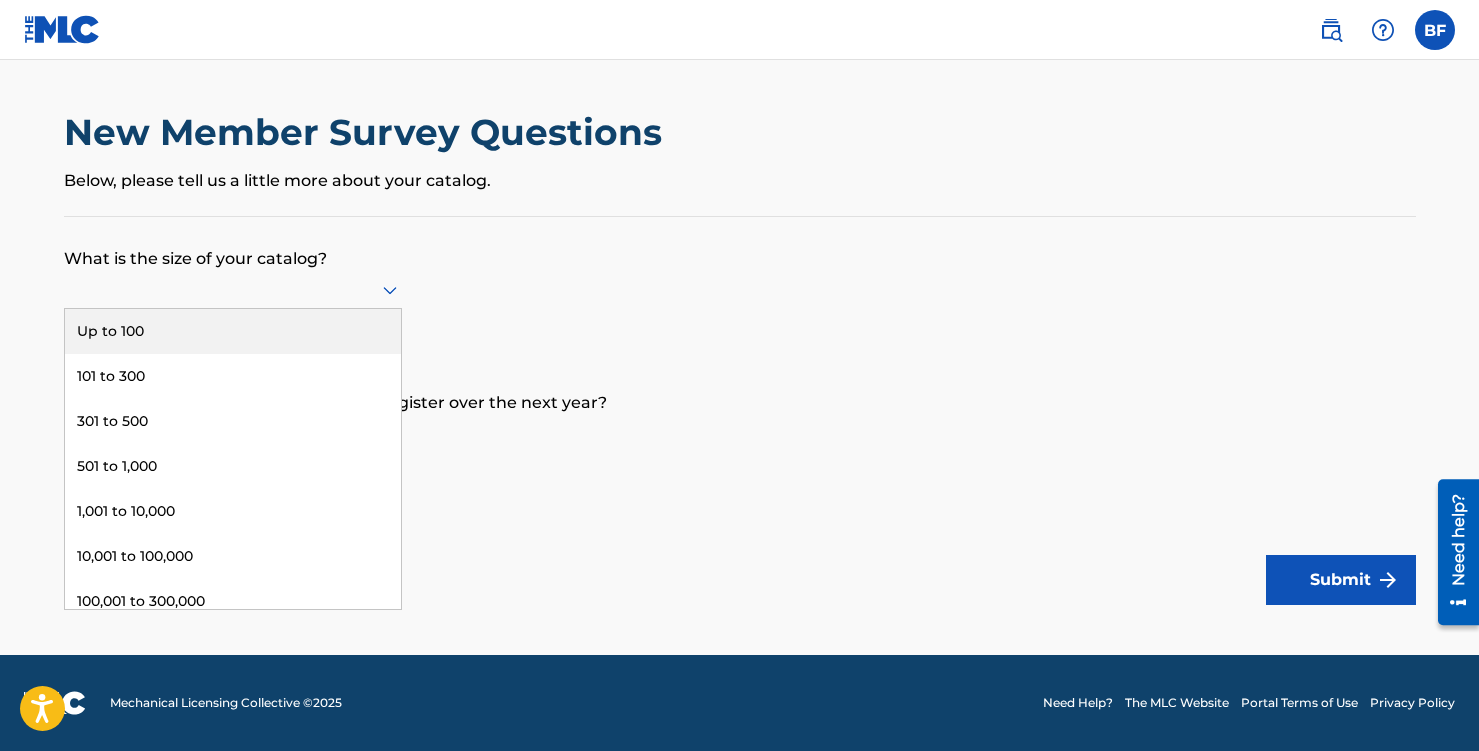 click on "Up to 100" at bounding box center [233, 331] 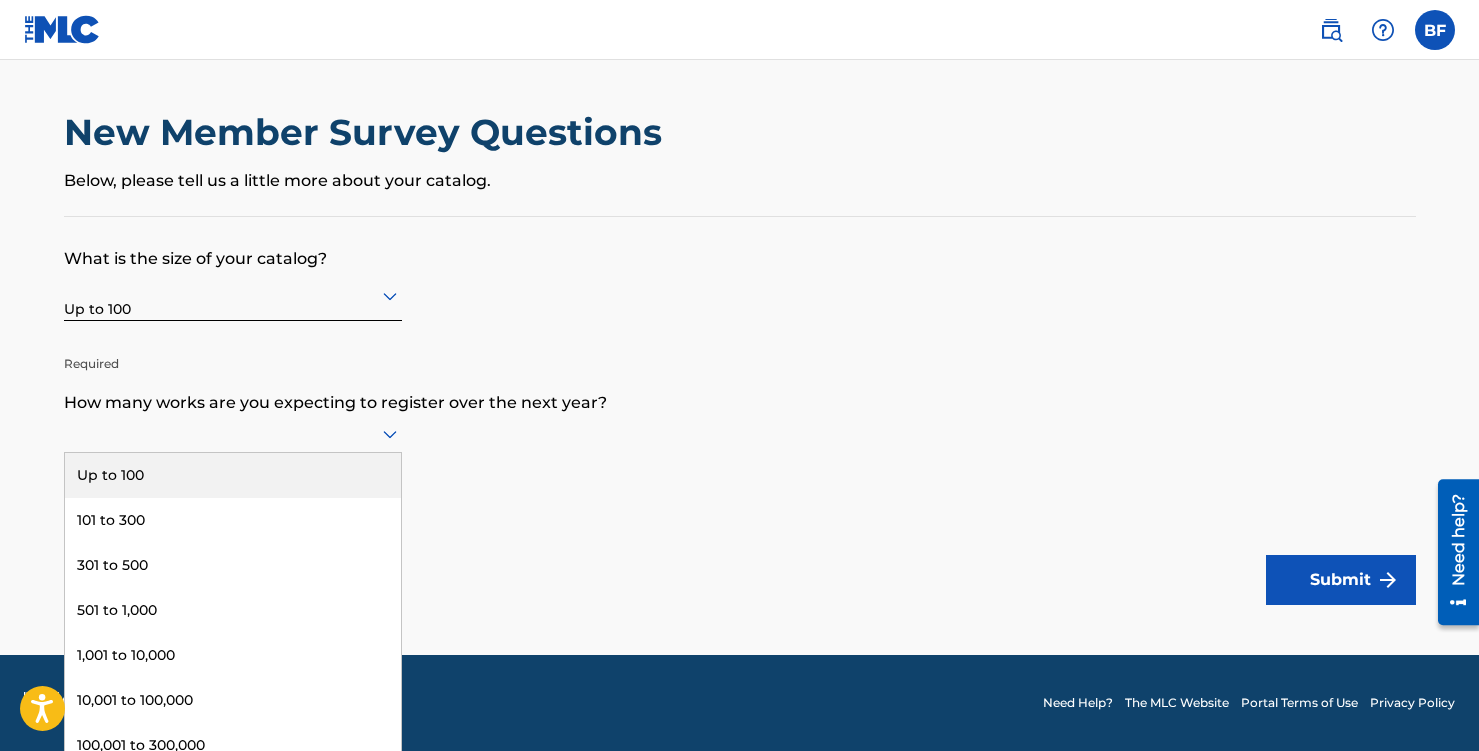 scroll, scrollTop: 1, scrollLeft: 0, axis: vertical 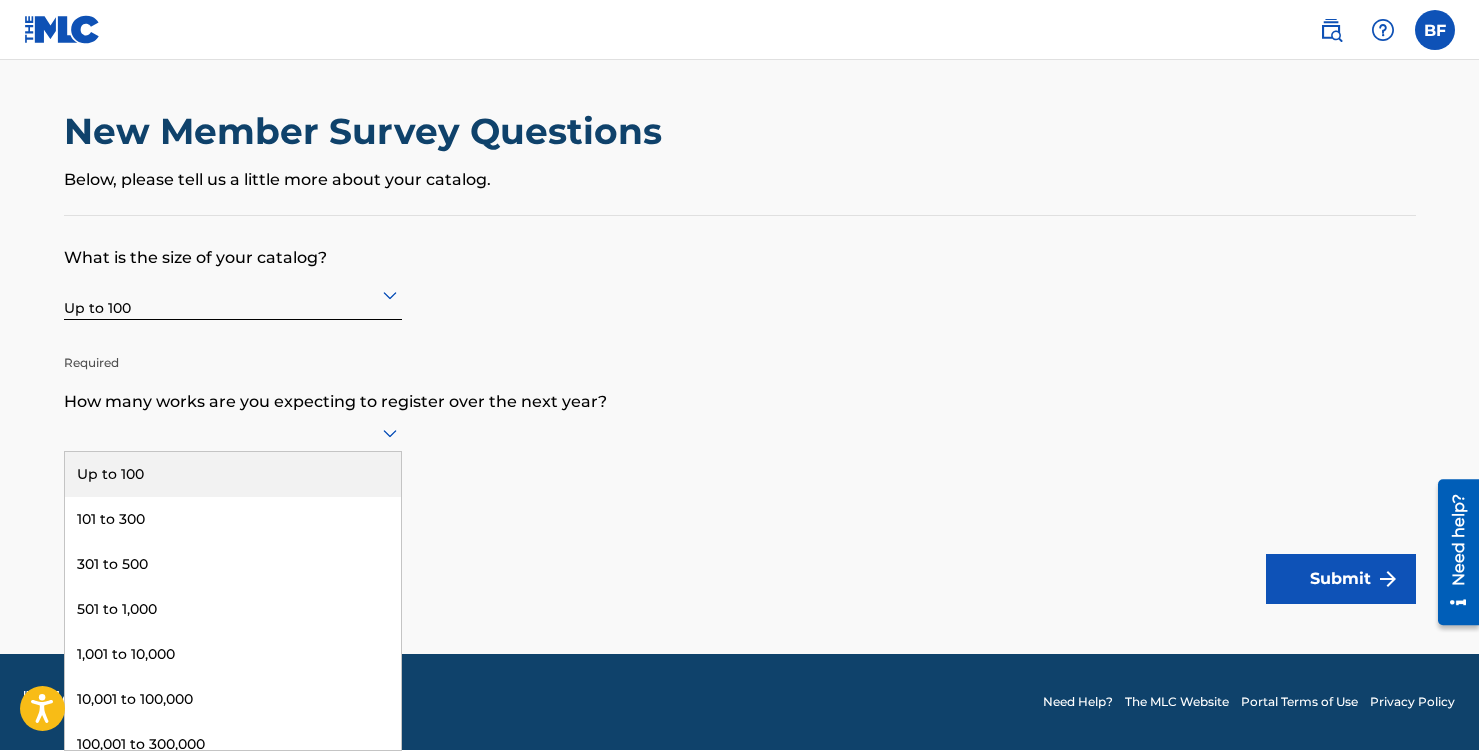 click 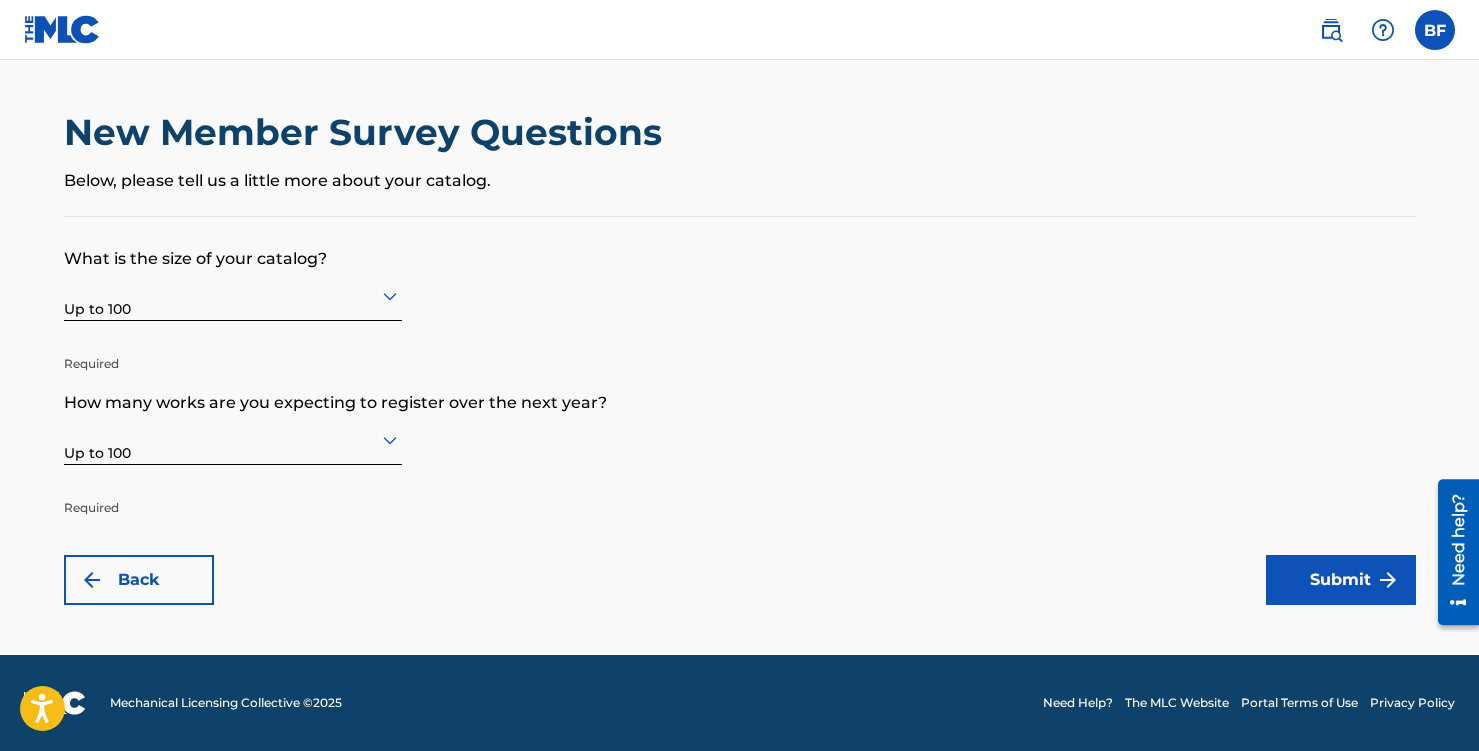 click on "Submit" at bounding box center (1341, 580) 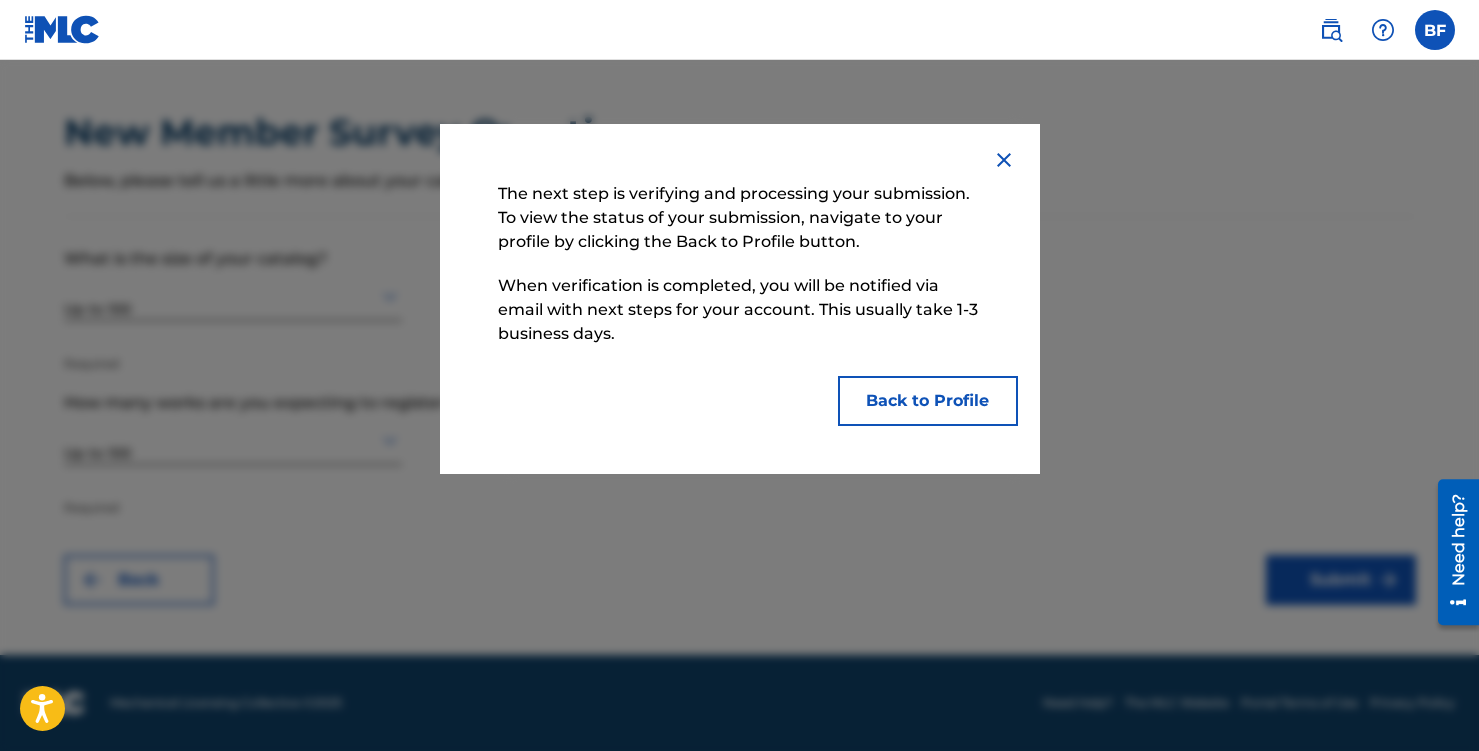 click on "Back to Profile" at bounding box center [928, 401] 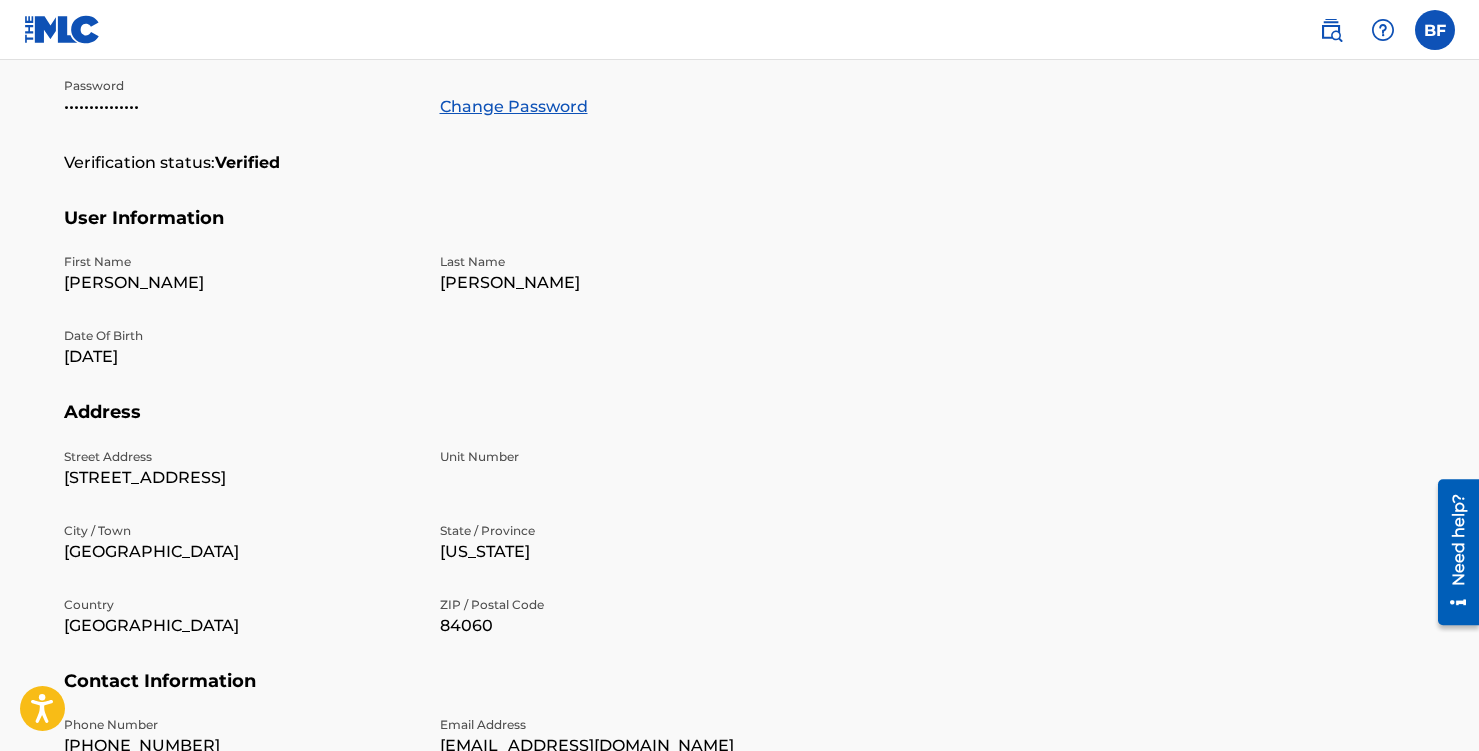 scroll, scrollTop: 0, scrollLeft: 0, axis: both 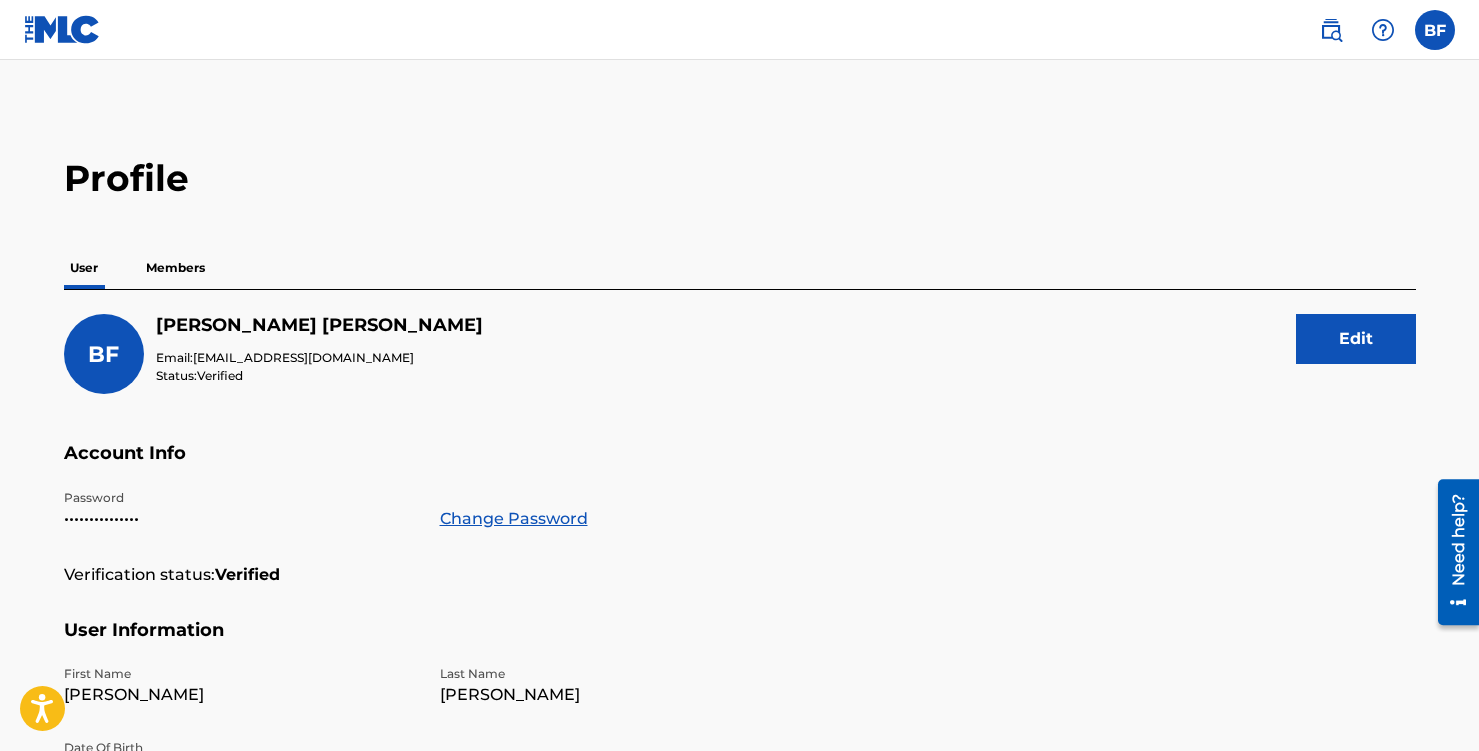 click on "Members" at bounding box center [175, 268] 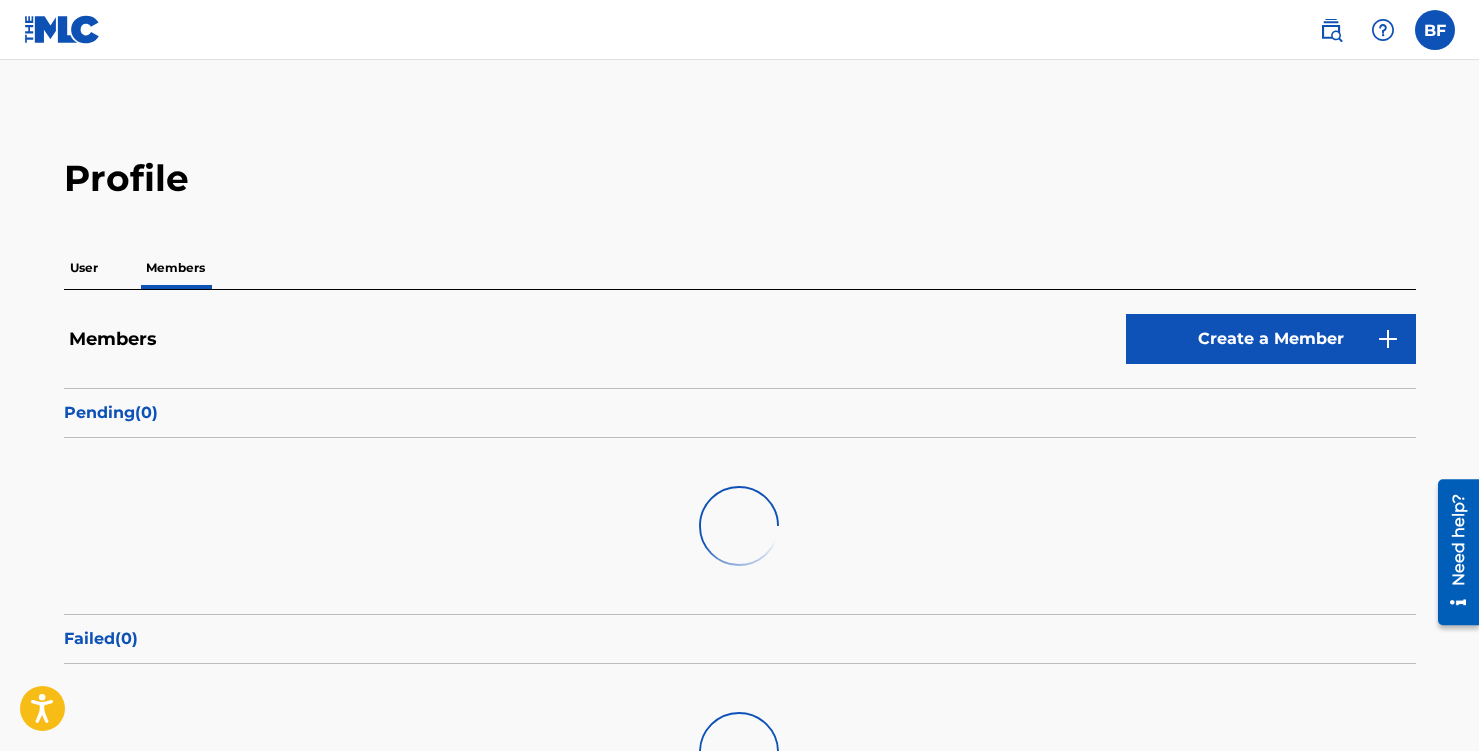 scroll, scrollTop: 0, scrollLeft: 0, axis: both 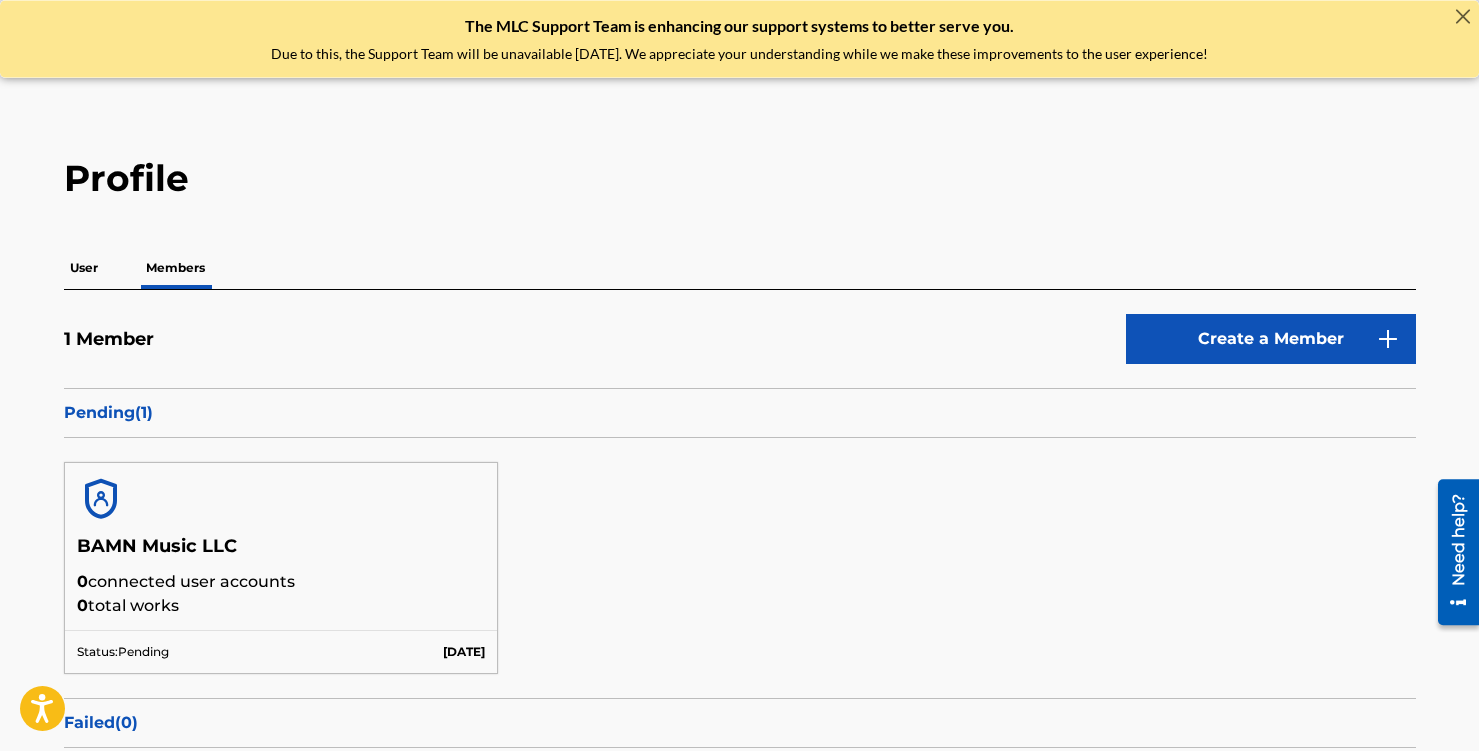 click on "Create a Member" at bounding box center [1271, 339] 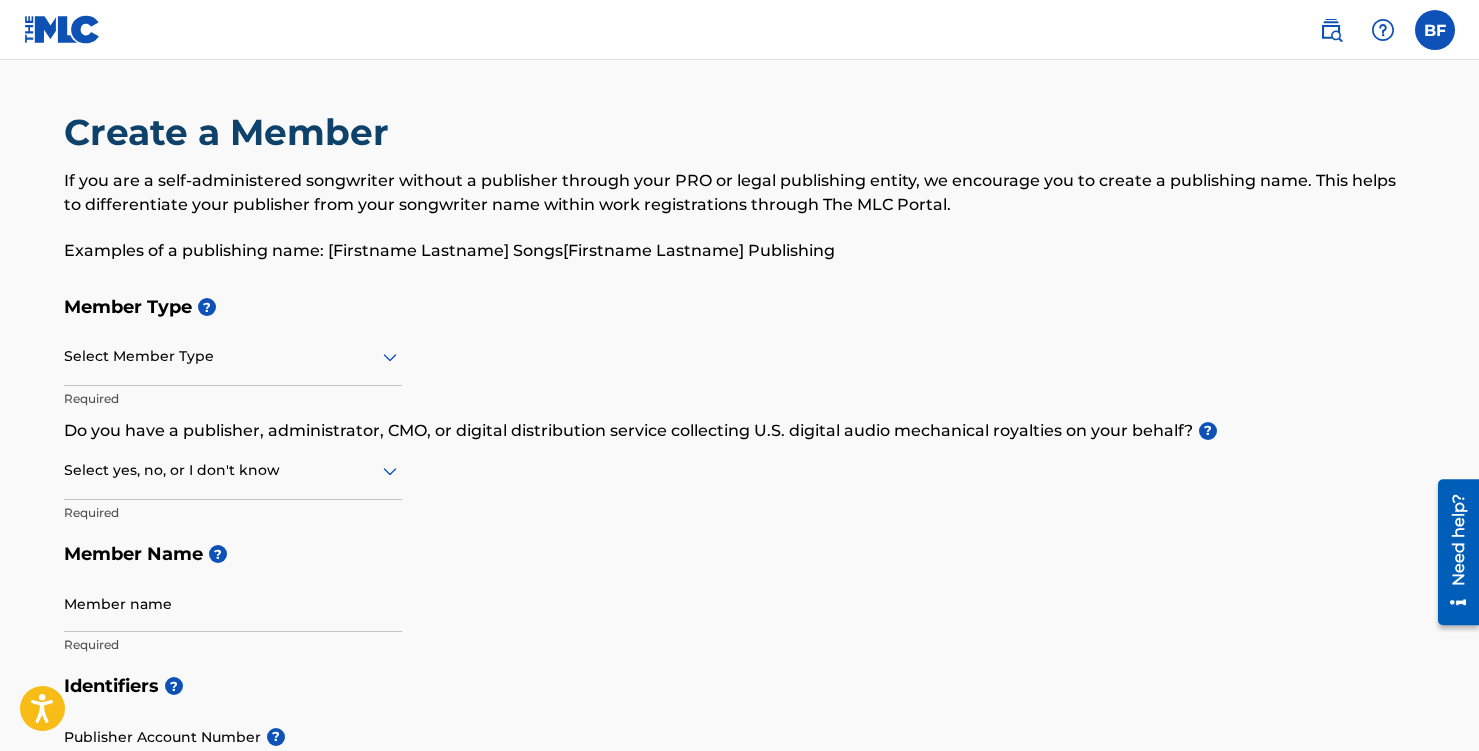 click at bounding box center (233, 356) 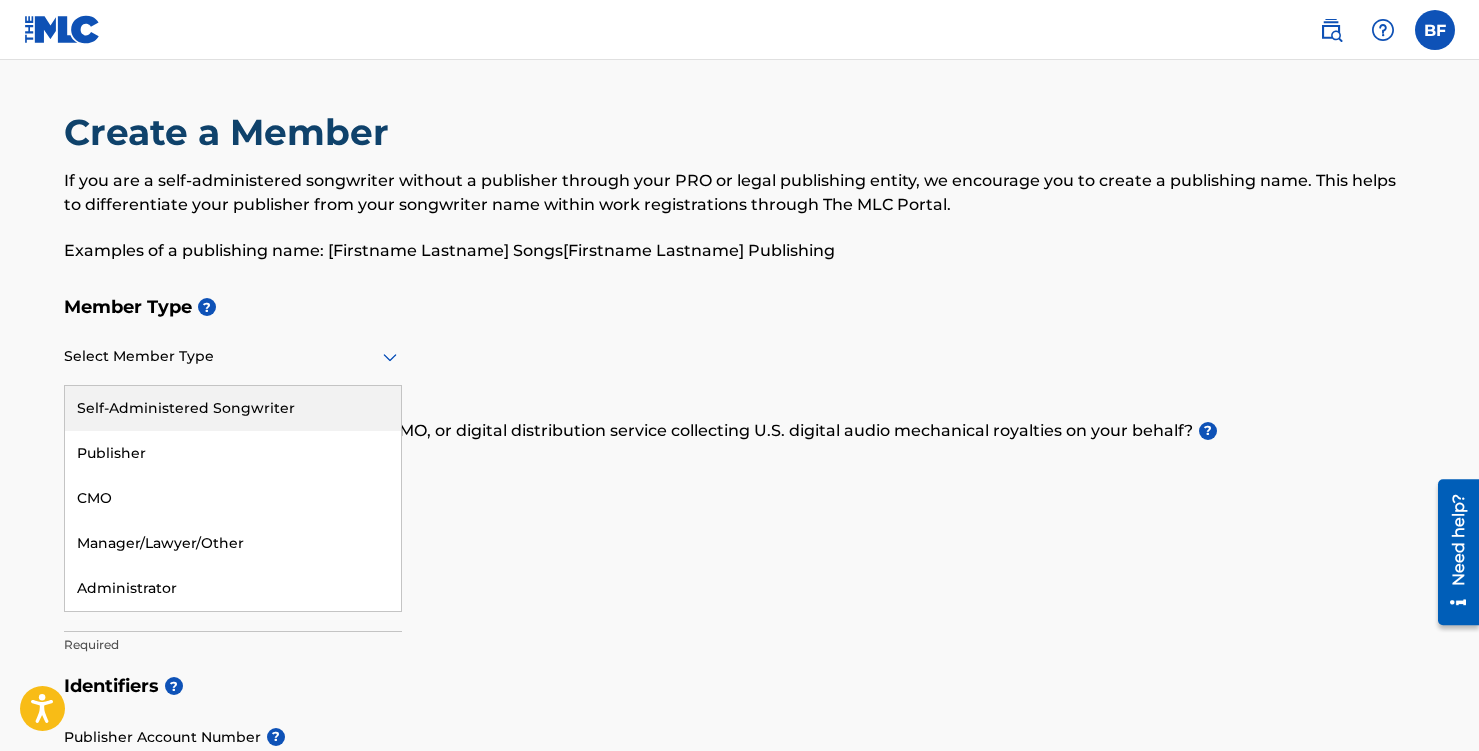 click on "Self-Administered Songwriter" at bounding box center (233, 408) 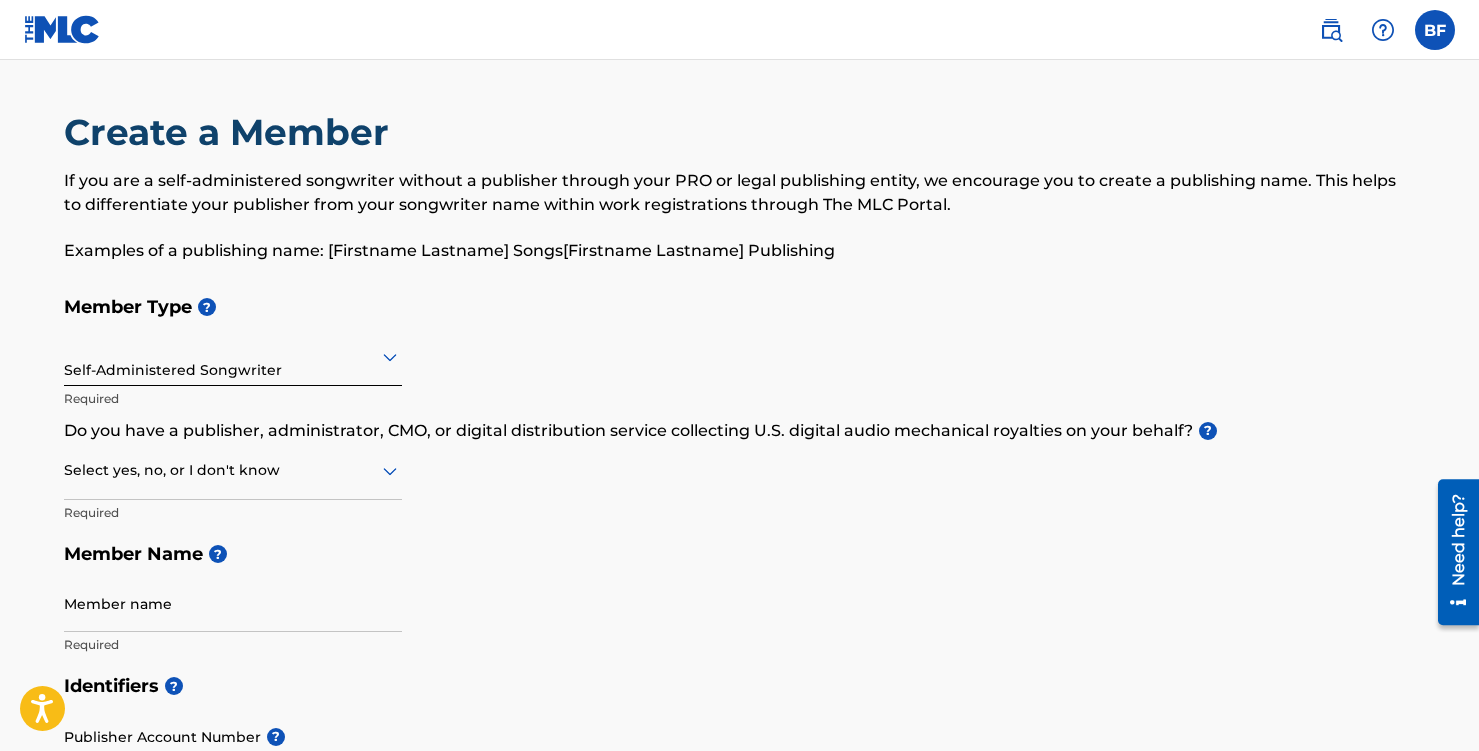 click at bounding box center [233, 470] 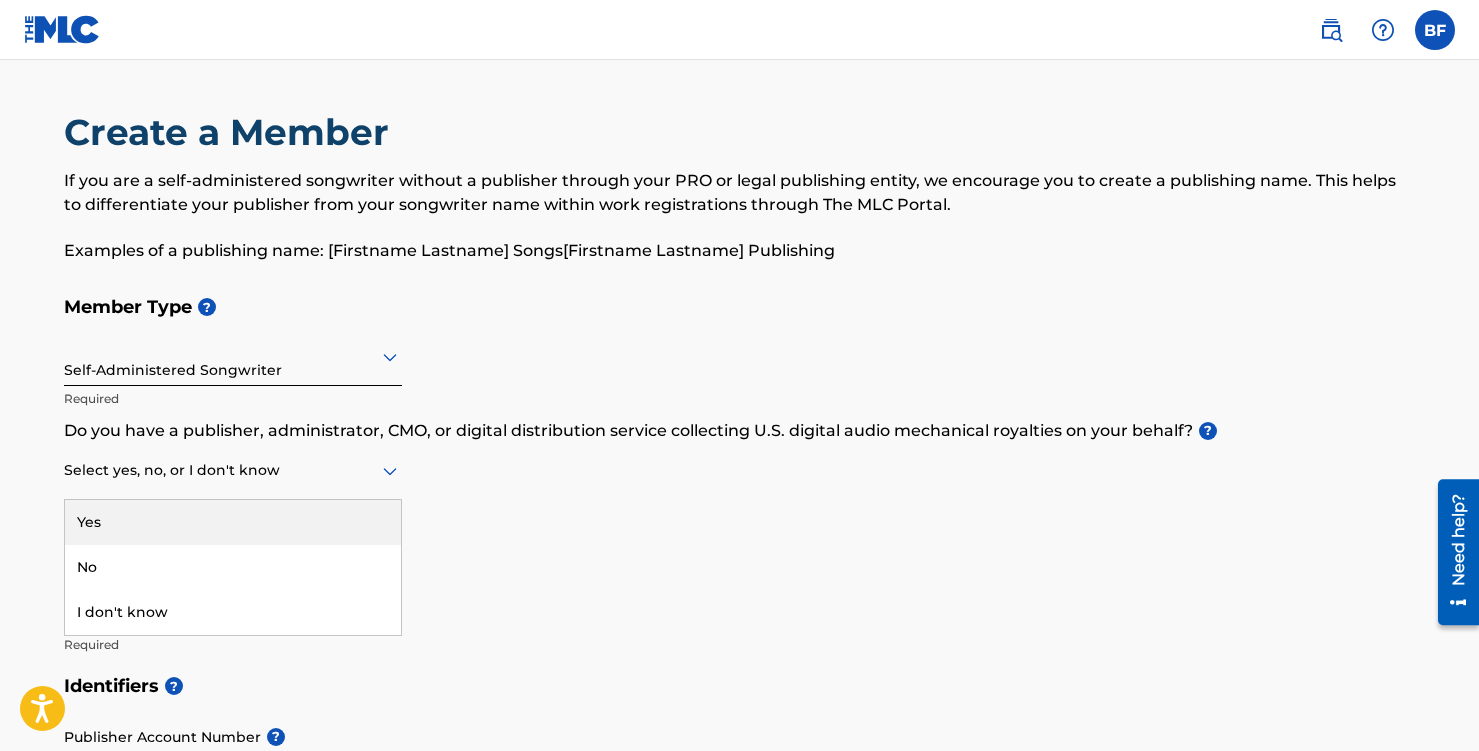 click on "Yes" at bounding box center (233, 522) 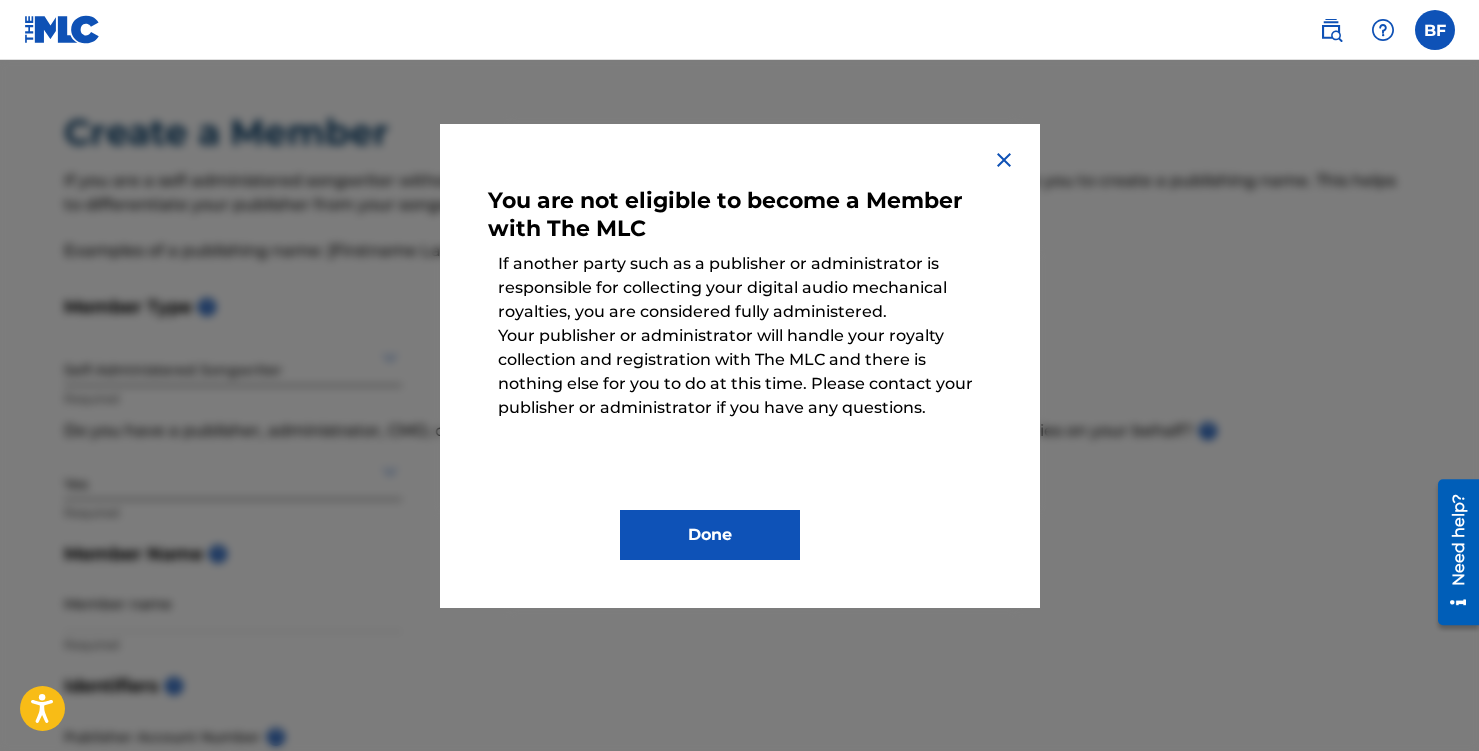 click at bounding box center [1004, 160] 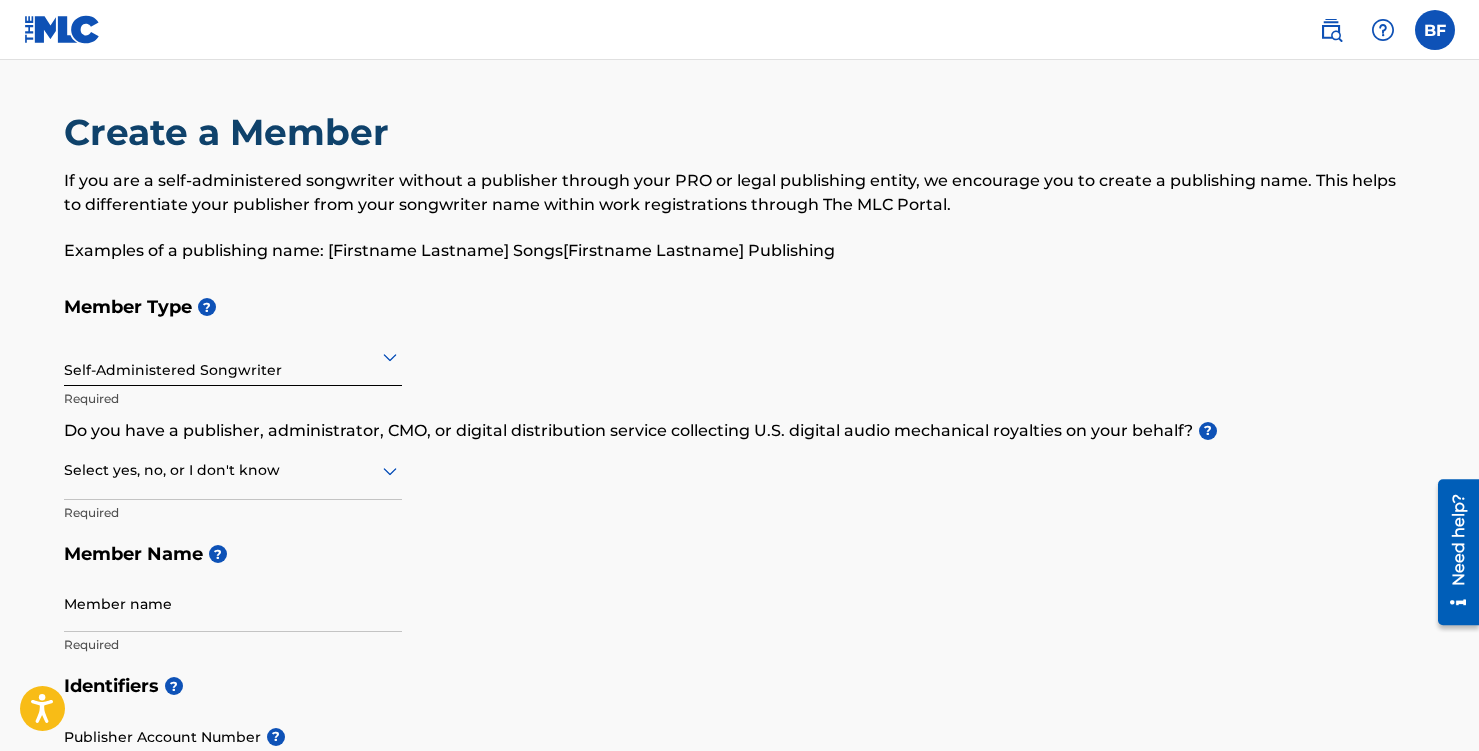 click at bounding box center [233, 470] 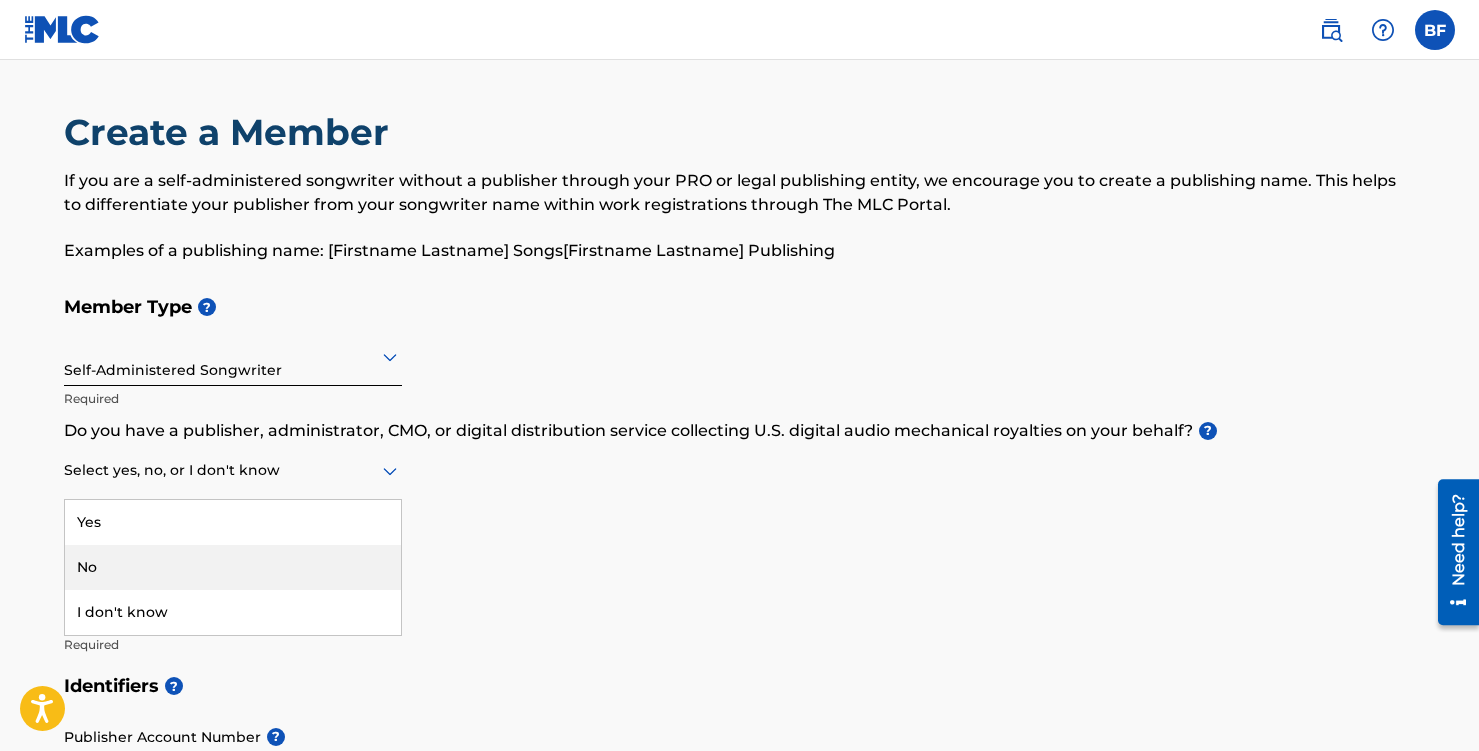 click on "No" at bounding box center (233, 567) 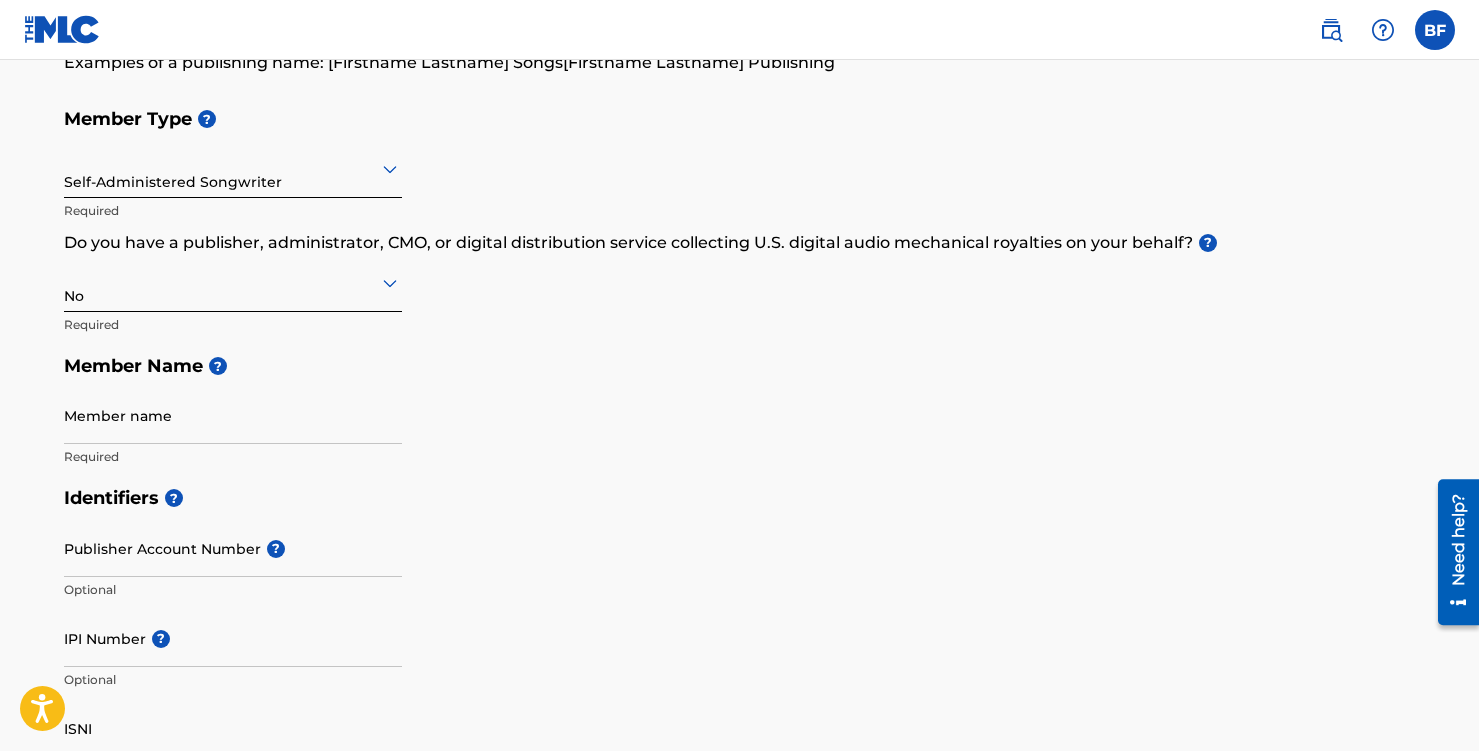 scroll, scrollTop: 221, scrollLeft: 0, axis: vertical 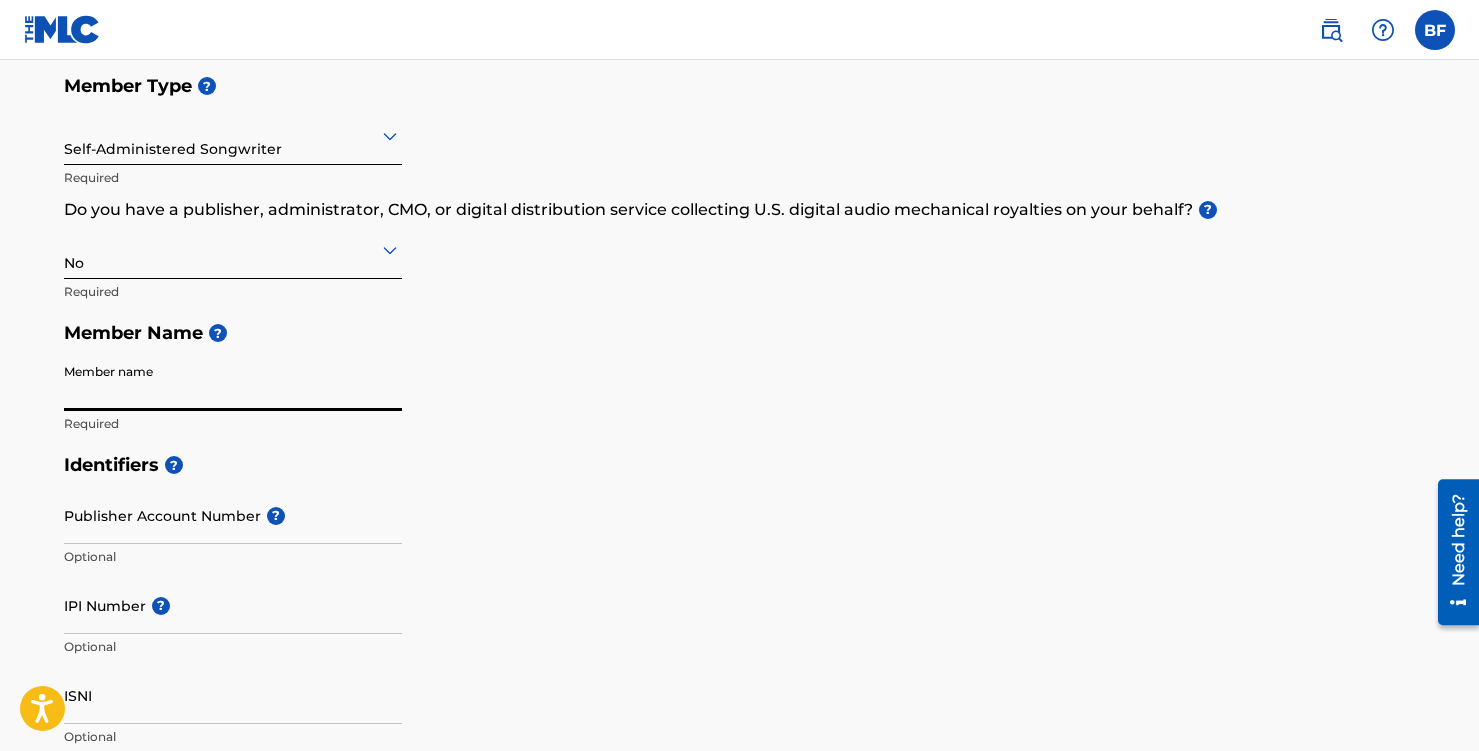 click on "Member name" at bounding box center [233, 382] 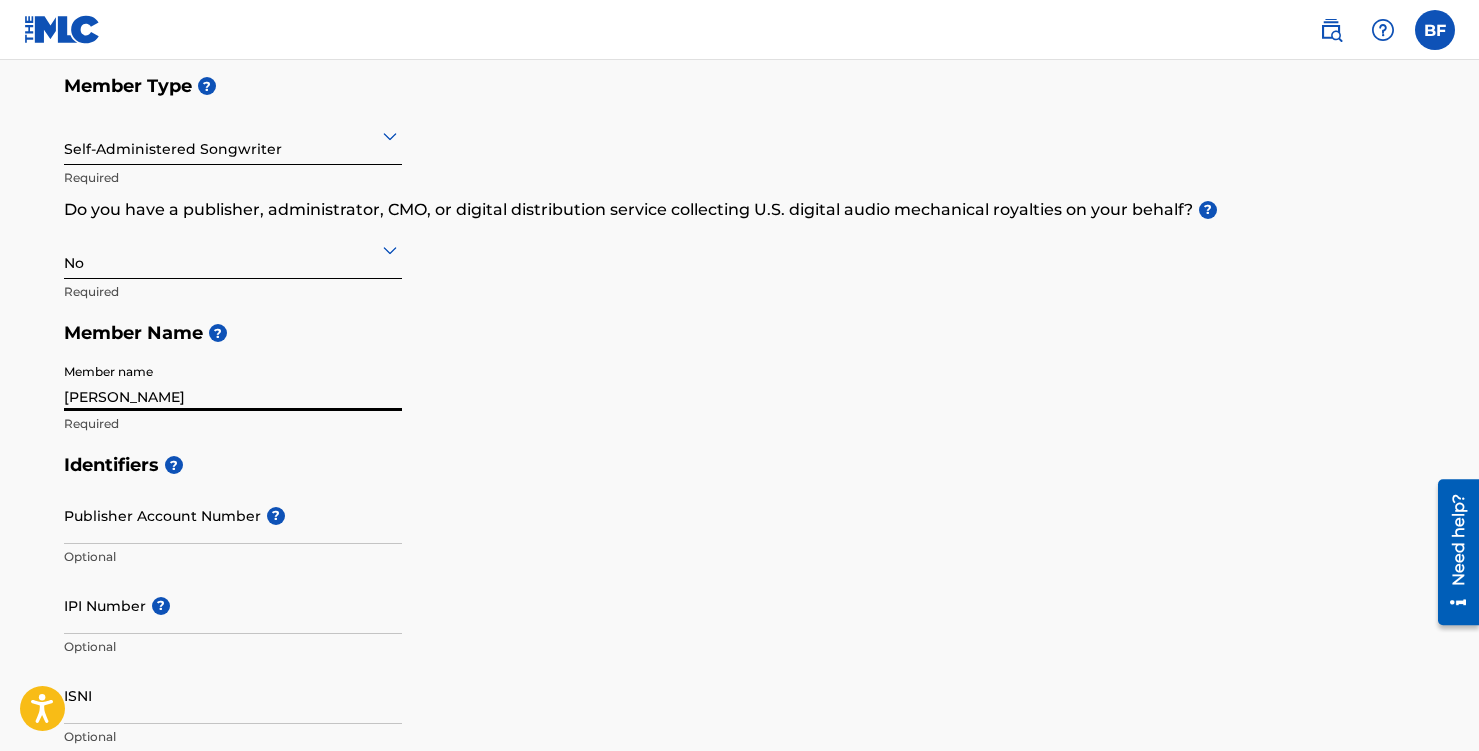 type on "9840 Summit View Drive" 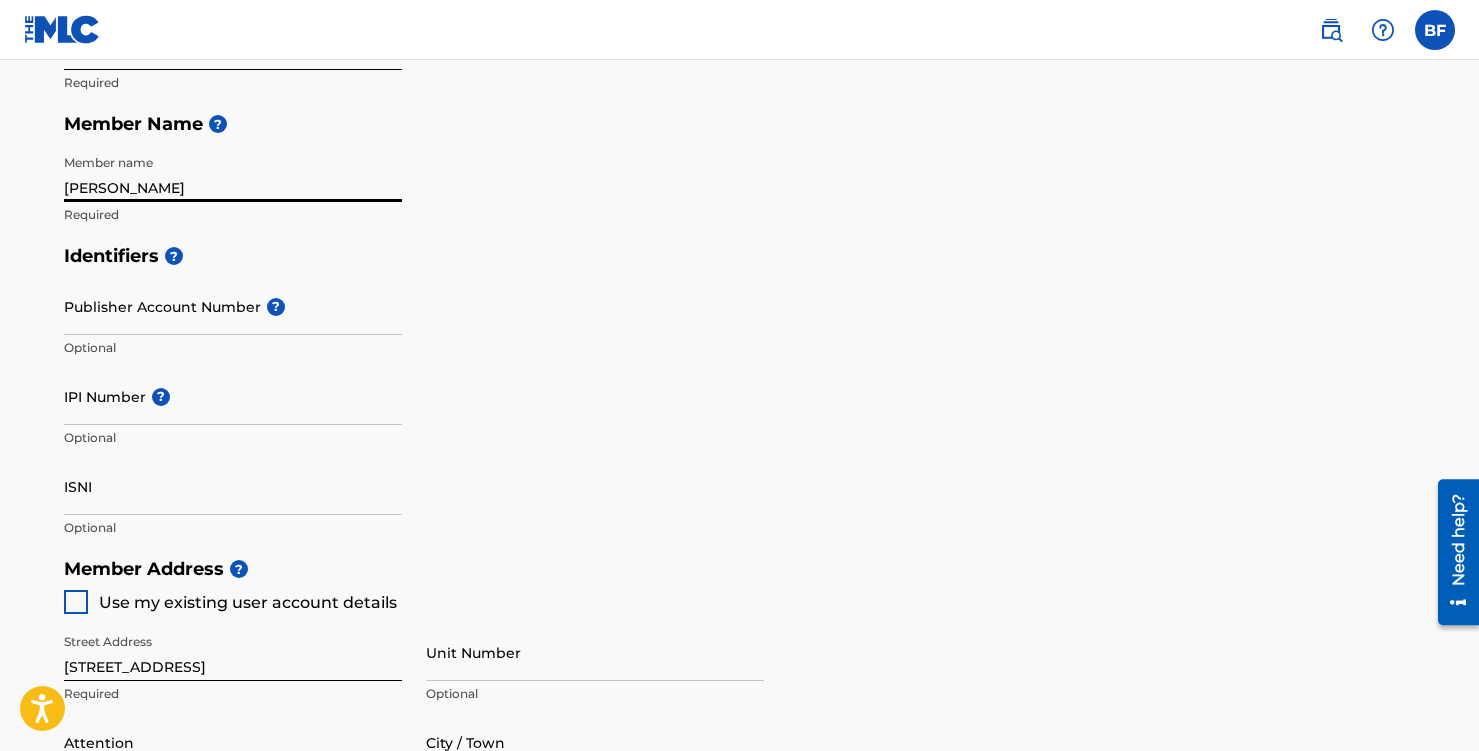 scroll, scrollTop: 0, scrollLeft: 0, axis: both 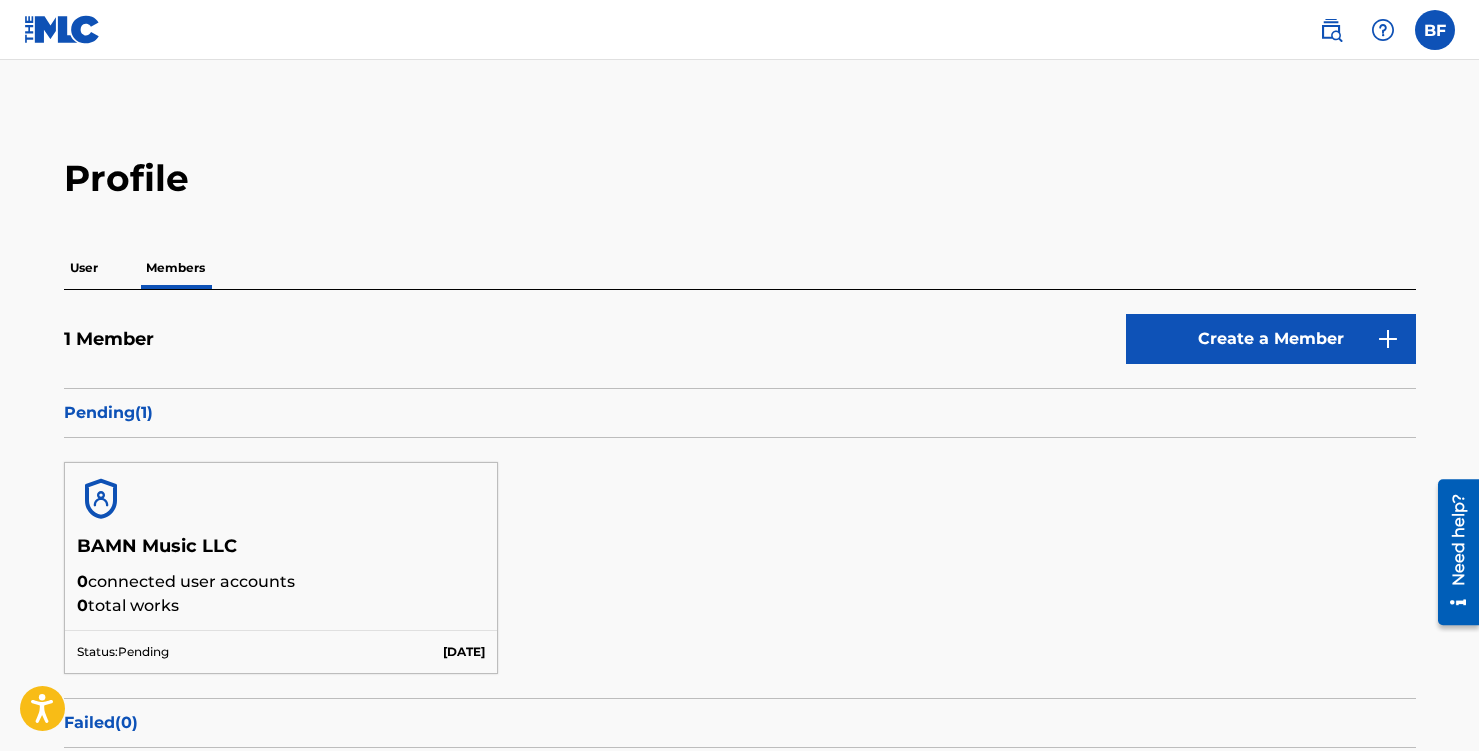 click on "User" at bounding box center (84, 268) 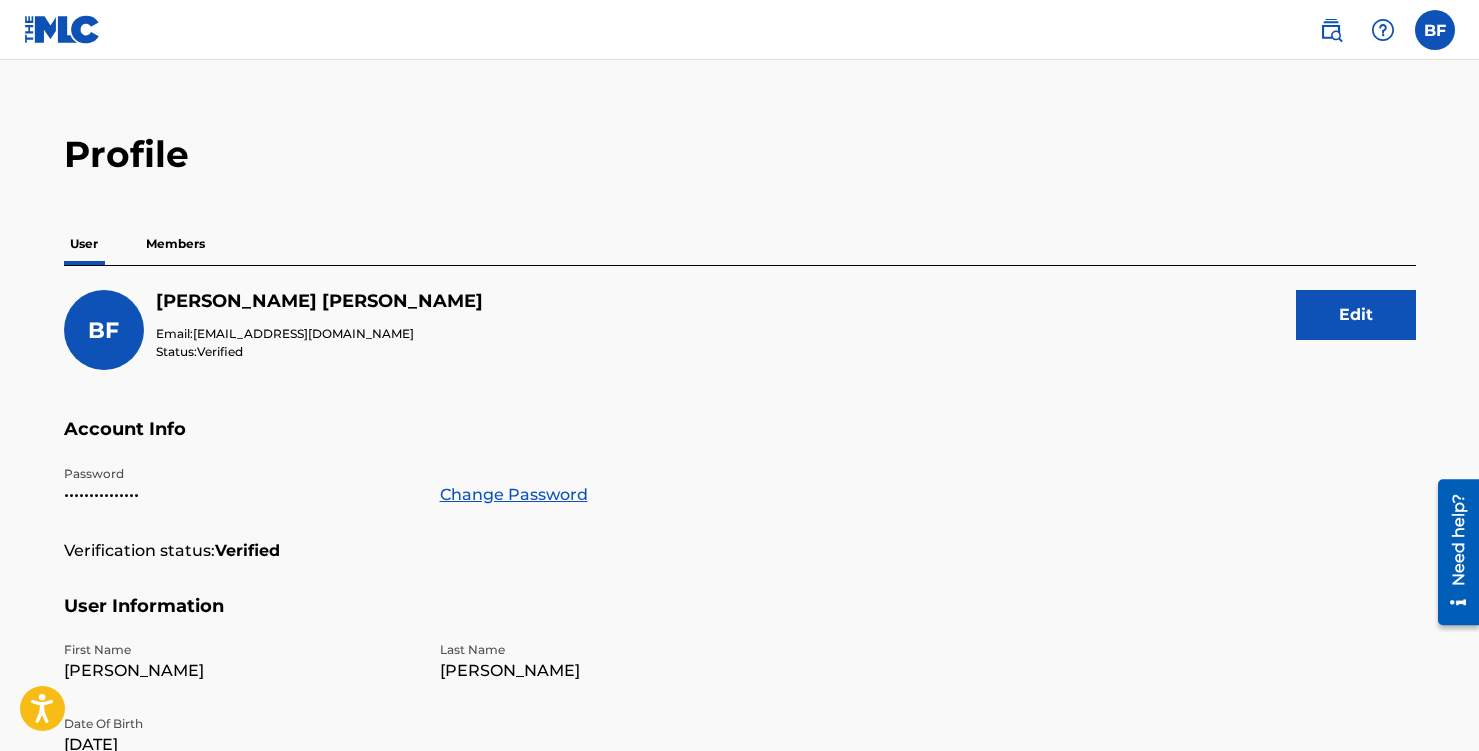 scroll, scrollTop: 0, scrollLeft: 0, axis: both 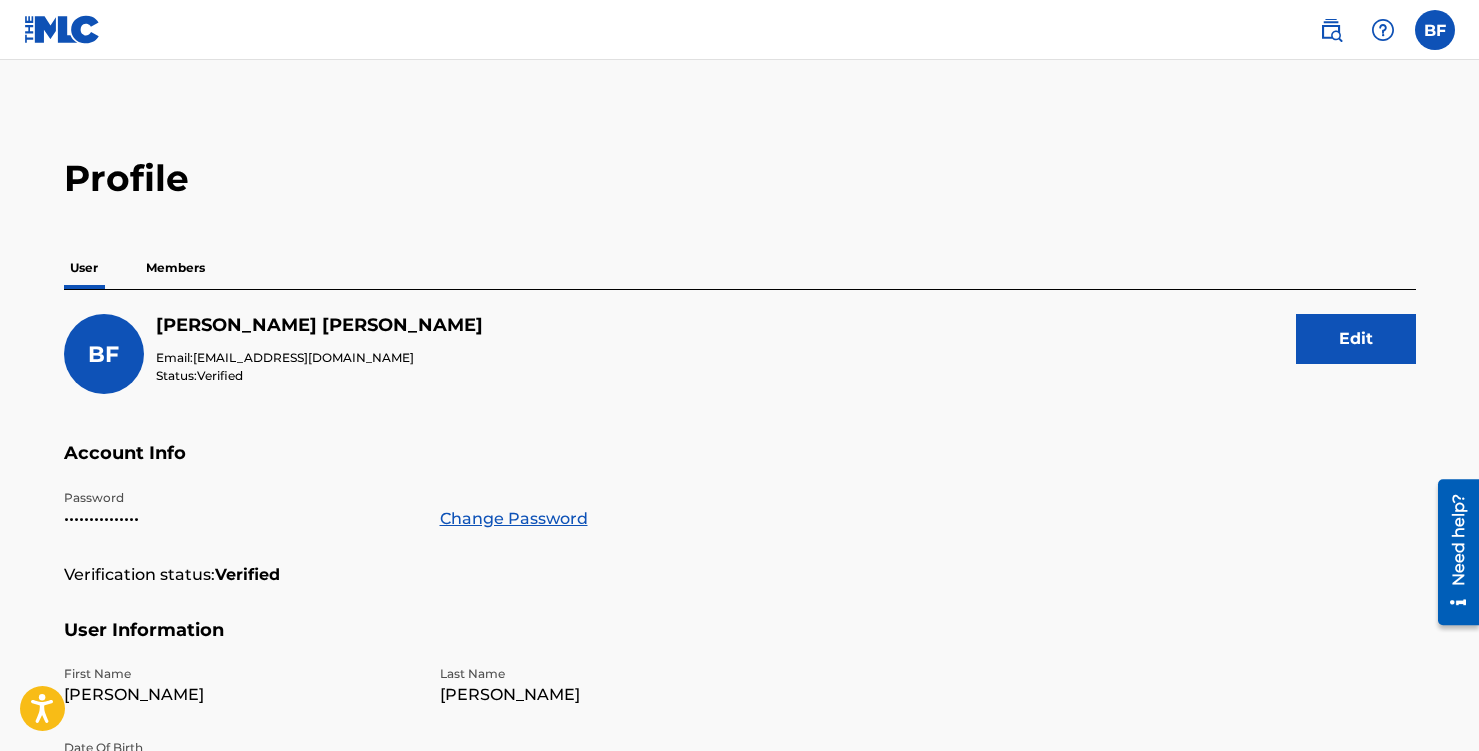 click at bounding box center [62, 29] 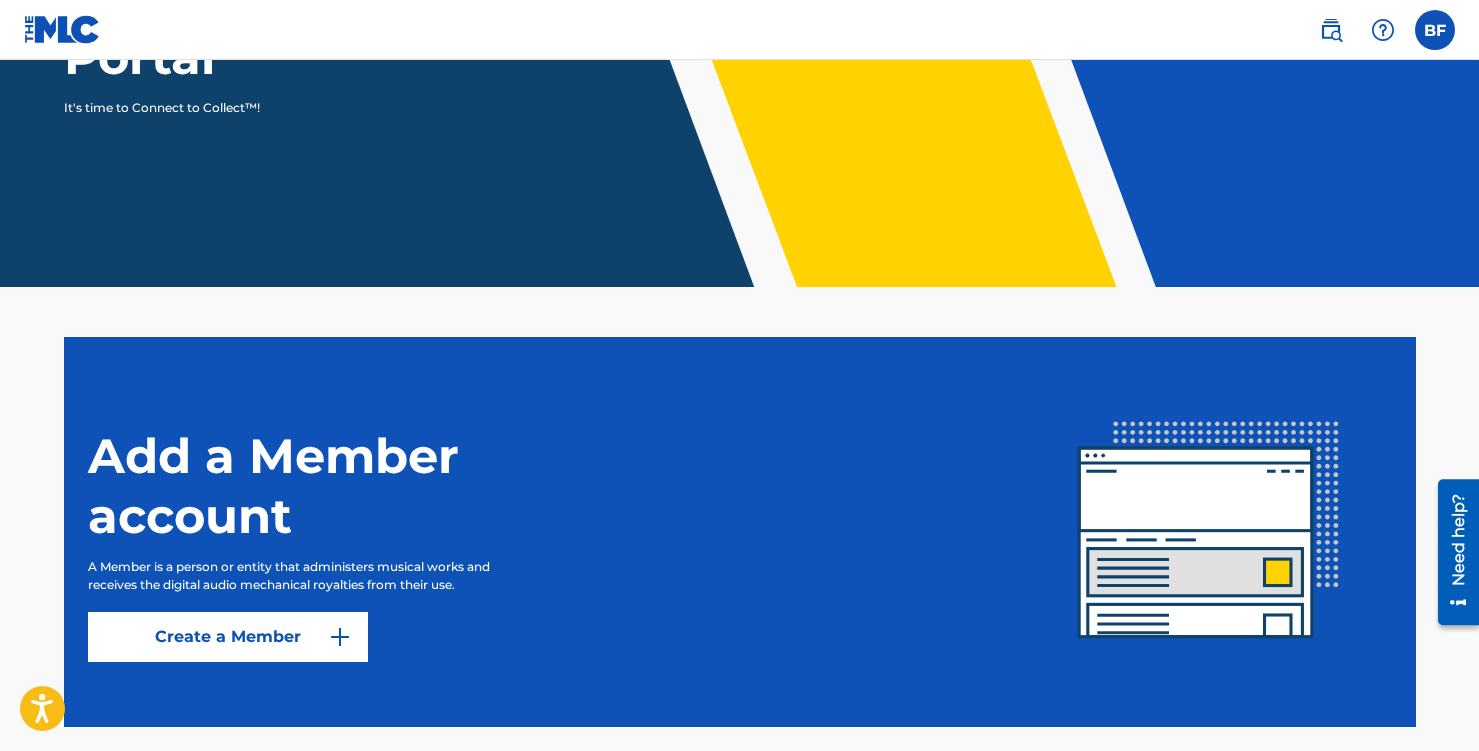 scroll, scrollTop: 0, scrollLeft: 0, axis: both 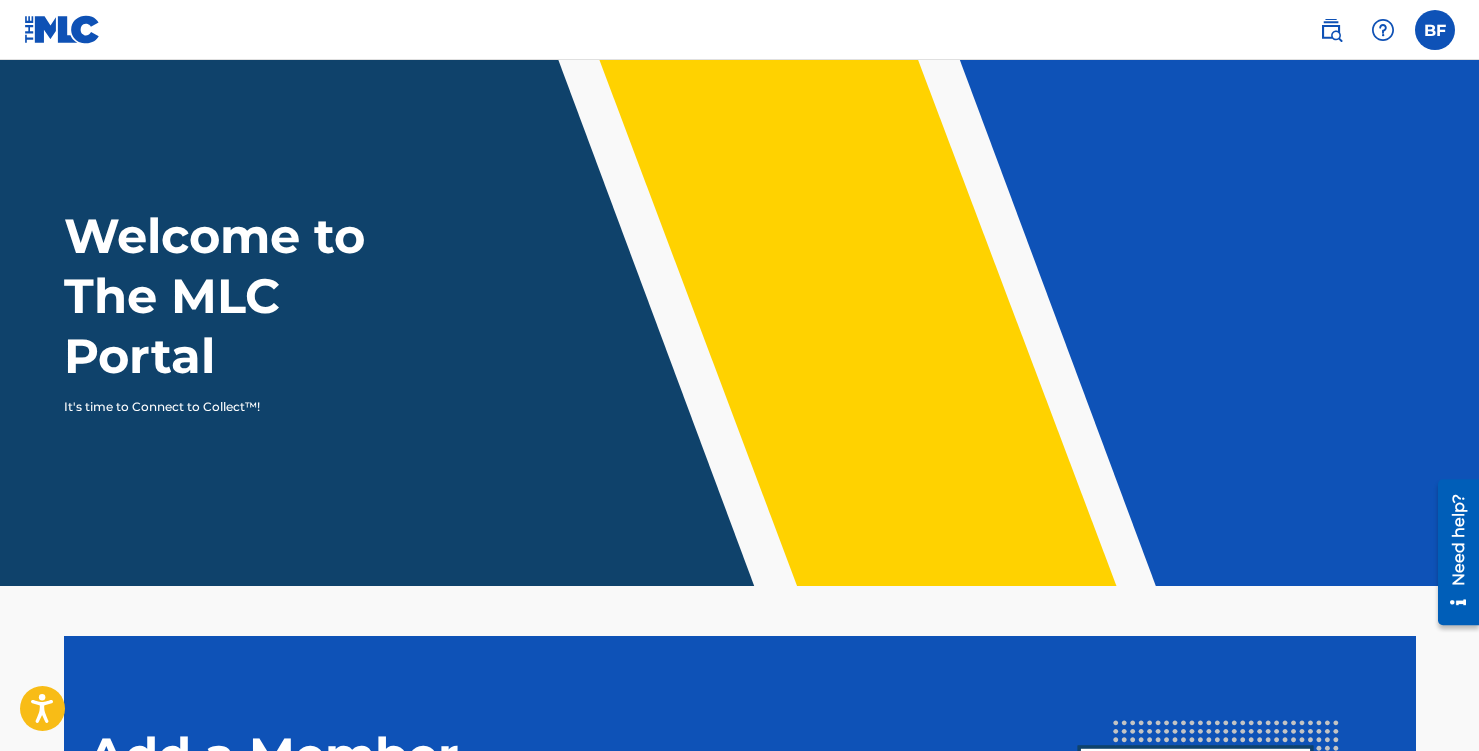 click at bounding box center [1383, 30] 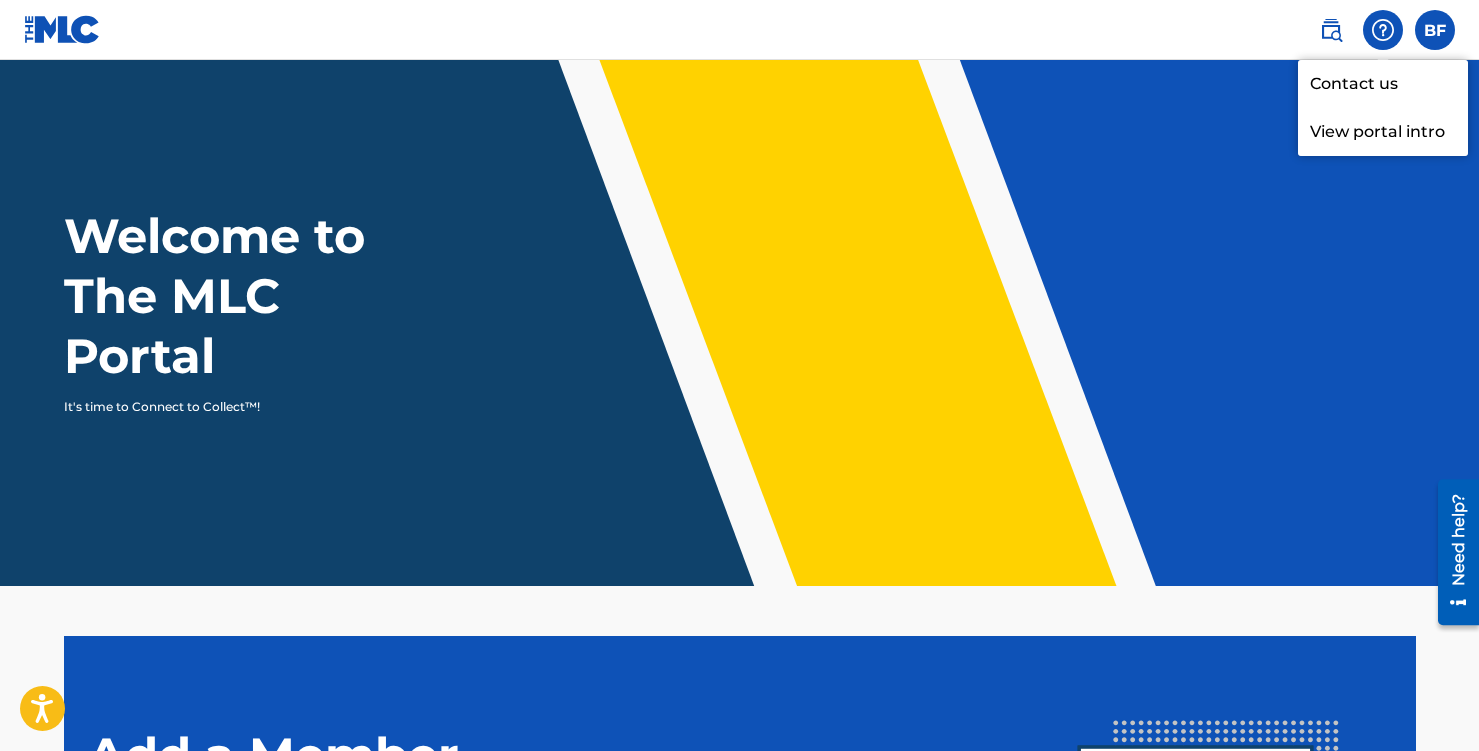click on "View portal intro" at bounding box center (1383, 132) 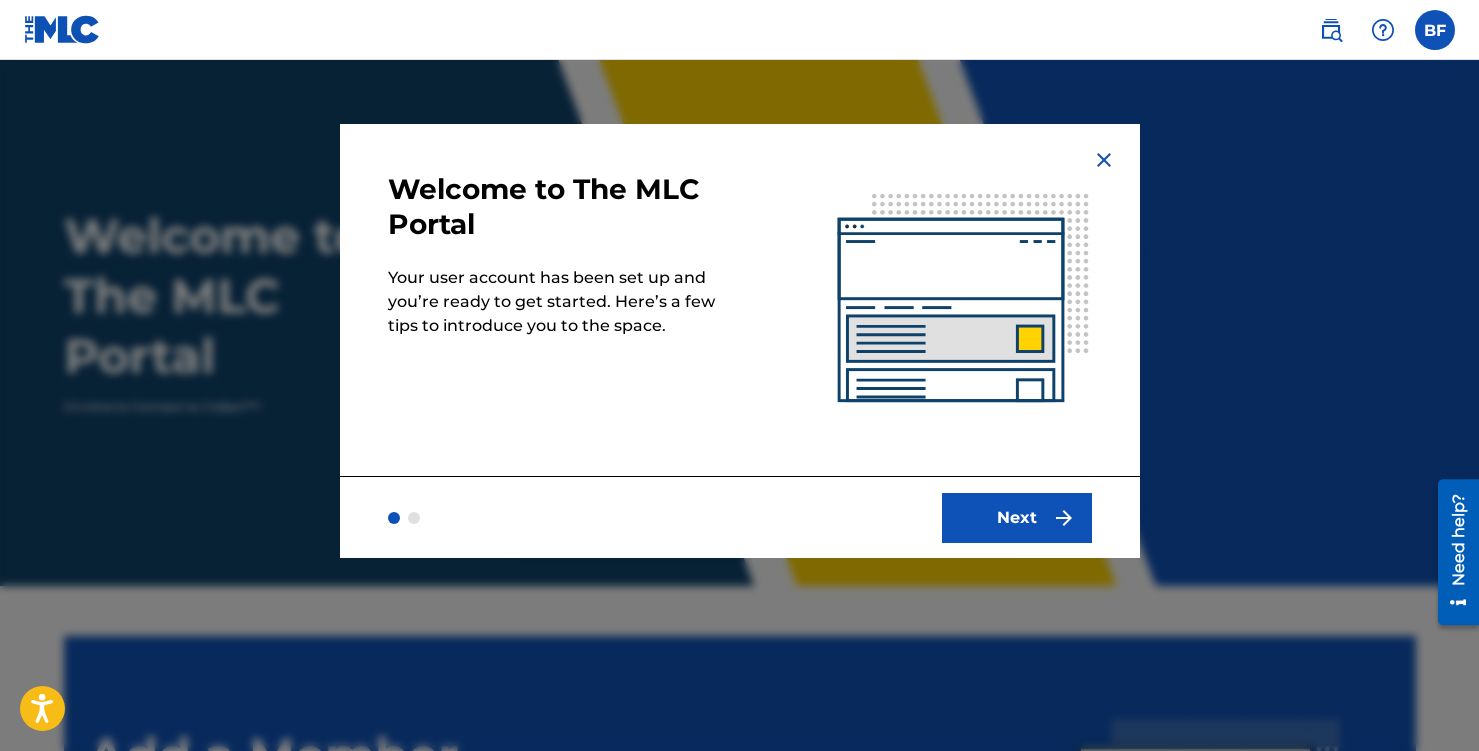 click on "Next" at bounding box center [1017, 518] 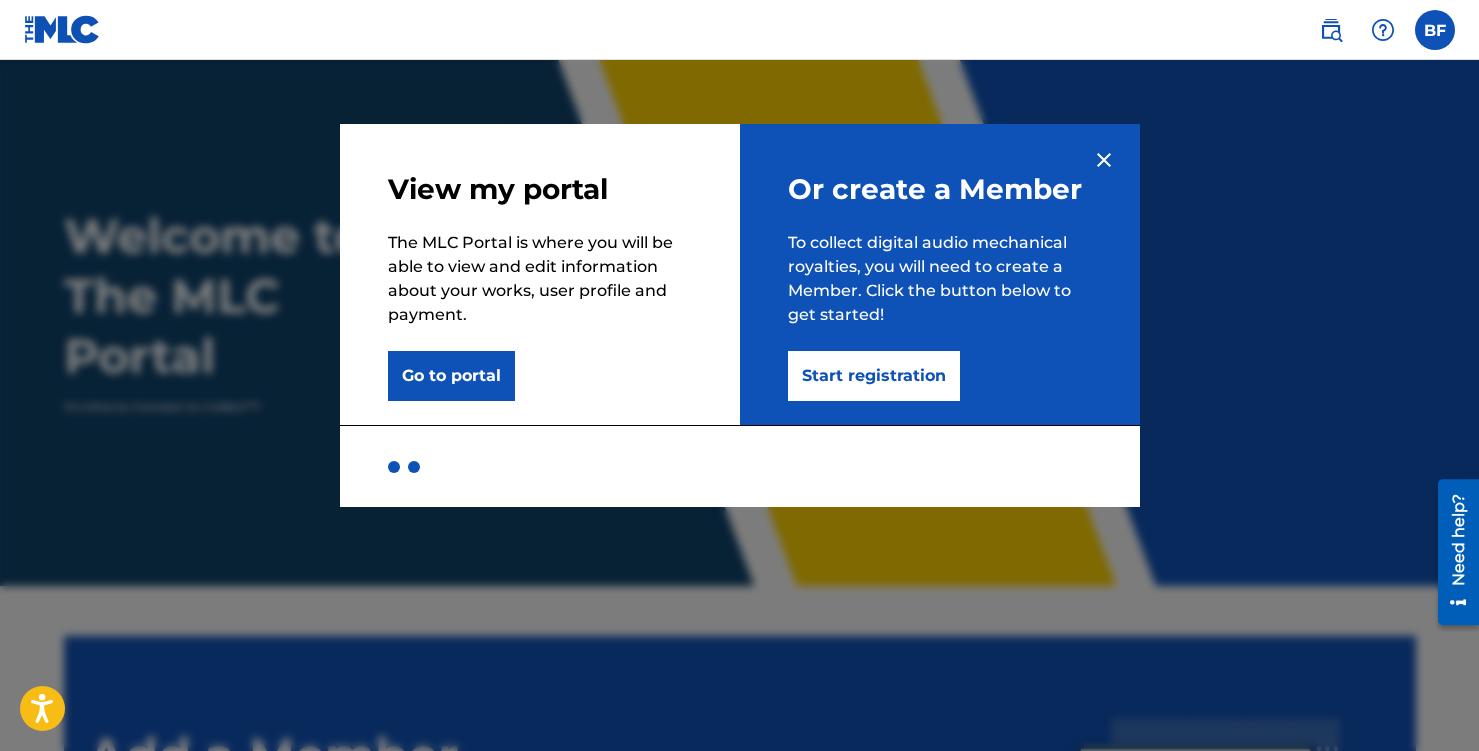 click on "Go to portal" at bounding box center (451, 376) 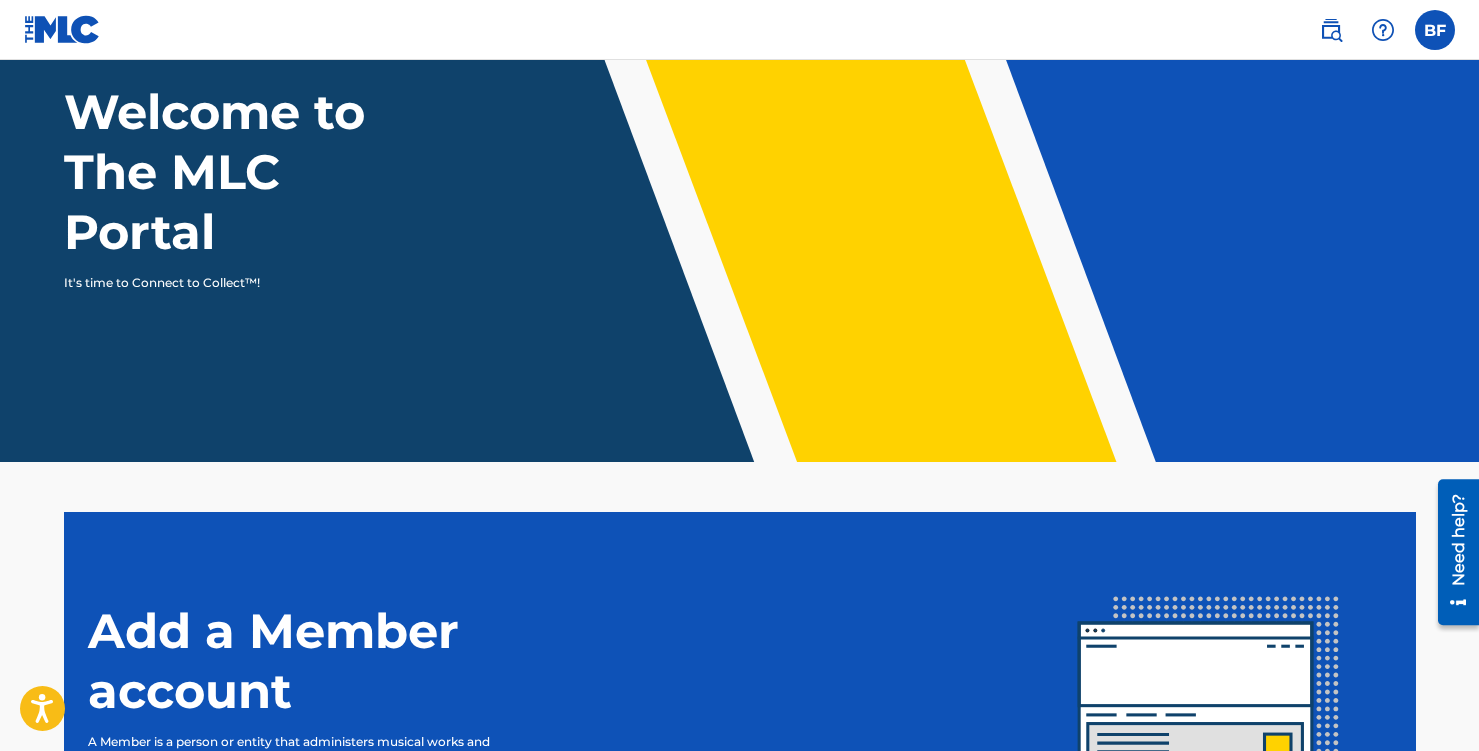 scroll, scrollTop: 0, scrollLeft: 0, axis: both 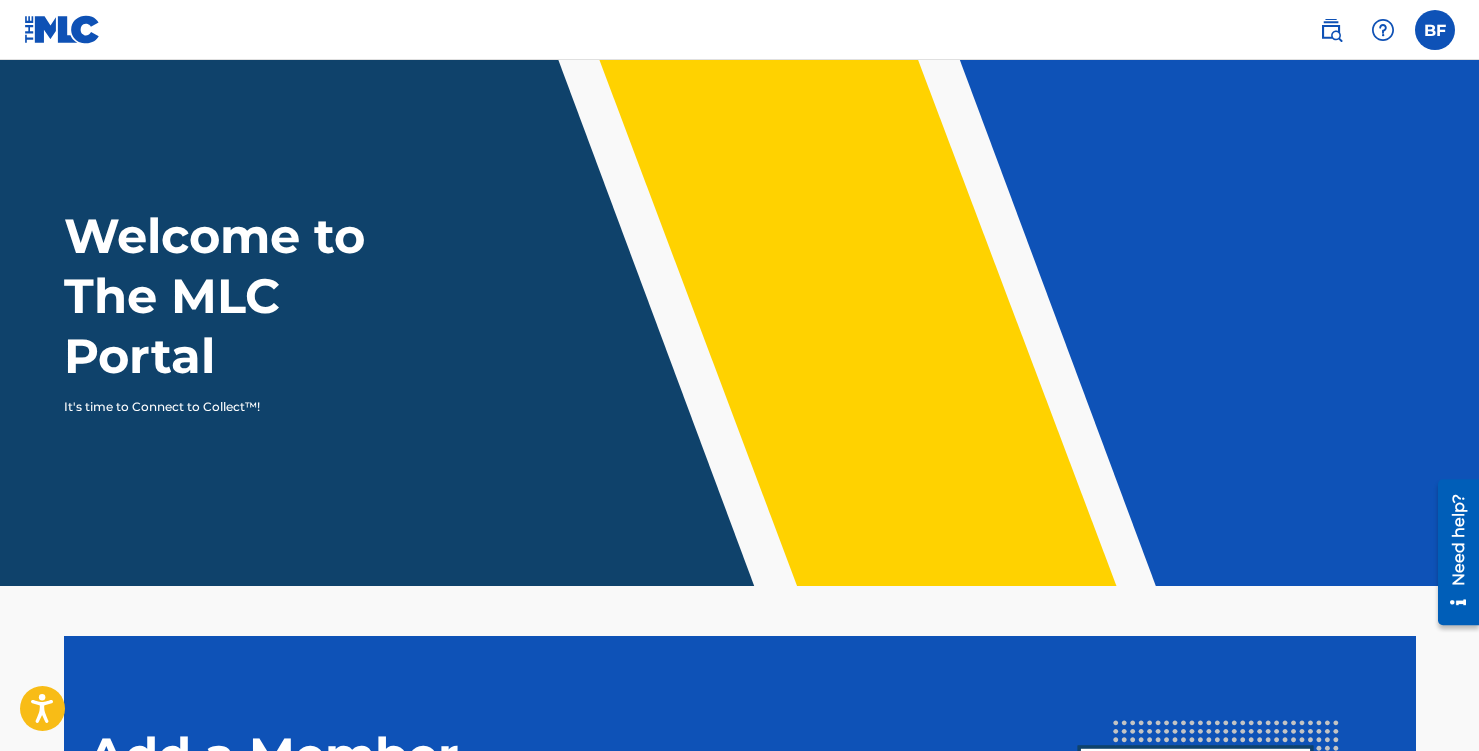 click at bounding box center (1331, 30) 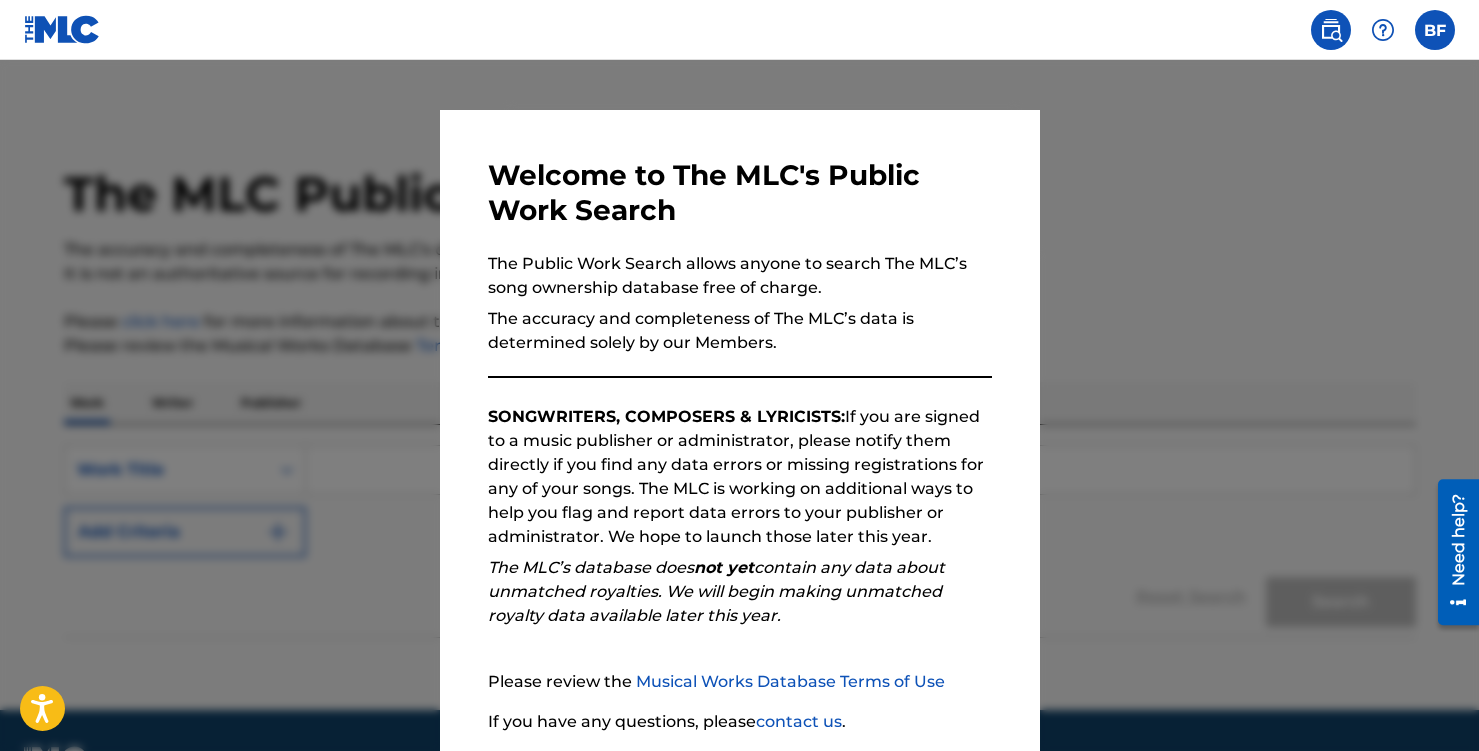 scroll, scrollTop: 0, scrollLeft: 0, axis: both 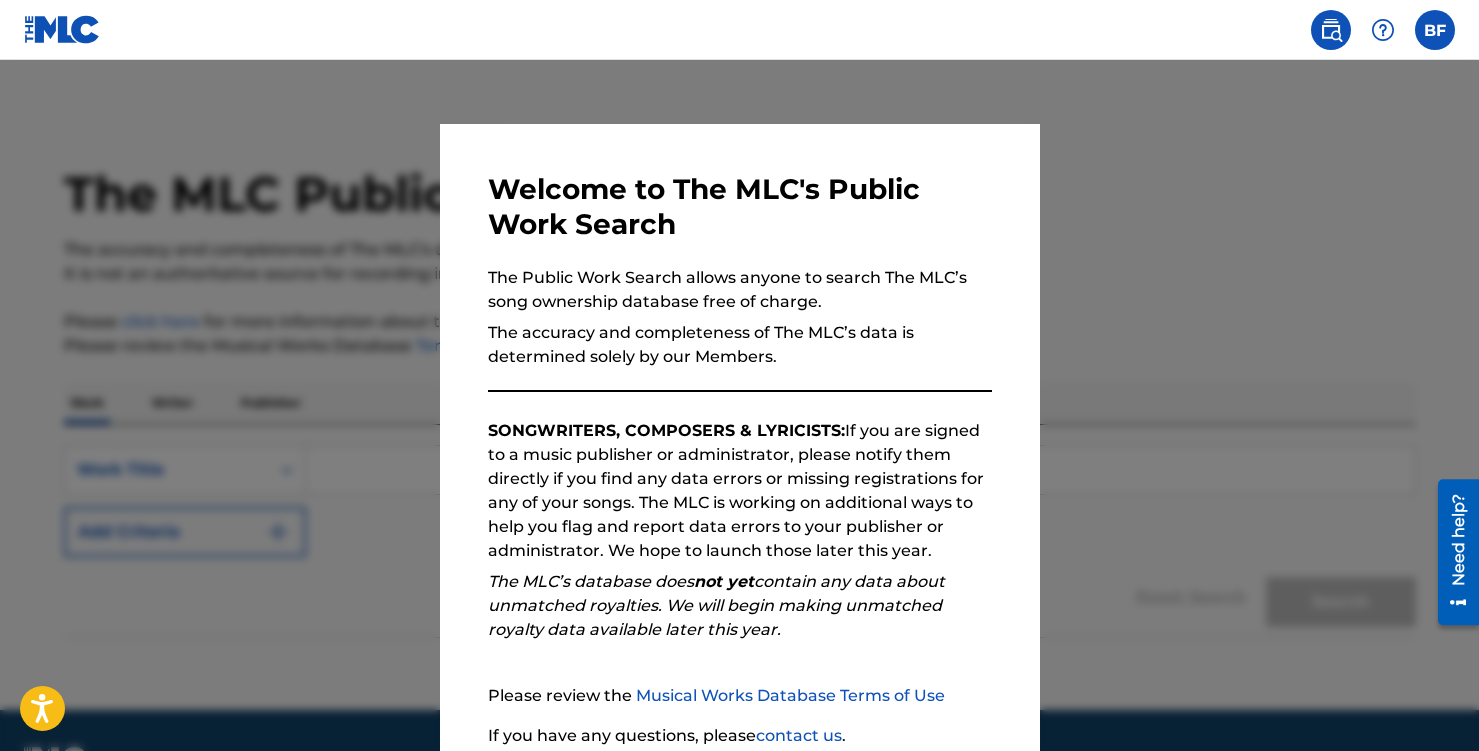 click on "The accuracy and completeness of The MLC’s data is determined solely by our Members." at bounding box center (740, 345) 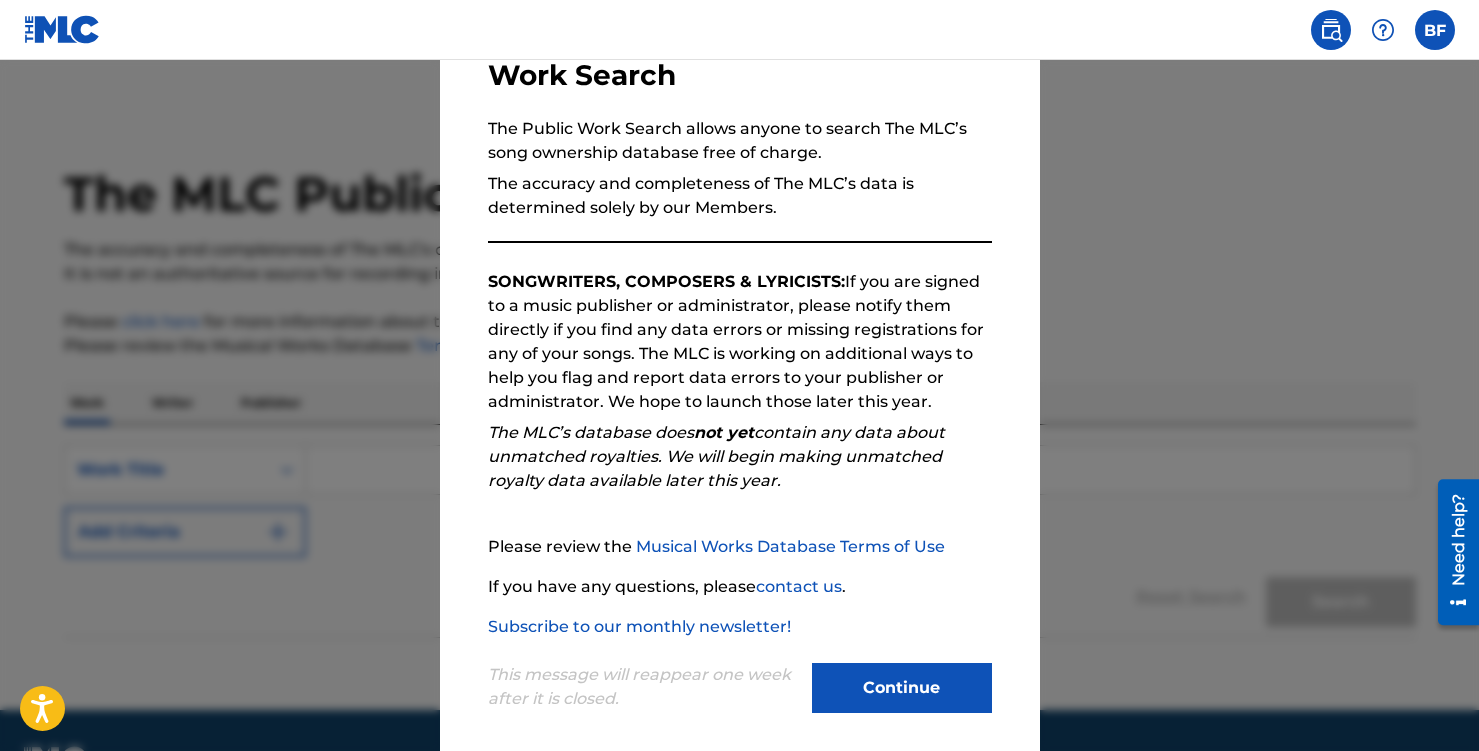scroll, scrollTop: 164, scrollLeft: 0, axis: vertical 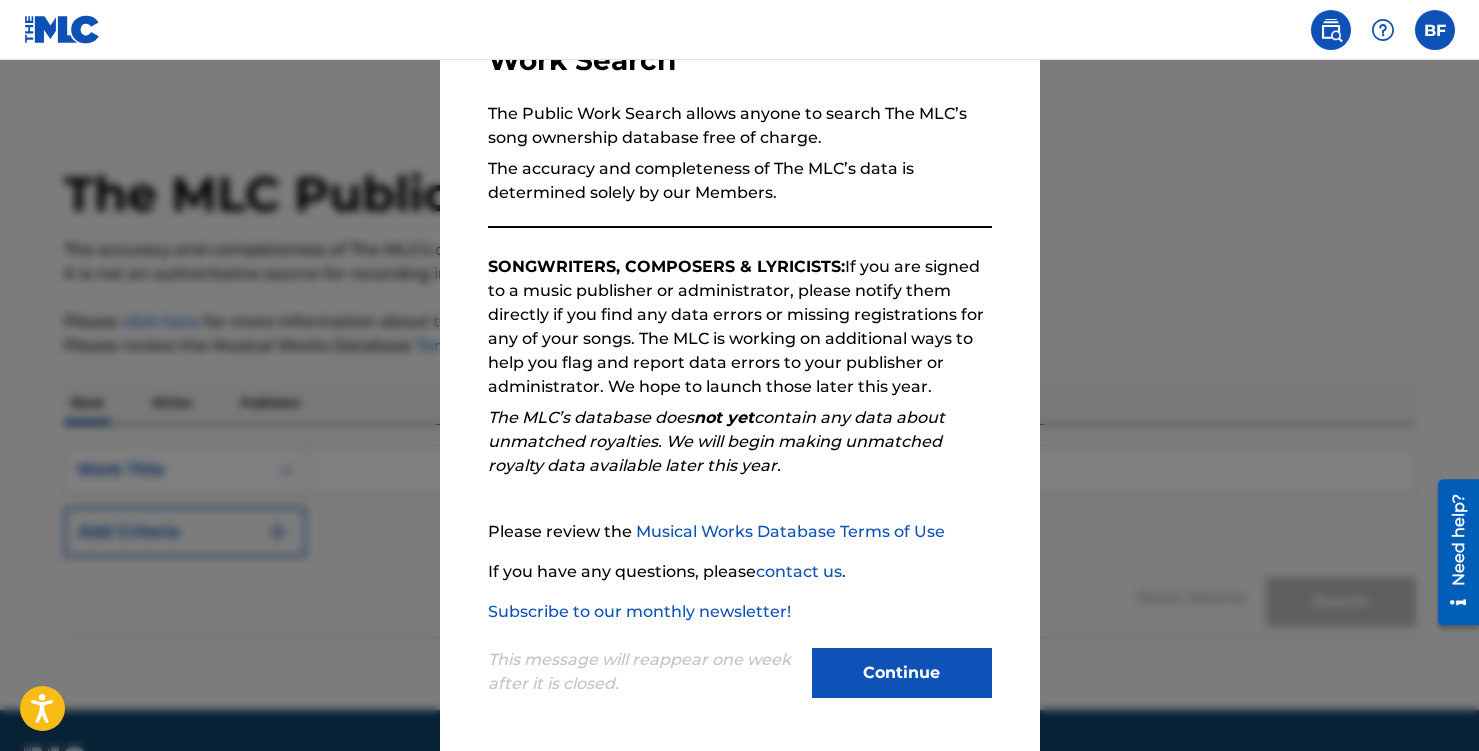 click on "Continue" at bounding box center [902, 673] 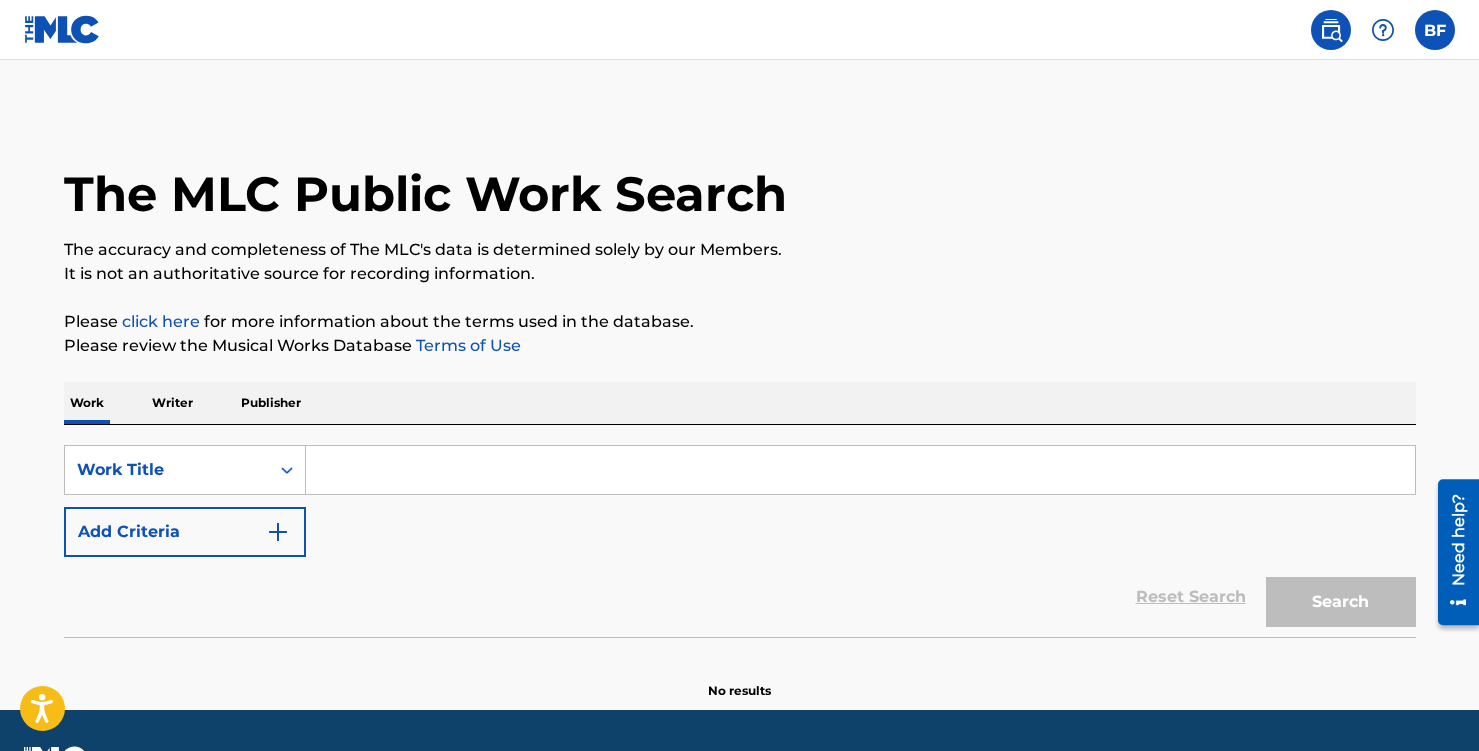 click at bounding box center [860, 470] 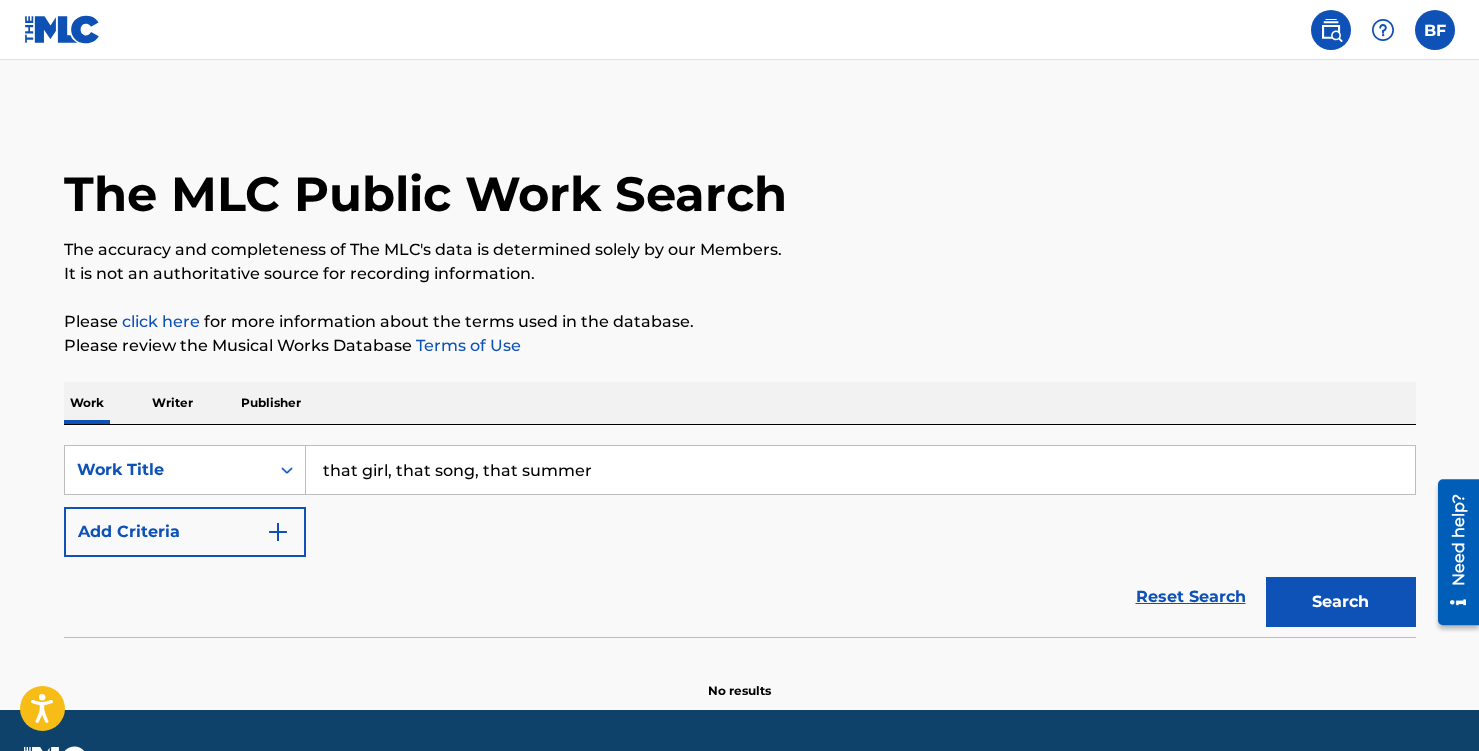 click on "that girl, that song, that summer" at bounding box center (860, 470) 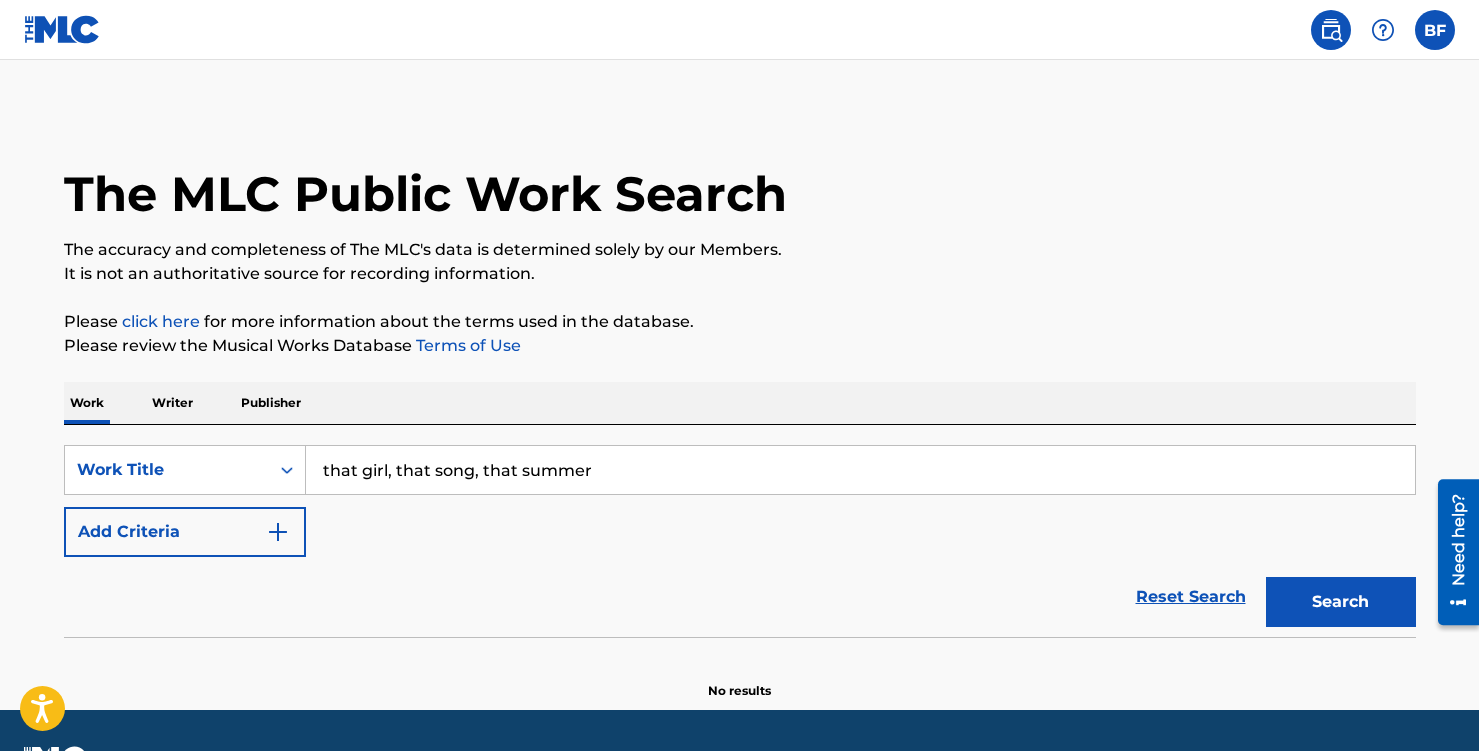 drag, startPoint x: 586, startPoint y: 464, endPoint x: 391, endPoint y: 466, distance: 195.01025 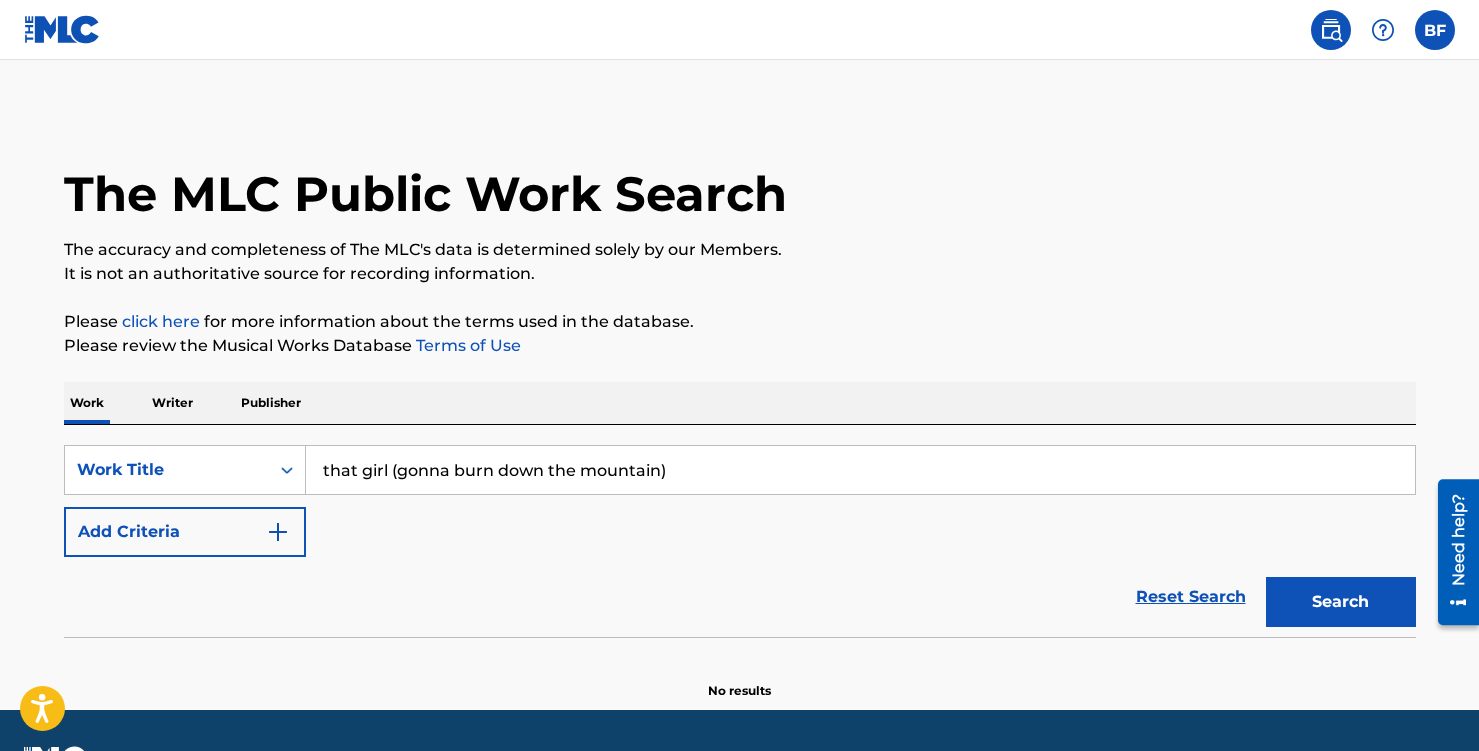 type on "that girl (gonna burn down the mountain)" 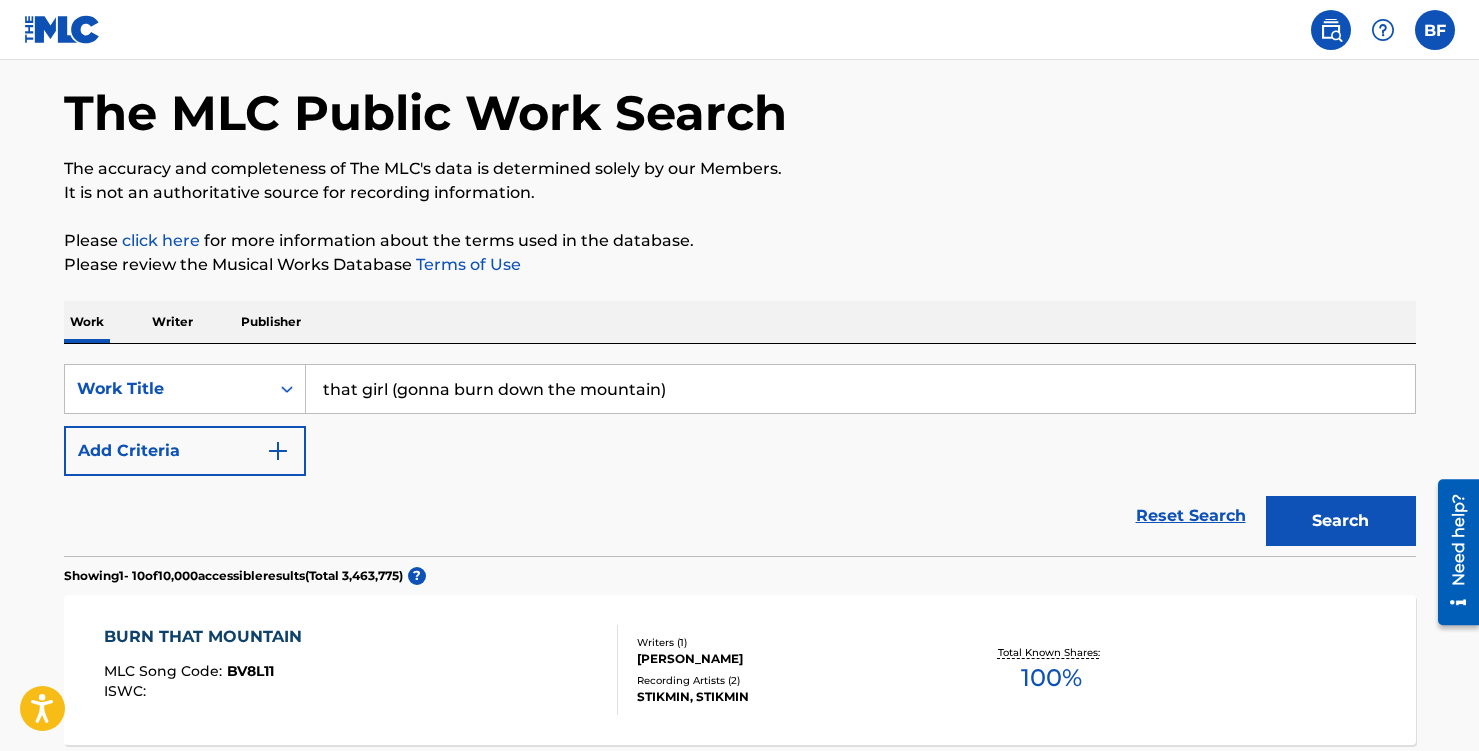 scroll, scrollTop: 86, scrollLeft: 0, axis: vertical 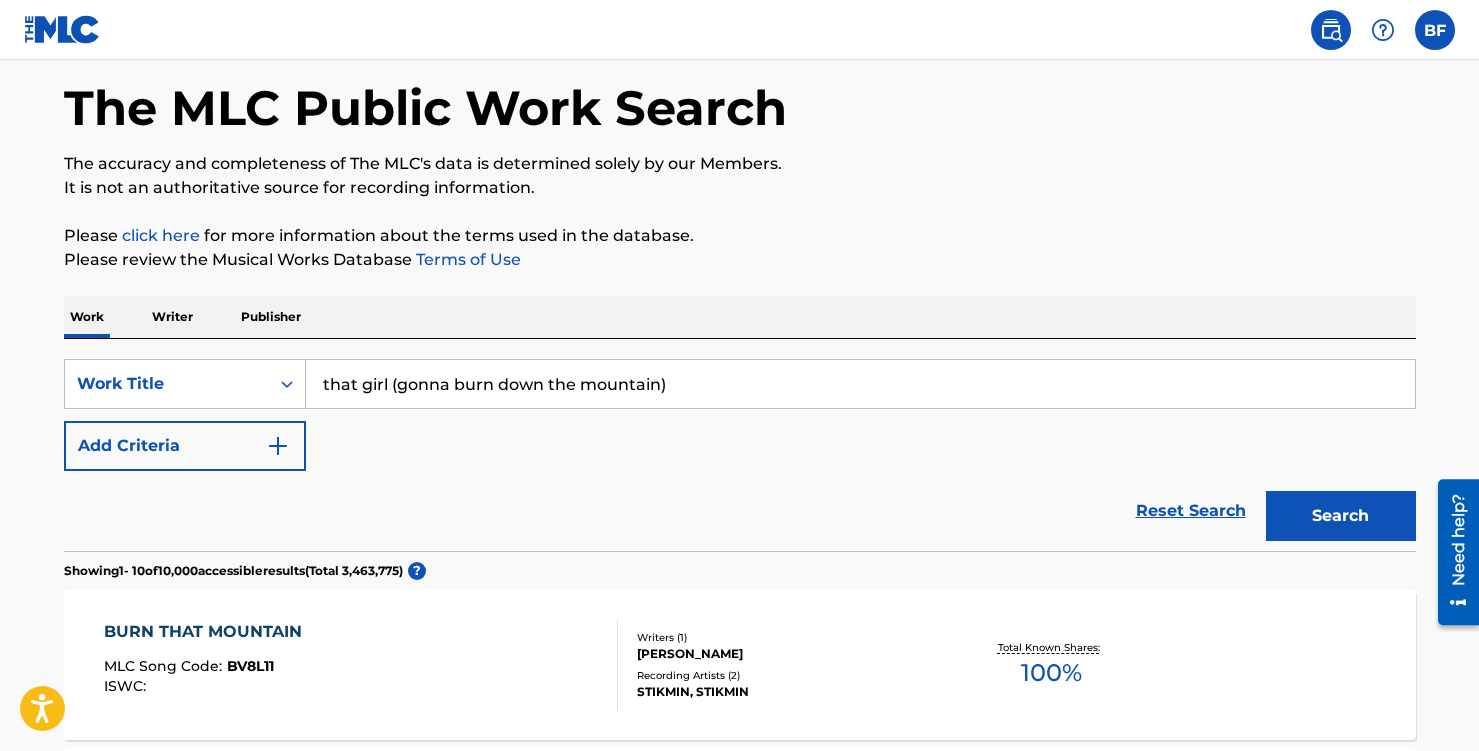 click on "Add Criteria" at bounding box center [185, 446] 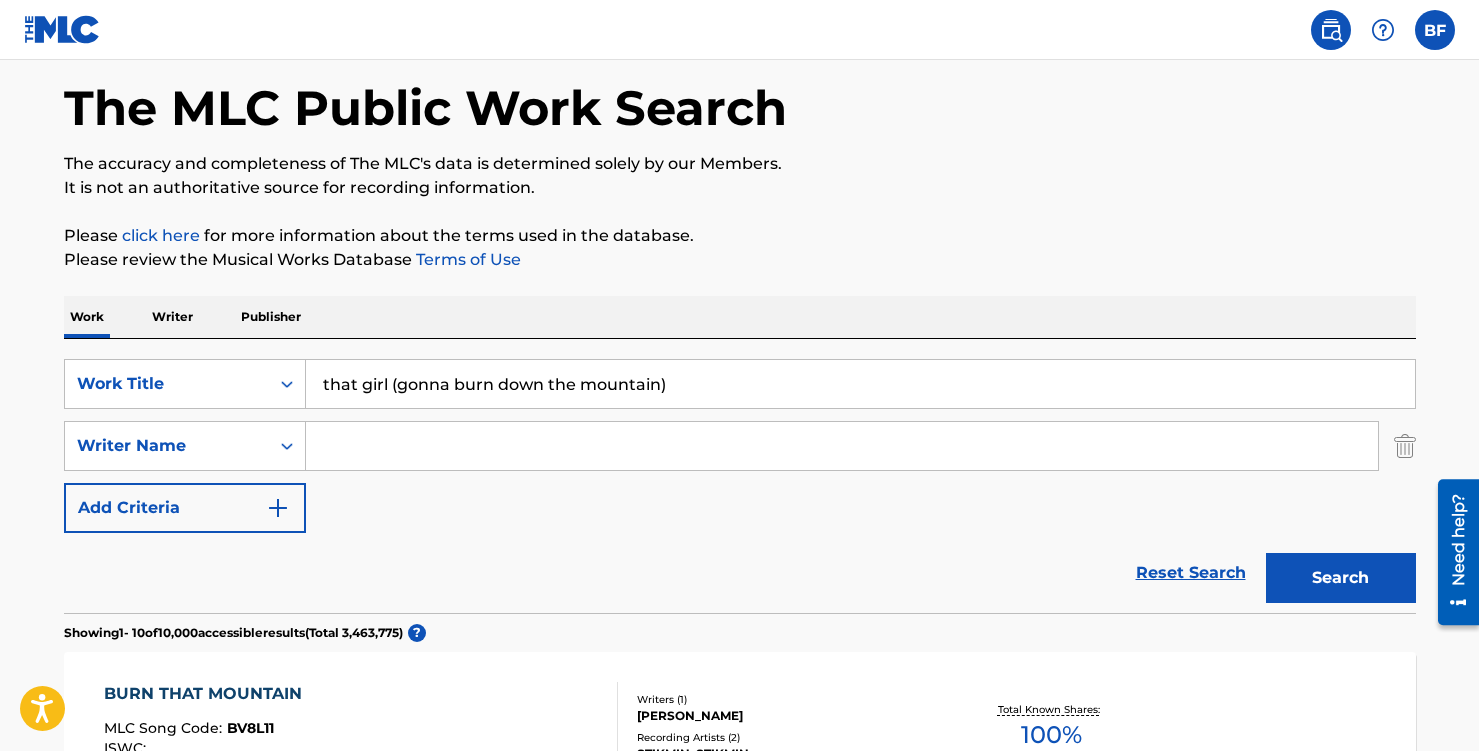 click at bounding box center (842, 446) 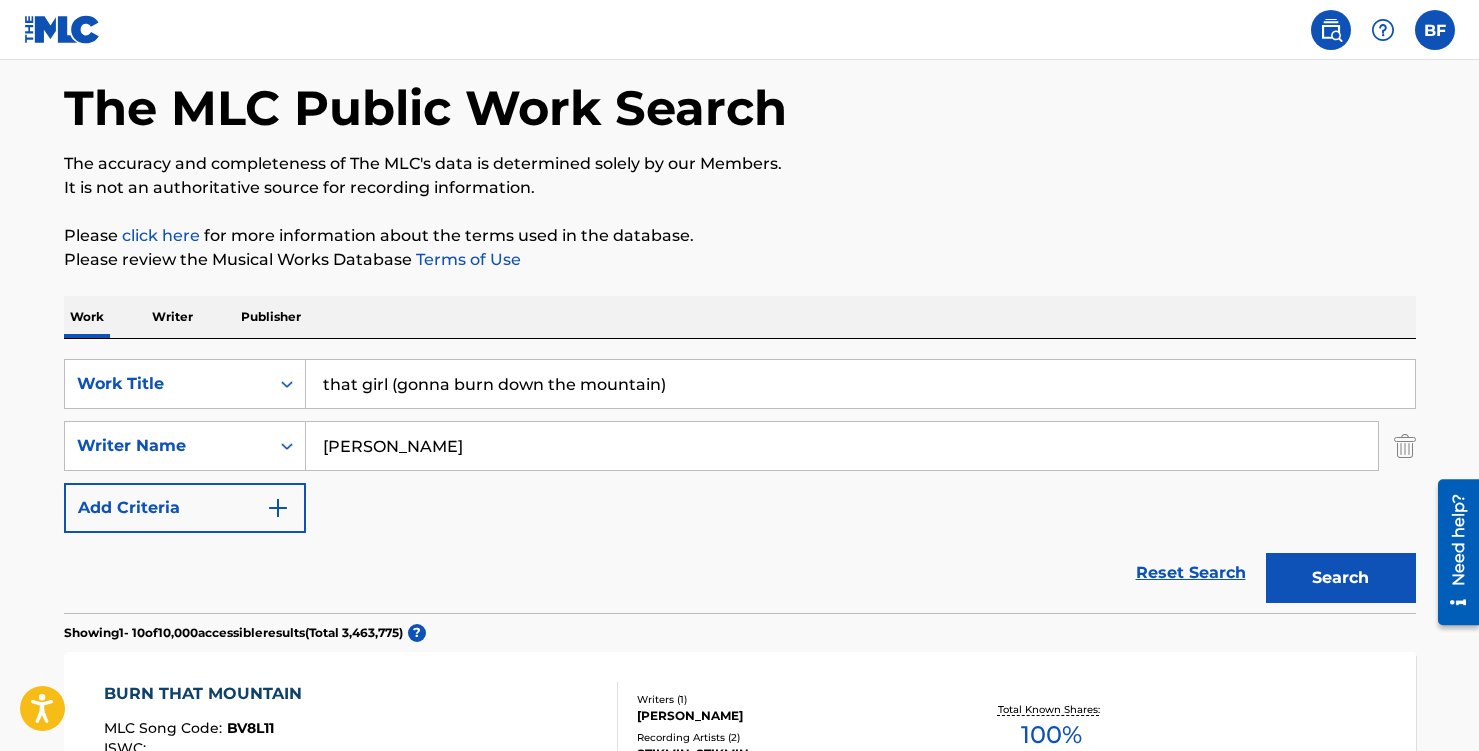 type on "brian farrar" 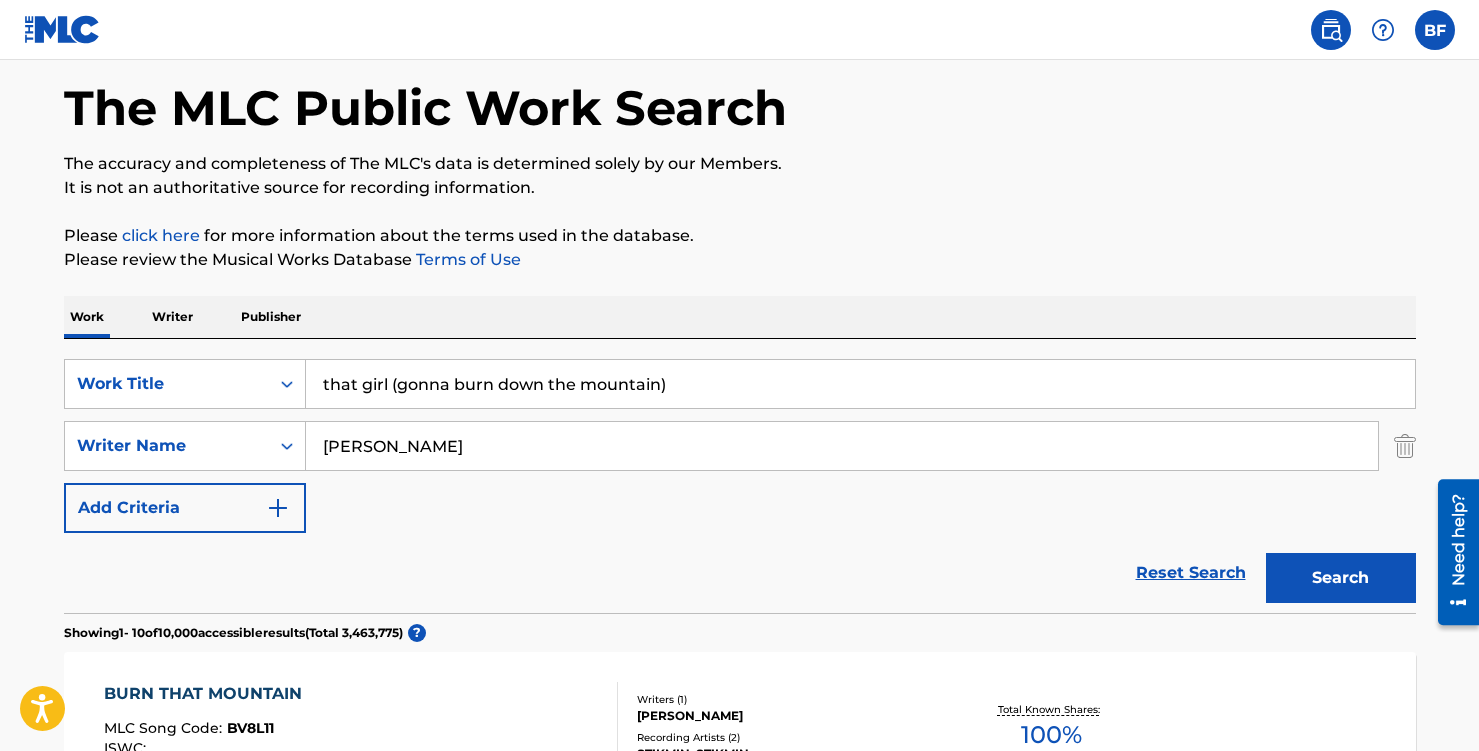 click on "Search" at bounding box center [1341, 578] 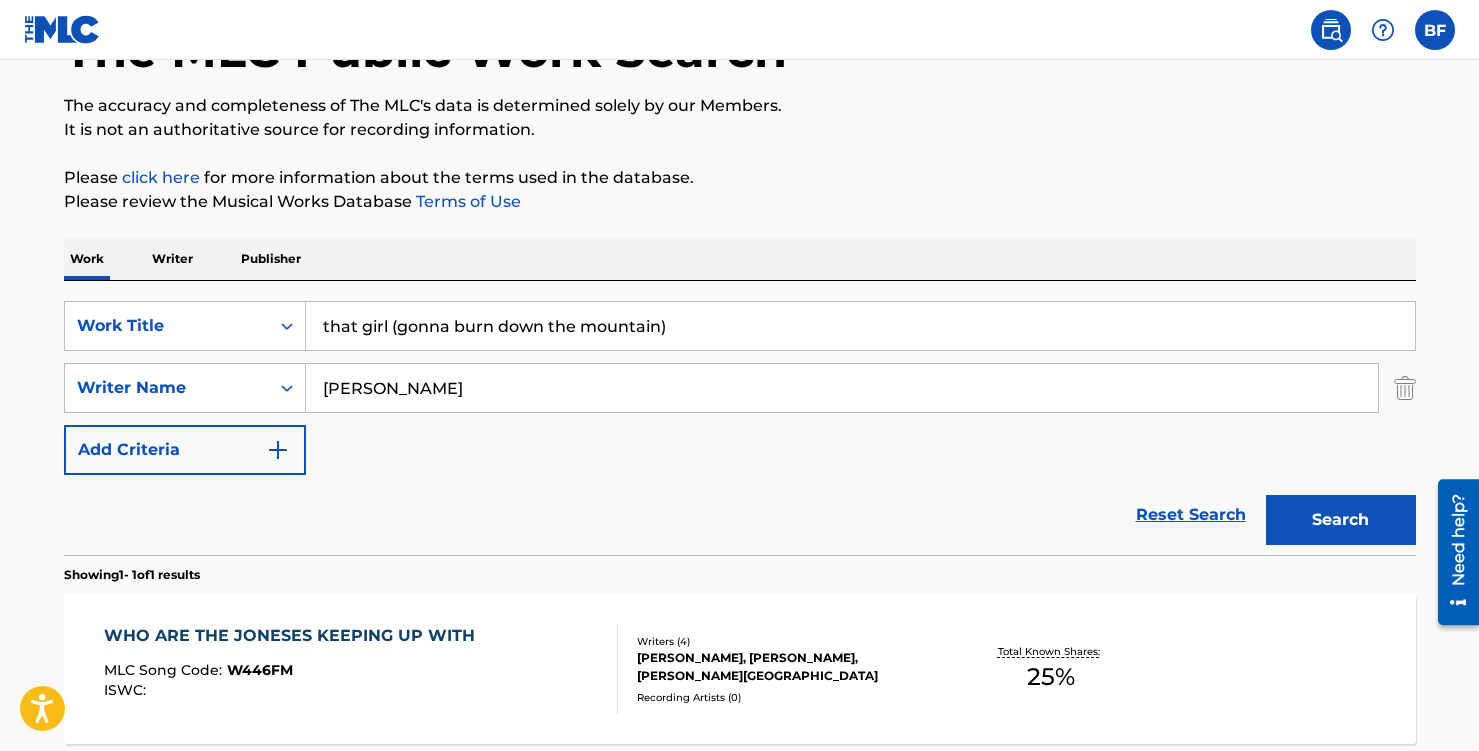 scroll, scrollTop: 337, scrollLeft: 0, axis: vertical 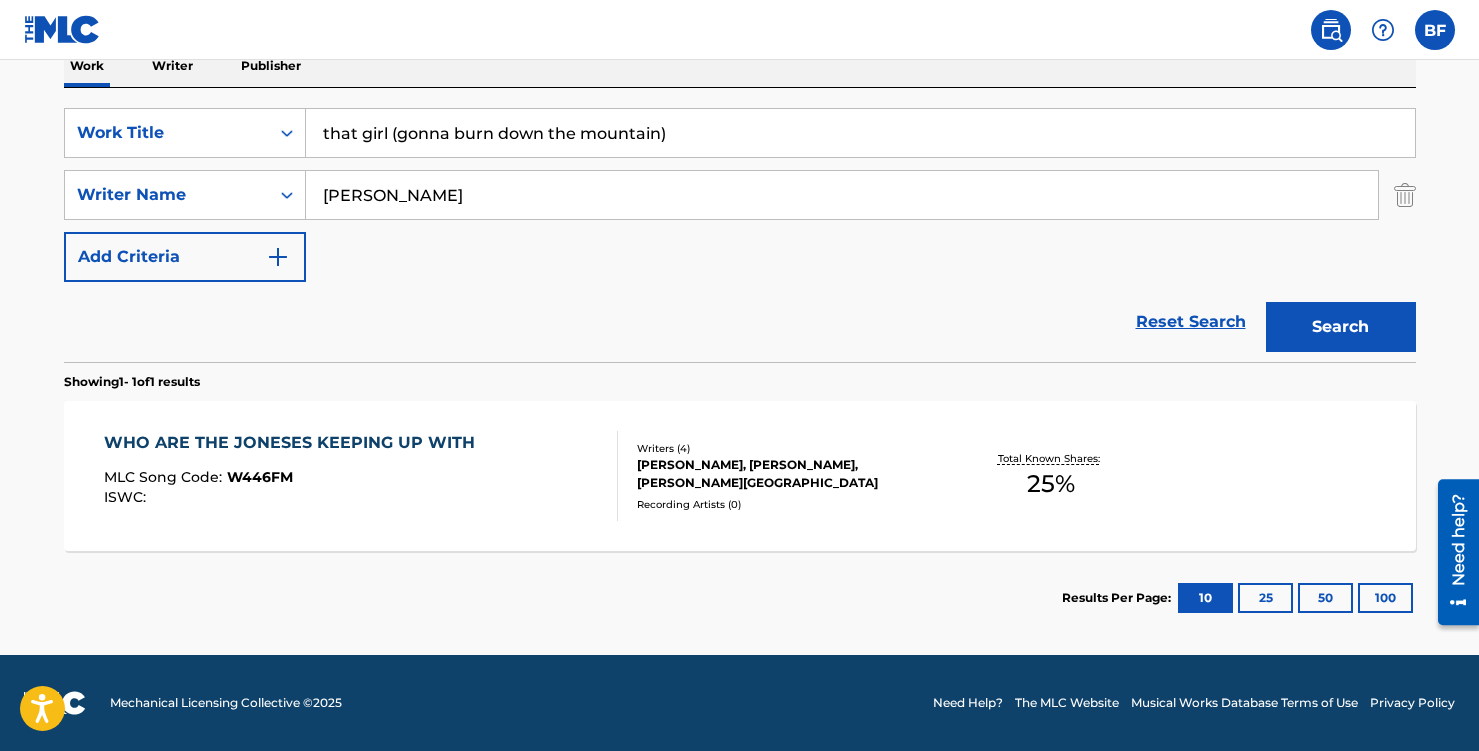 click on "WHO ARE THE JONESES KEEPING UP WITH" at bounding box center (294, 443) 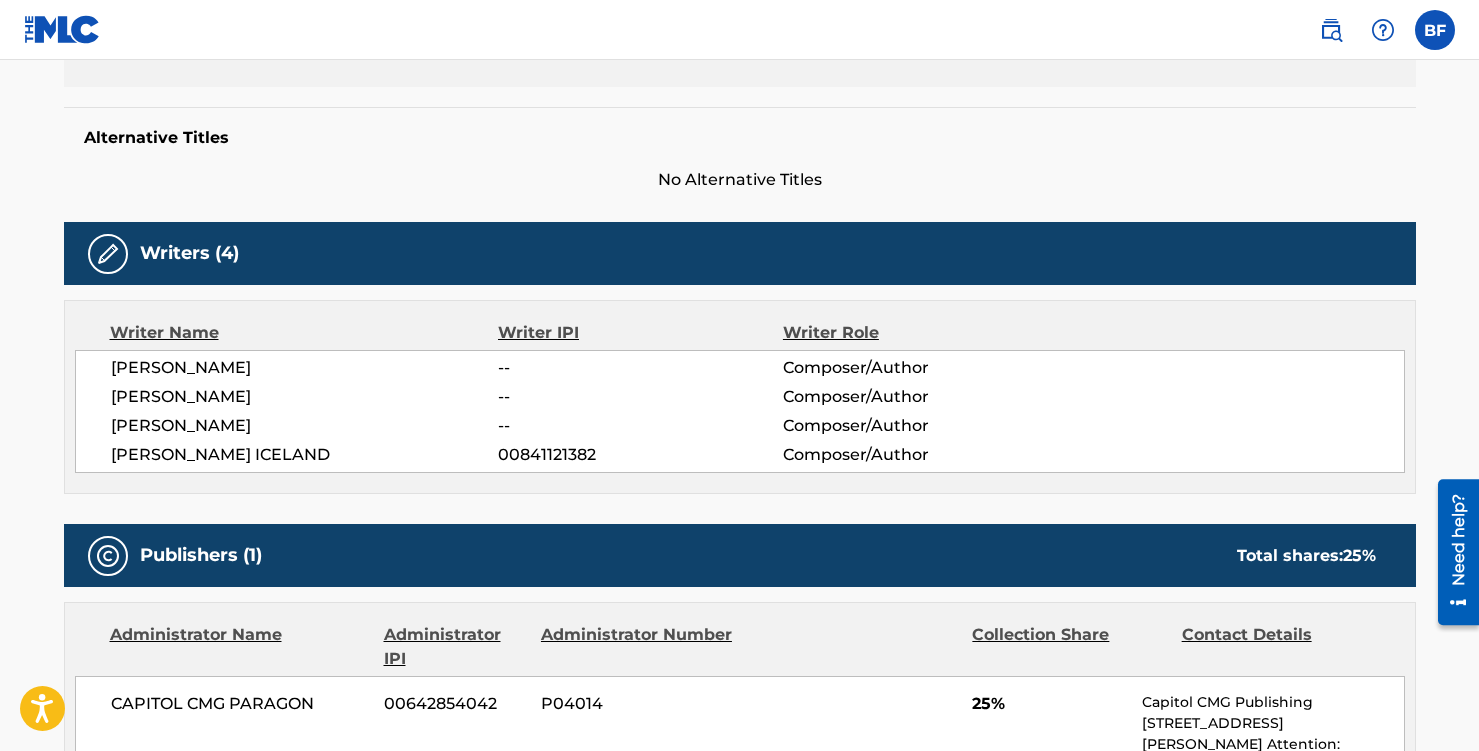 scroll, scrollTop: 0, scrollLeft: 0, axis: both 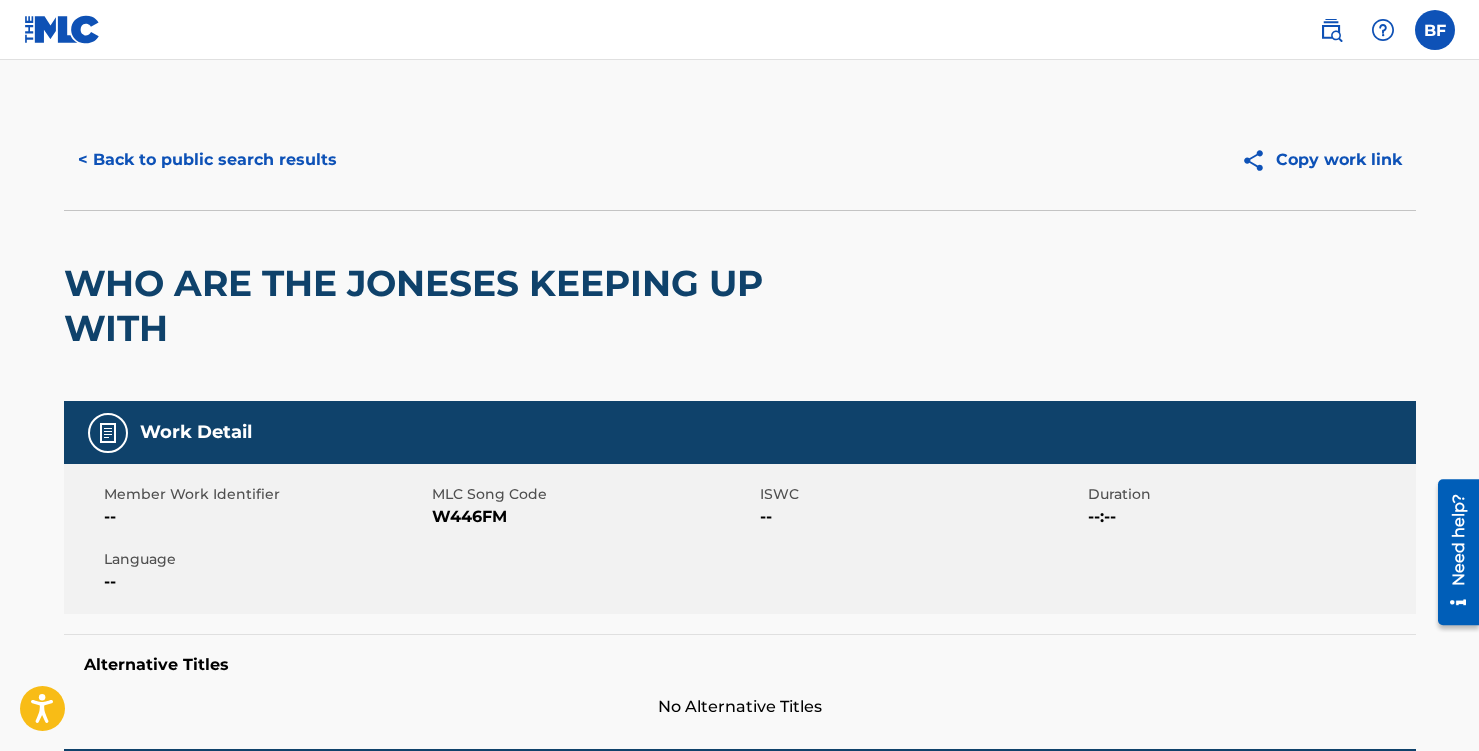 click on "< Back to public search results" at bounding box center (207, 160) 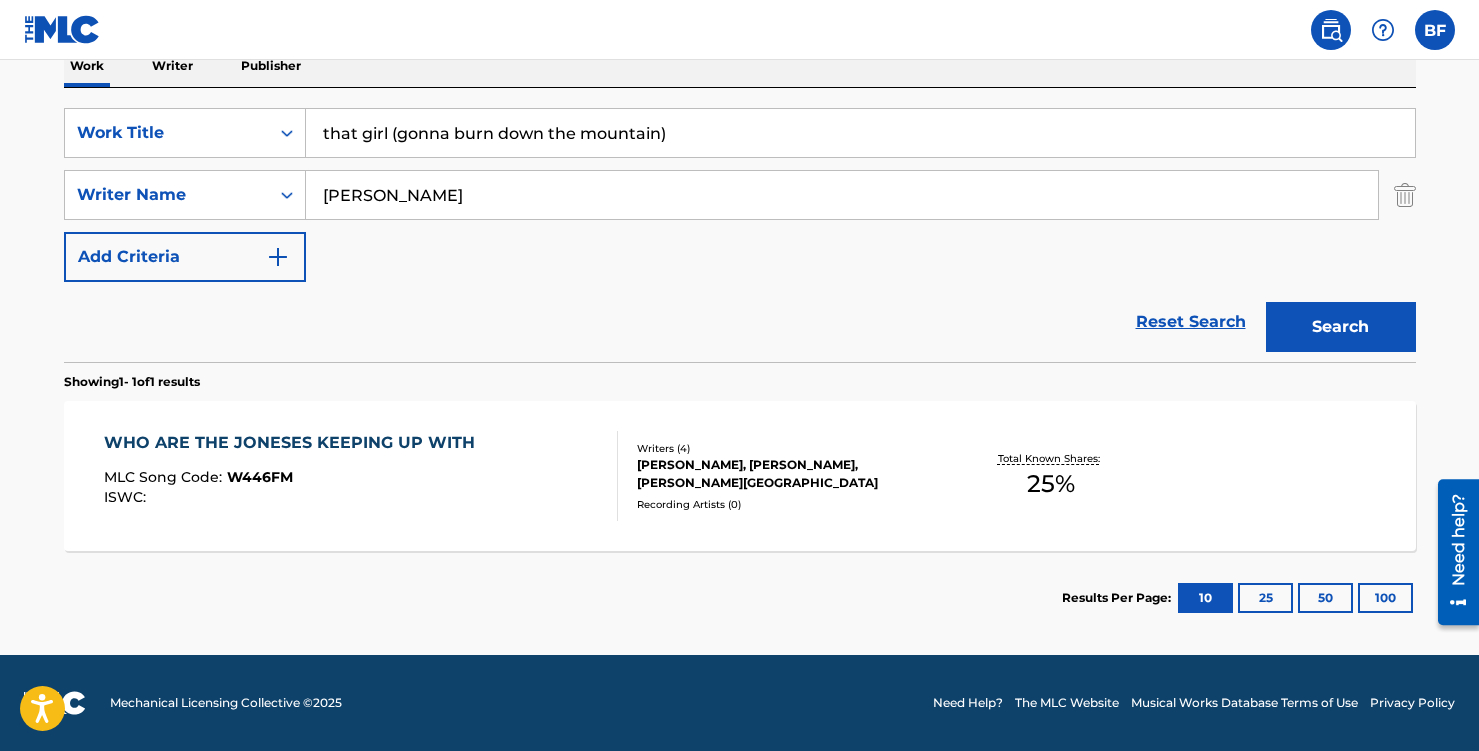 scroll, scrollTop: 0, scrollLeft: 0, axis: both 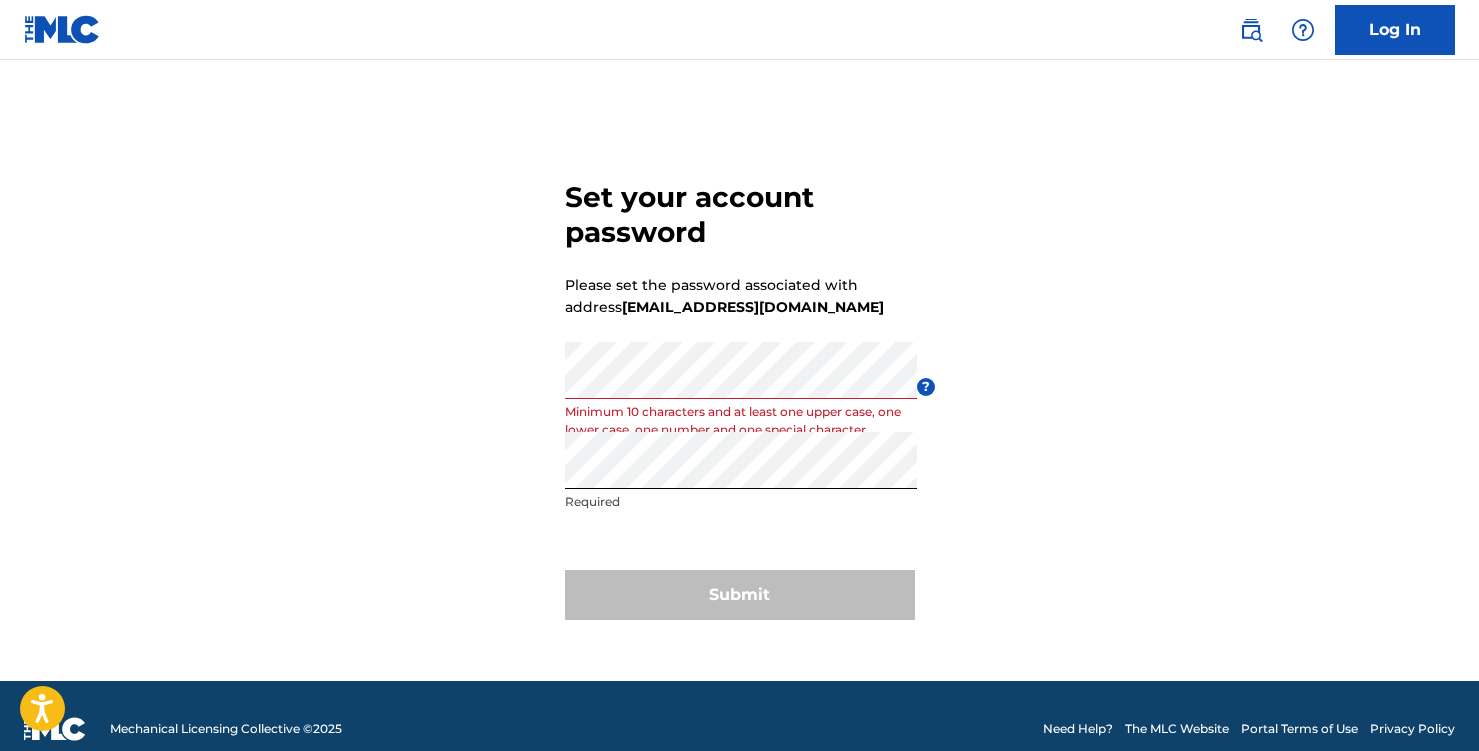 click on "Submit" at bounding box center [740, 595] 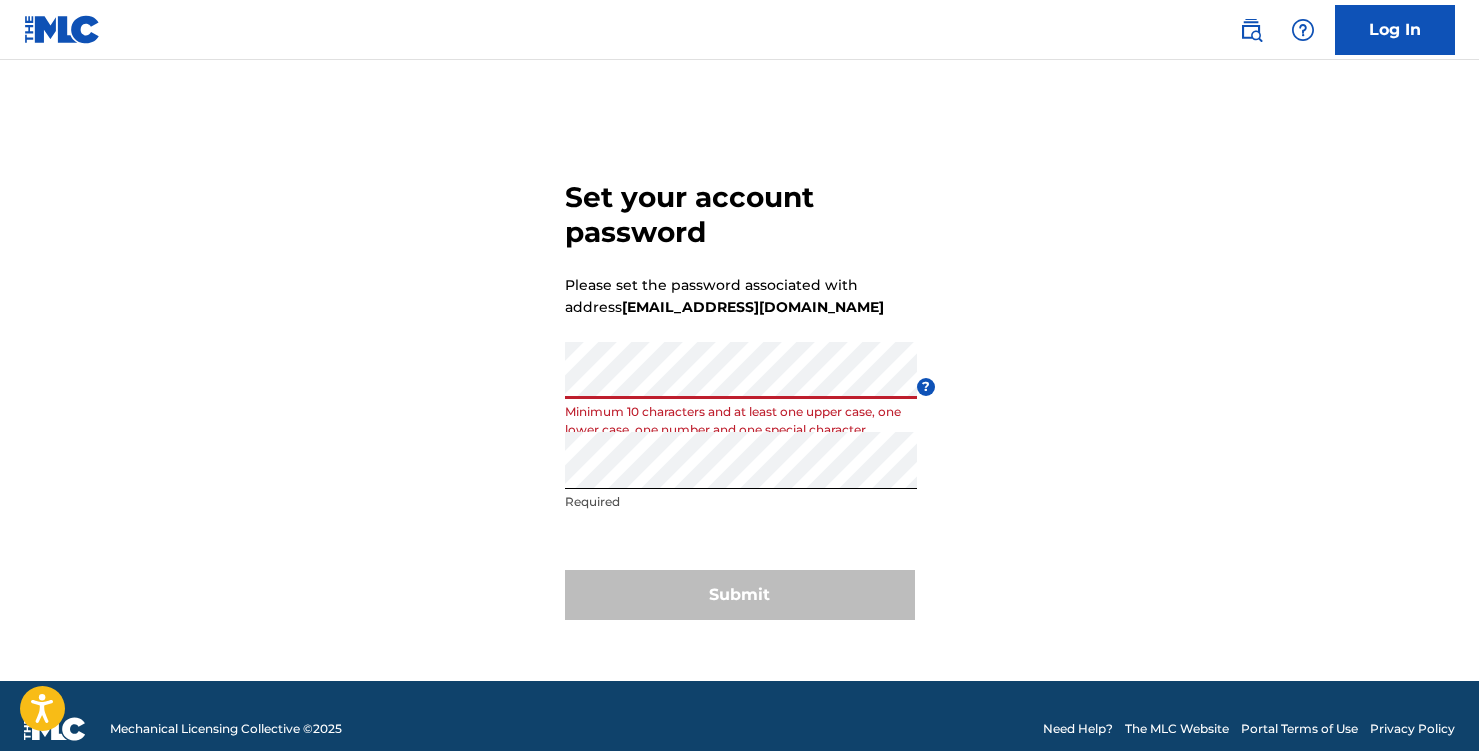 click on "Set your account password Please set the password associated with   address  [EMAIL_ADDRESS][DOMAIN_NAME] Password   Minimum 10 characters and at least one upper case, one lower case, one number and one special character ? Re enter password   Required Submit" at bounding box center (740, 395) 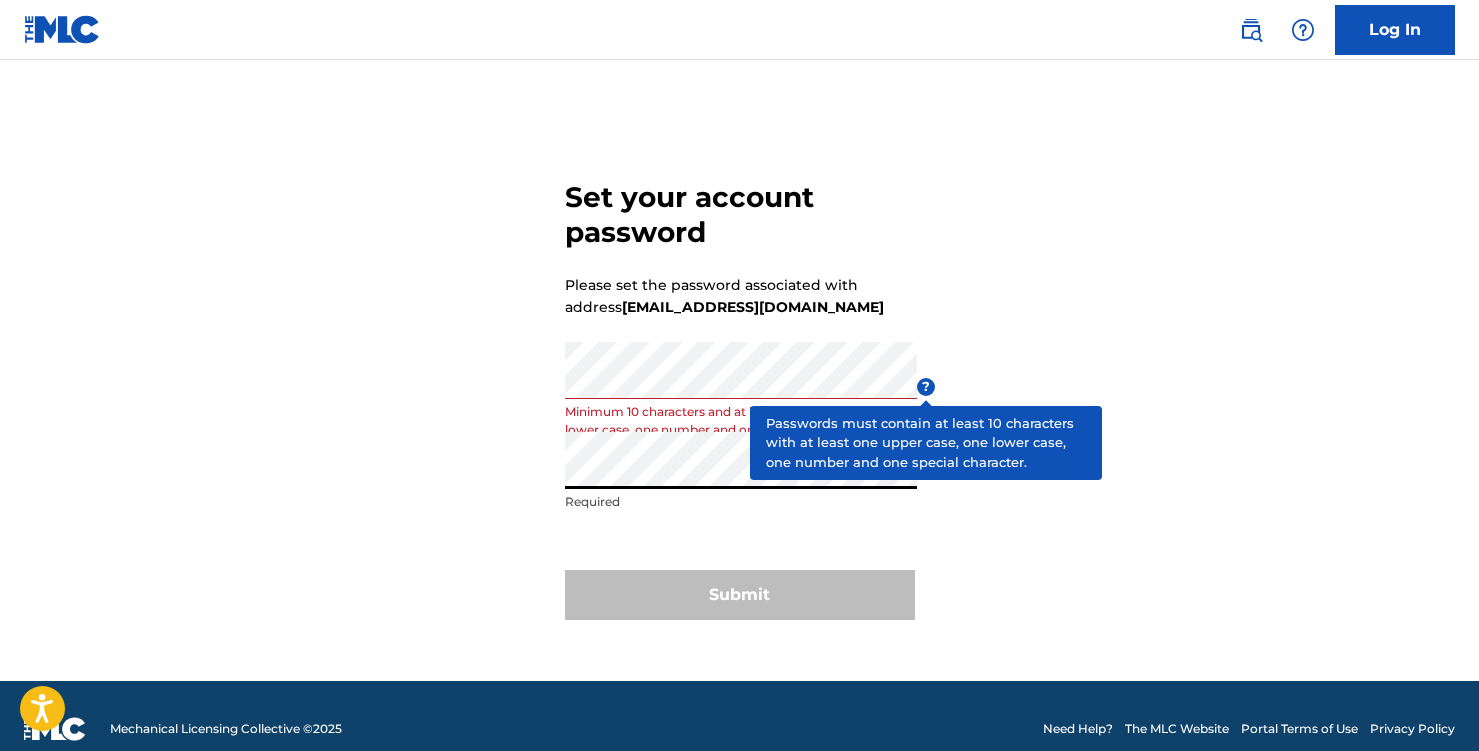 click on "Set your account password Please set the password associated with   address  [EMAIL_ADDRESS][DOMAIN_NAME] Password   Minimum 10 characters and at least one upper case, one lower case, one number and one special character ? Re enter password   Required Submit" at bounding box center [740, 395] 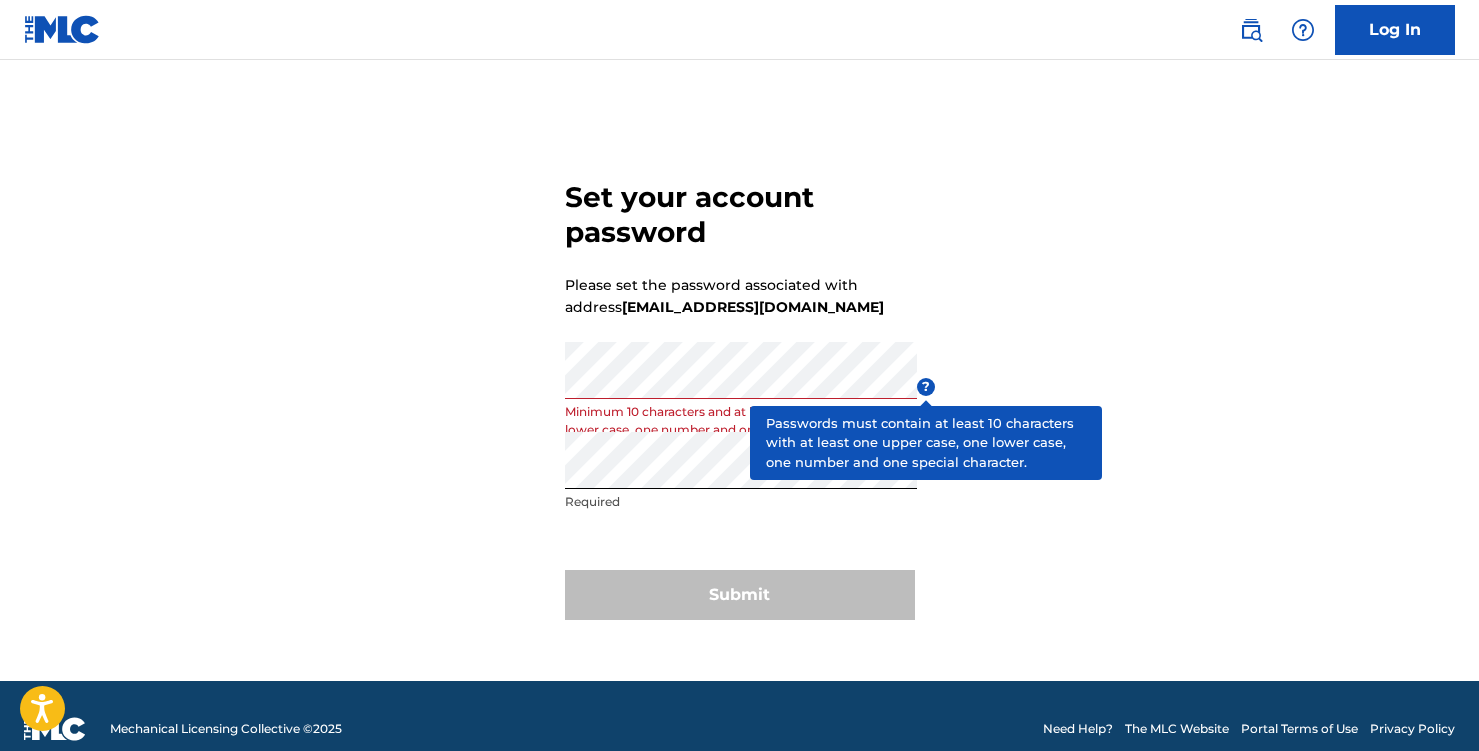 click on "?" at bounding box center [926, 387] 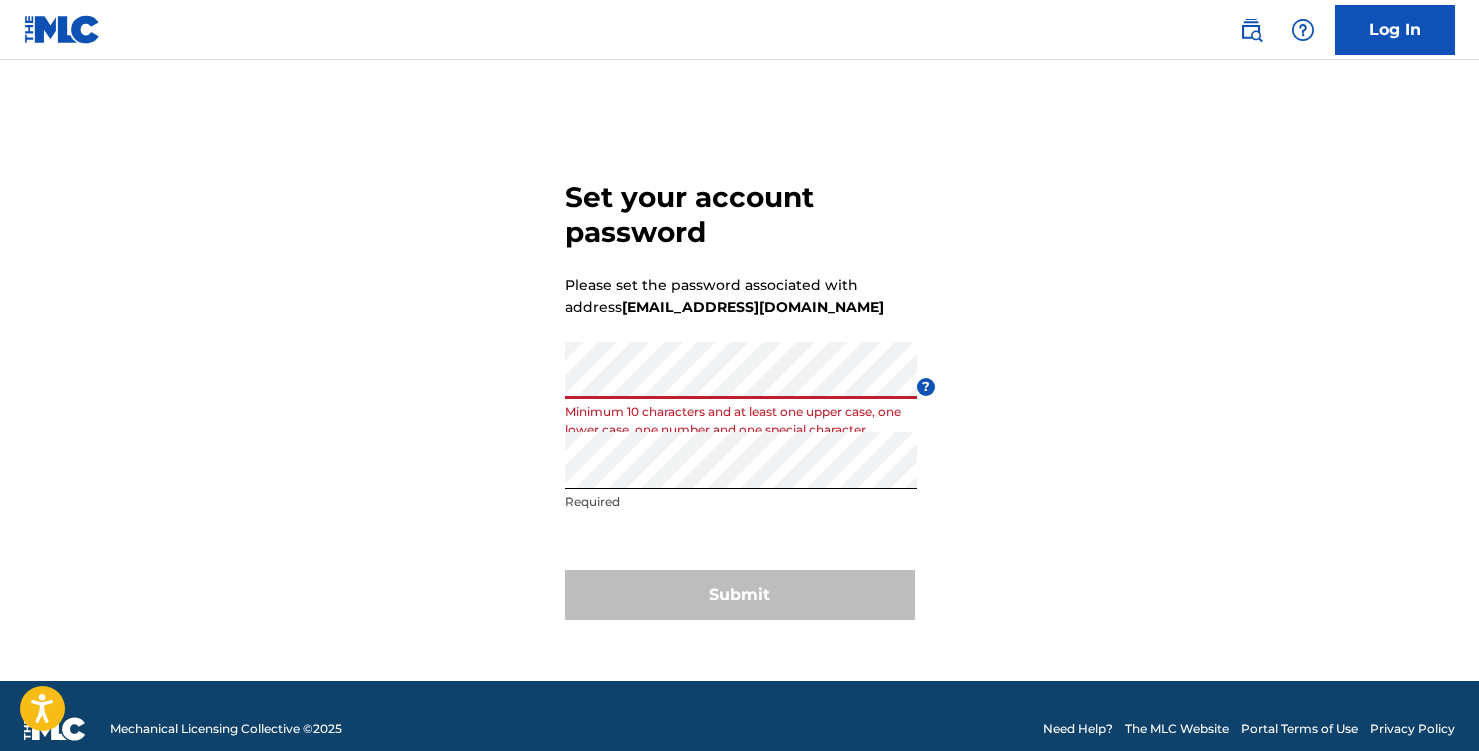 click on "Set your account password Please set the password associated with   address  [EMAIL_ADDRESS][DOMAIN_NAME] Password   Minimum 10 characters and at least one upper case, one lower case, one number and one special character ? Re enter password   Required Submit" at bounding box center (740, 395) 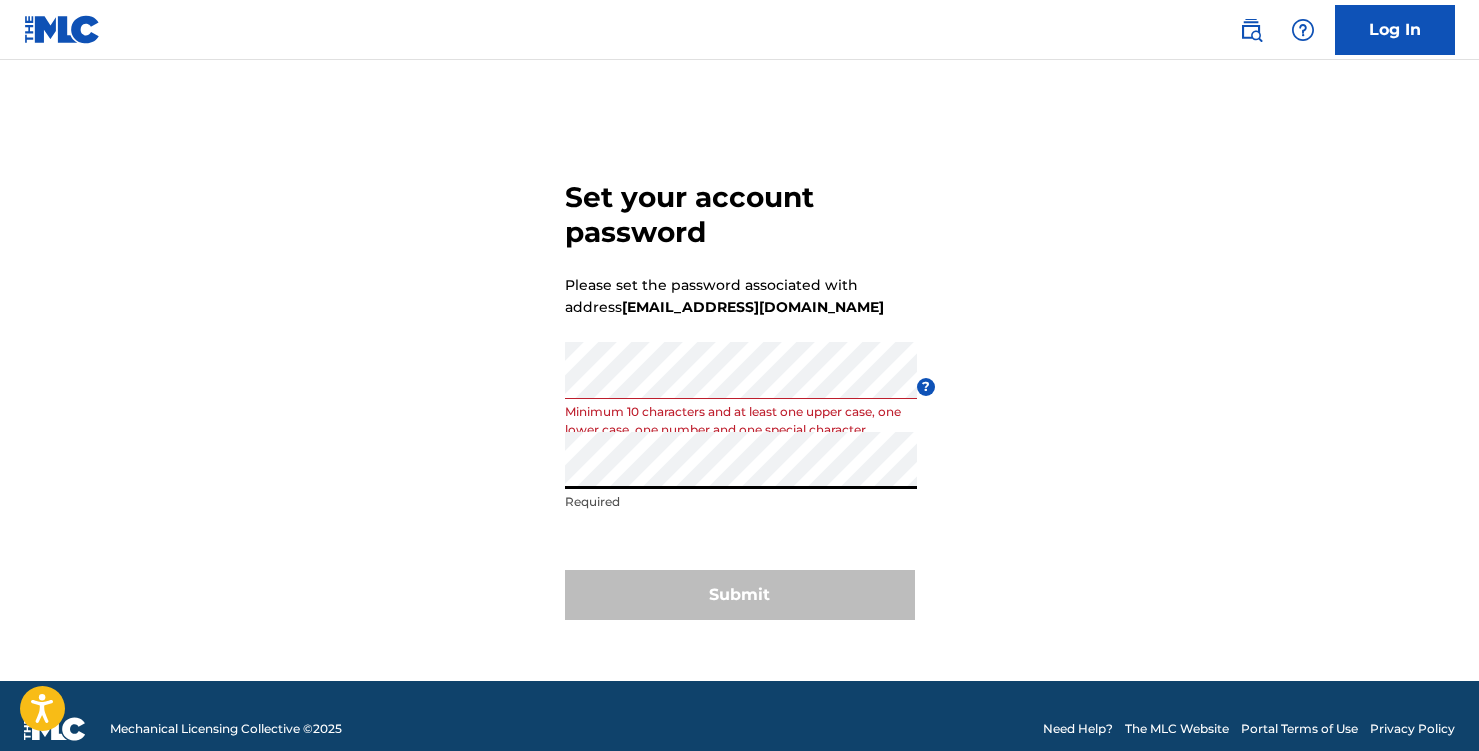click on "Set your account password Please set the password associated with   address  [EMAIL_ADDRESS][DOMAIN_NAME] Password   Minimum 10 characters and at least one upper case, one lower case, one number and one special character ? Re enter password   Required Submit" at bounding box center [740, 395] 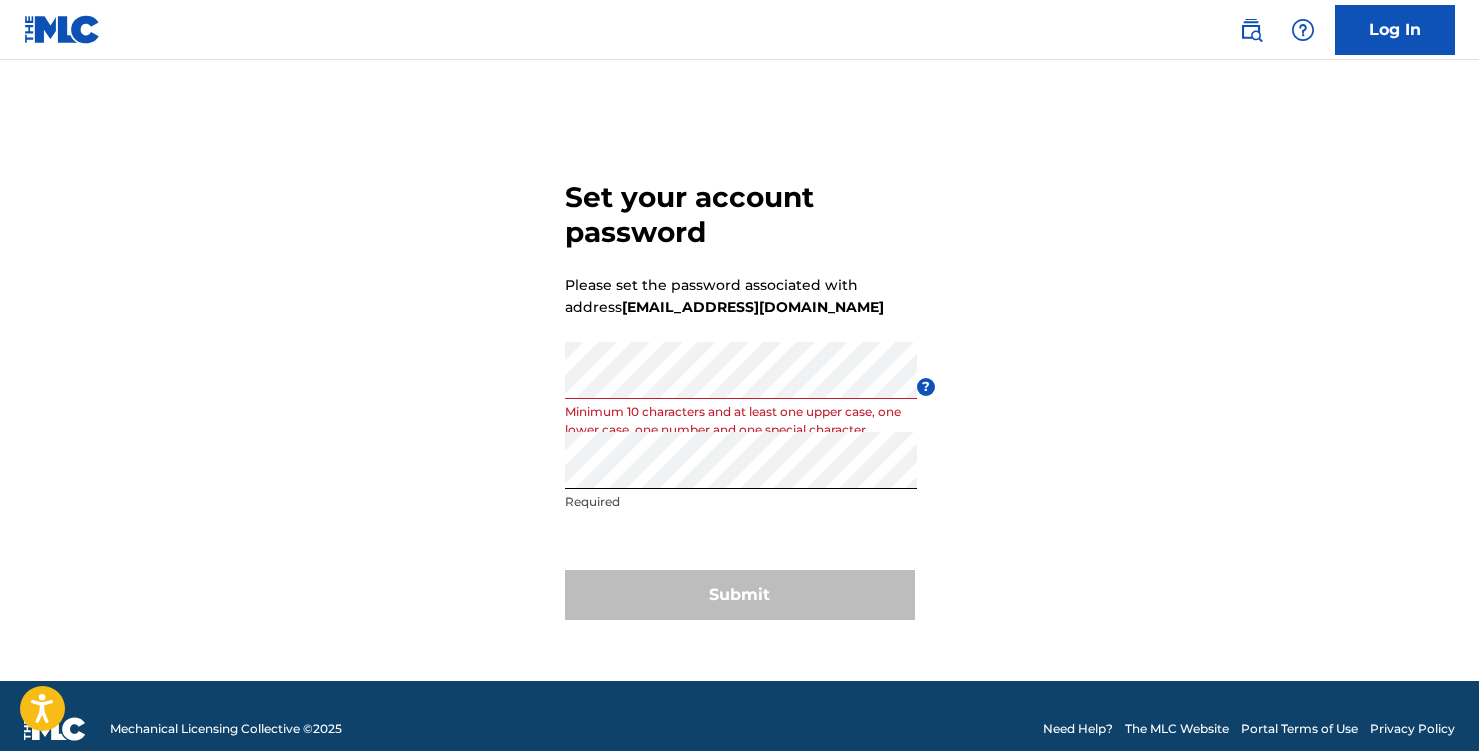 click on "Submit" at bounding box center [740, 595] 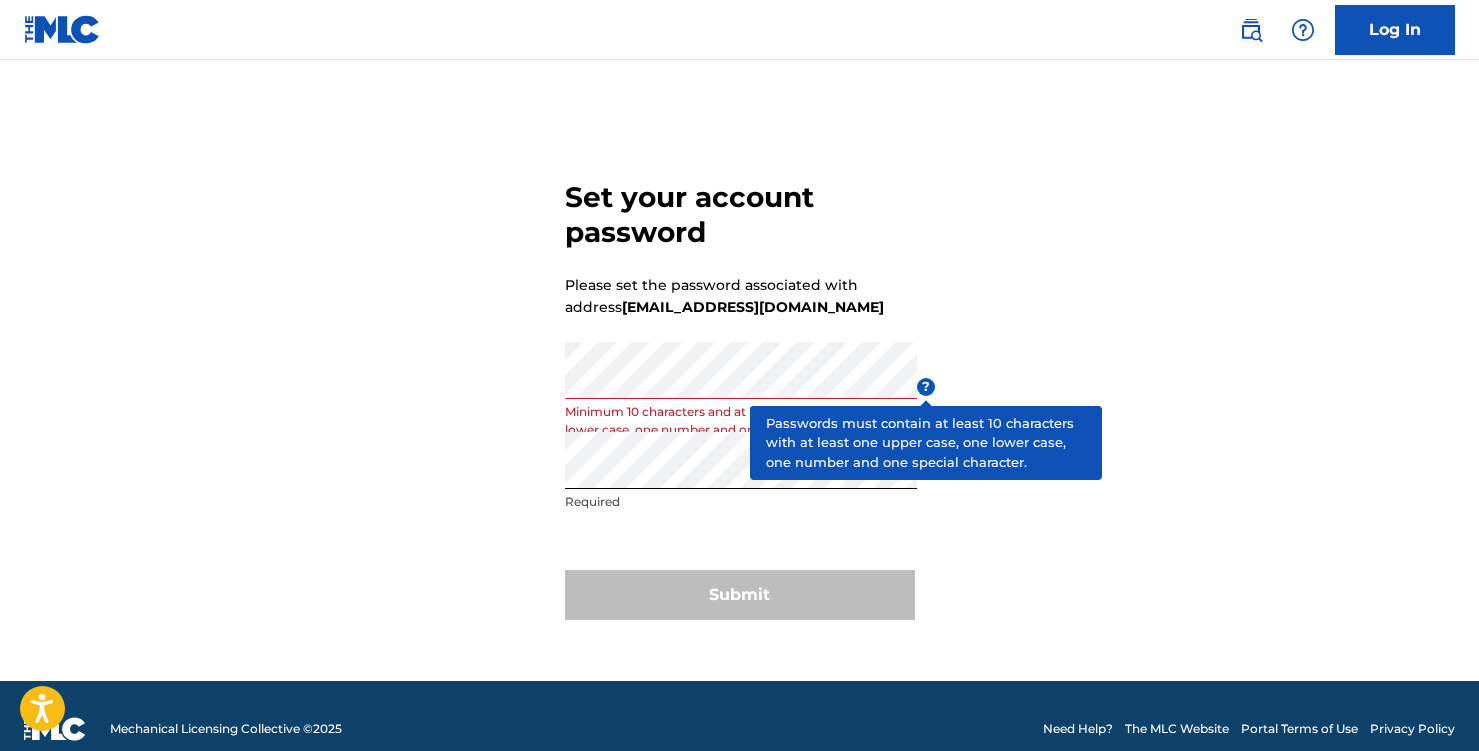 click on "?" at bounding box center [926, 387] 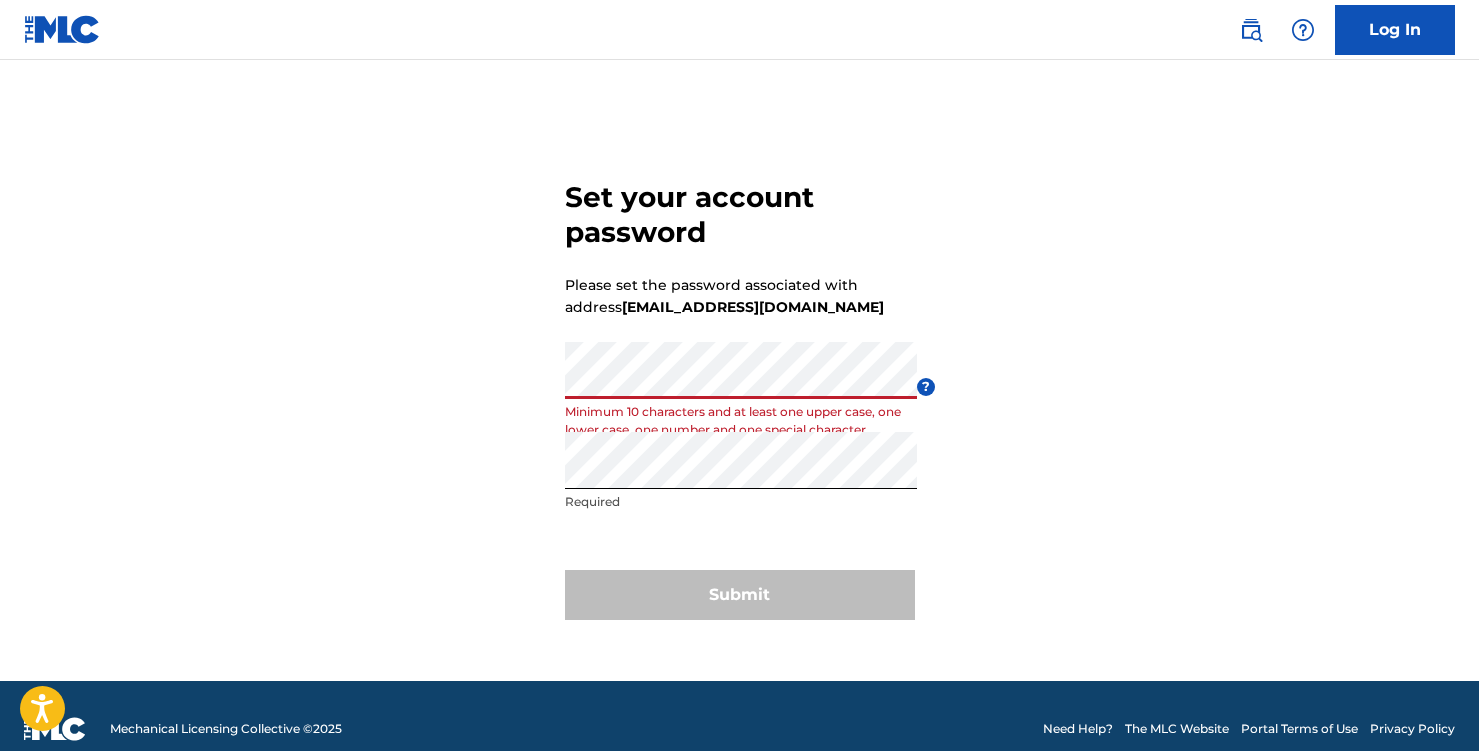 click on "Set your account password Please set the password associated with   address  [EMAIL_ADDRESS][DOMAIN_NAME] Password   Minimum 10 characters and at least one upper case, one lower case, one number and one special character ? Re enter password   Required Submit" at bounding box center (740, 395) 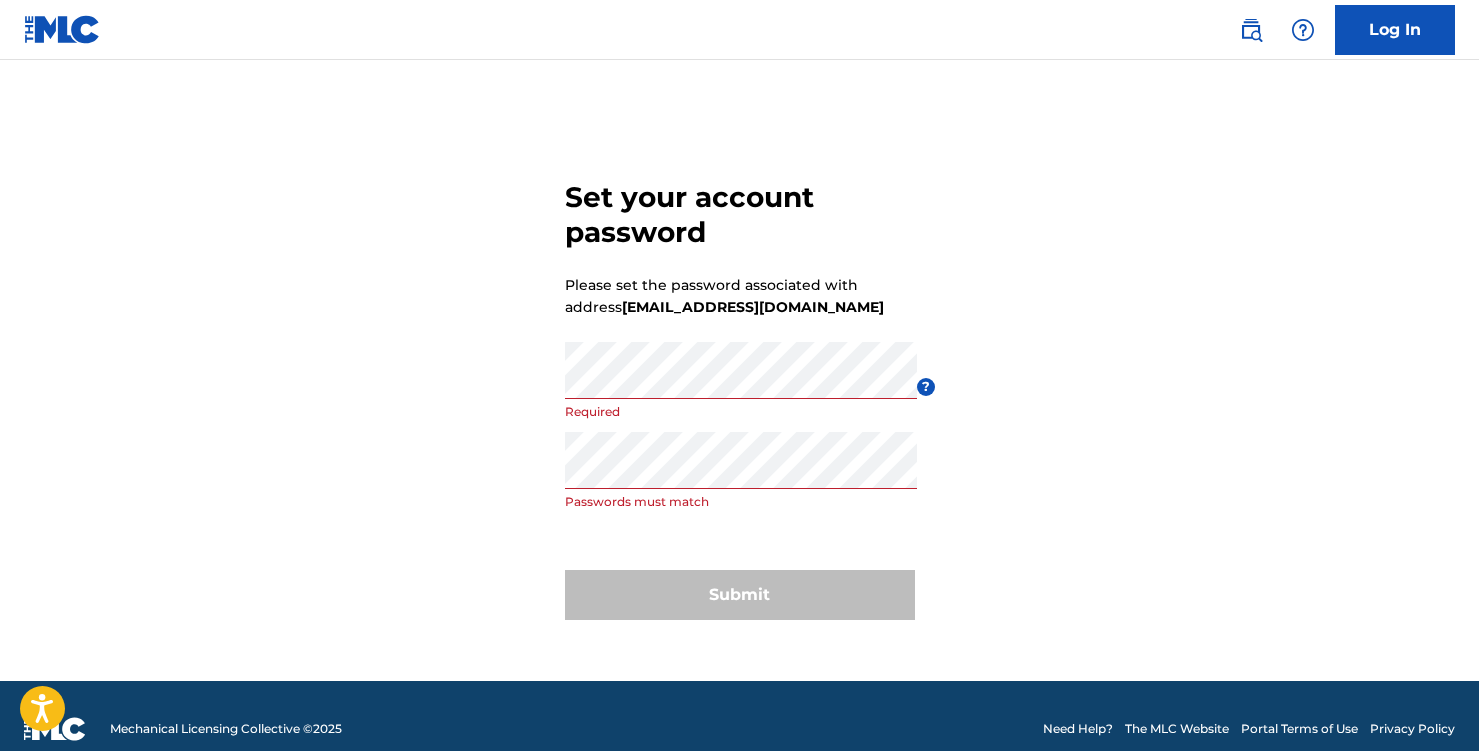 click on "Set your account password Please set the password associated with   address  [EMAIL_ADDRESS][DOMAIN_NAME] Password   Required ? Re enter password   Passwords must match Submit" at bounding box center (740, 395) 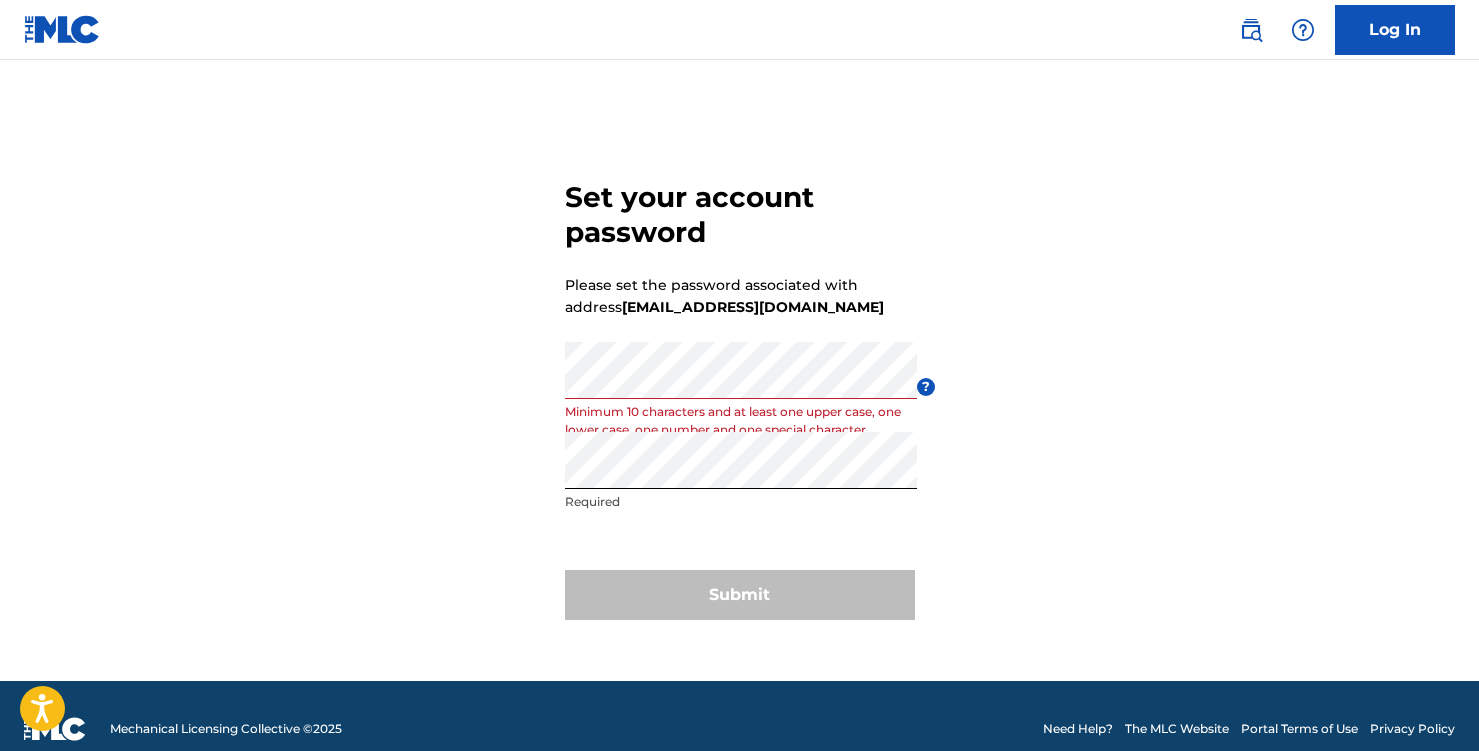 click on "Submit" at bounding box center [740, 595] 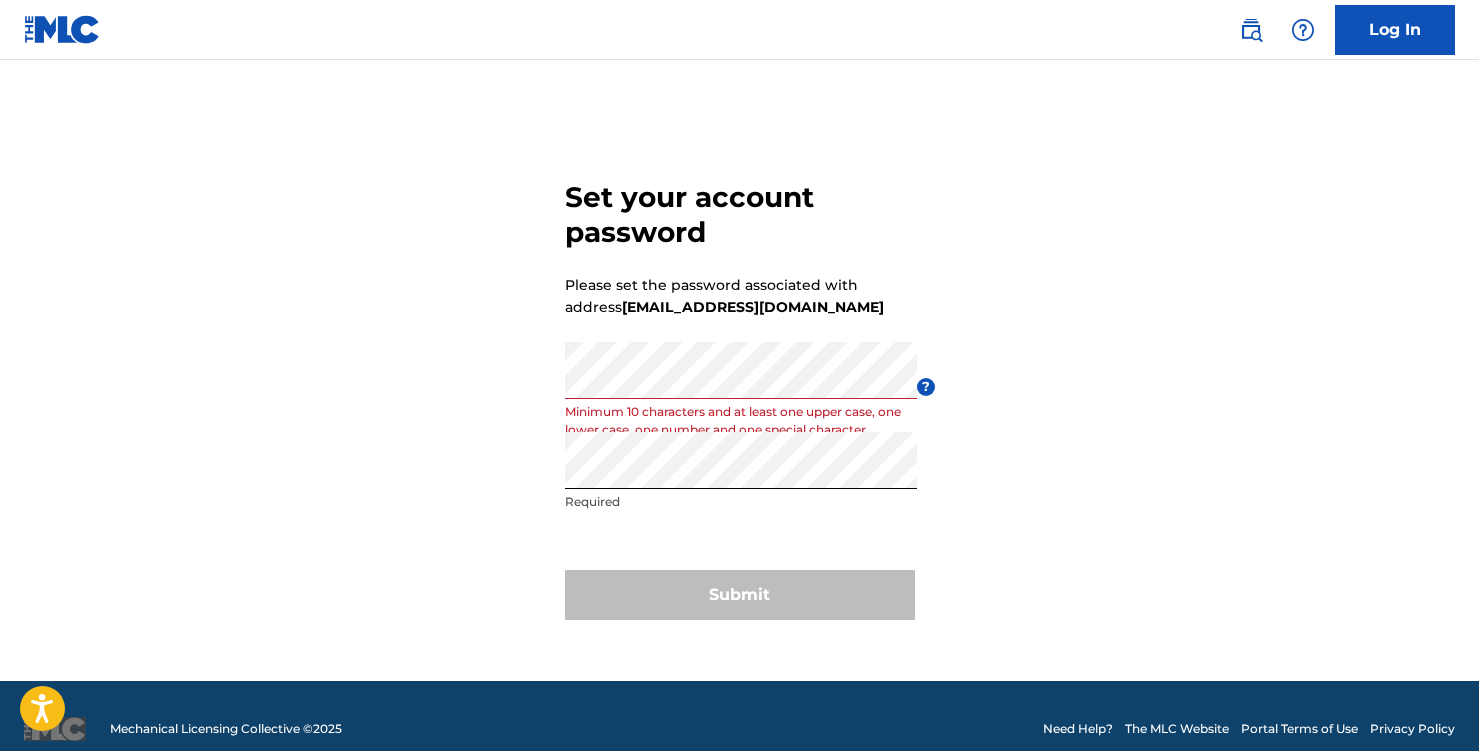 click on "Submit" at bounding box center (740, 595) 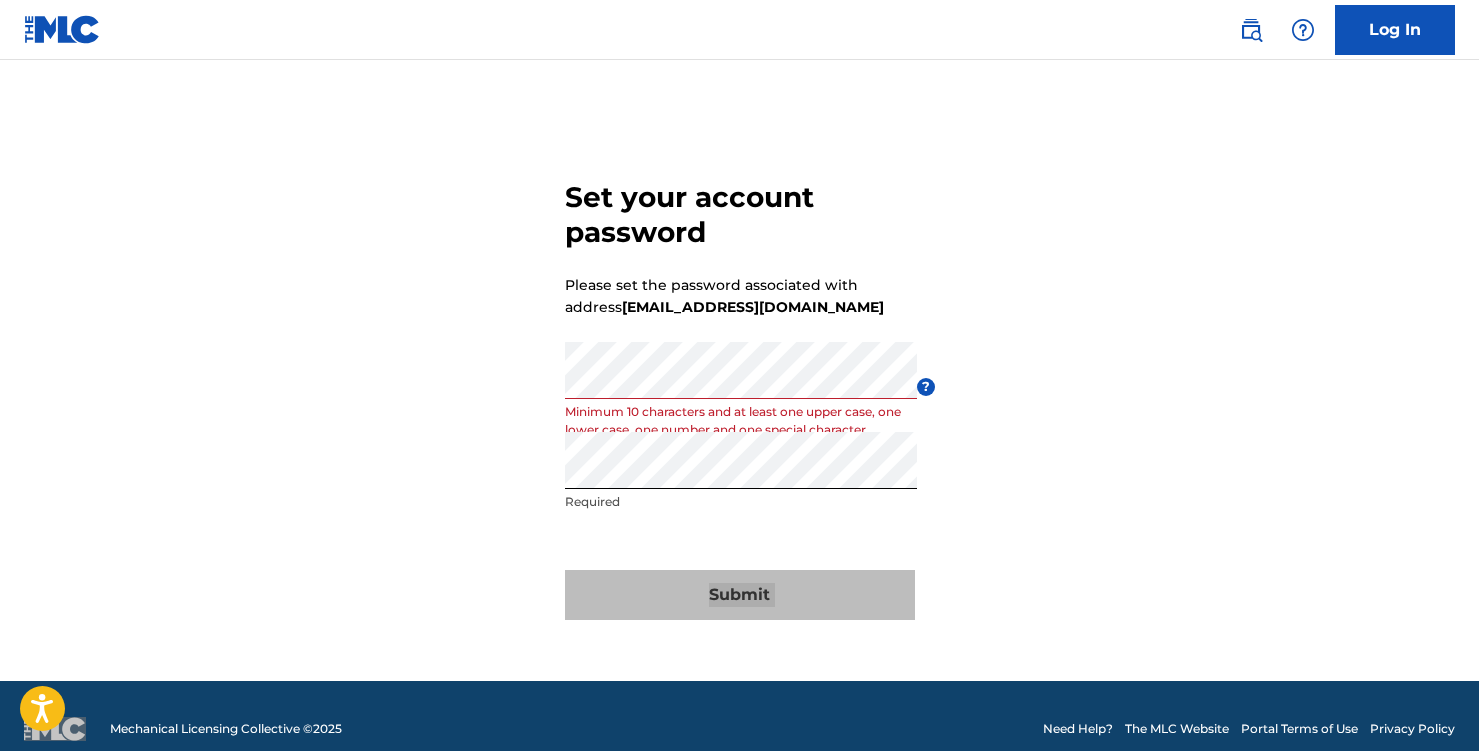 click on "Submit" at bounding box center [740, 595] 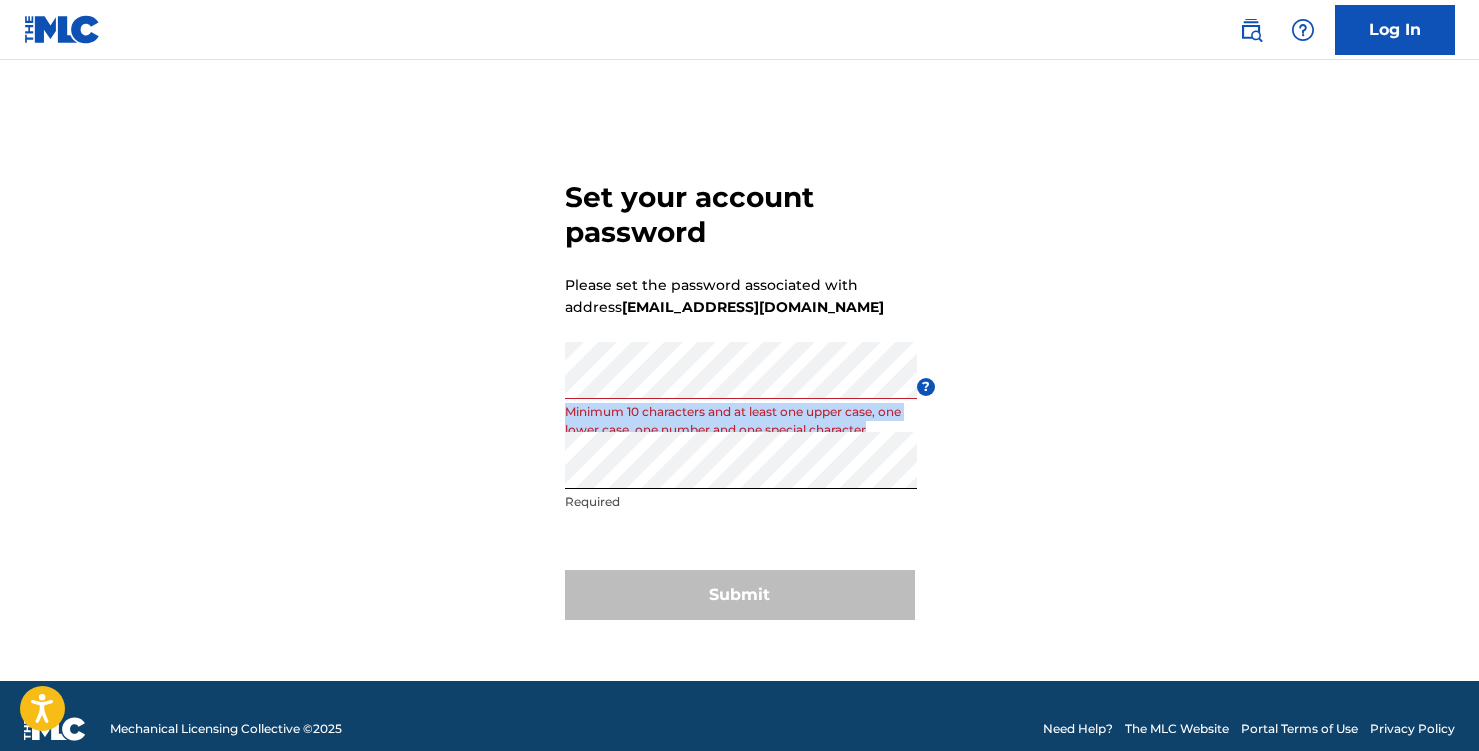 drag, startPoint x: 565, startPoint y: 412, endPoint x: 901, endPoint y: 425, distance: 336.2514 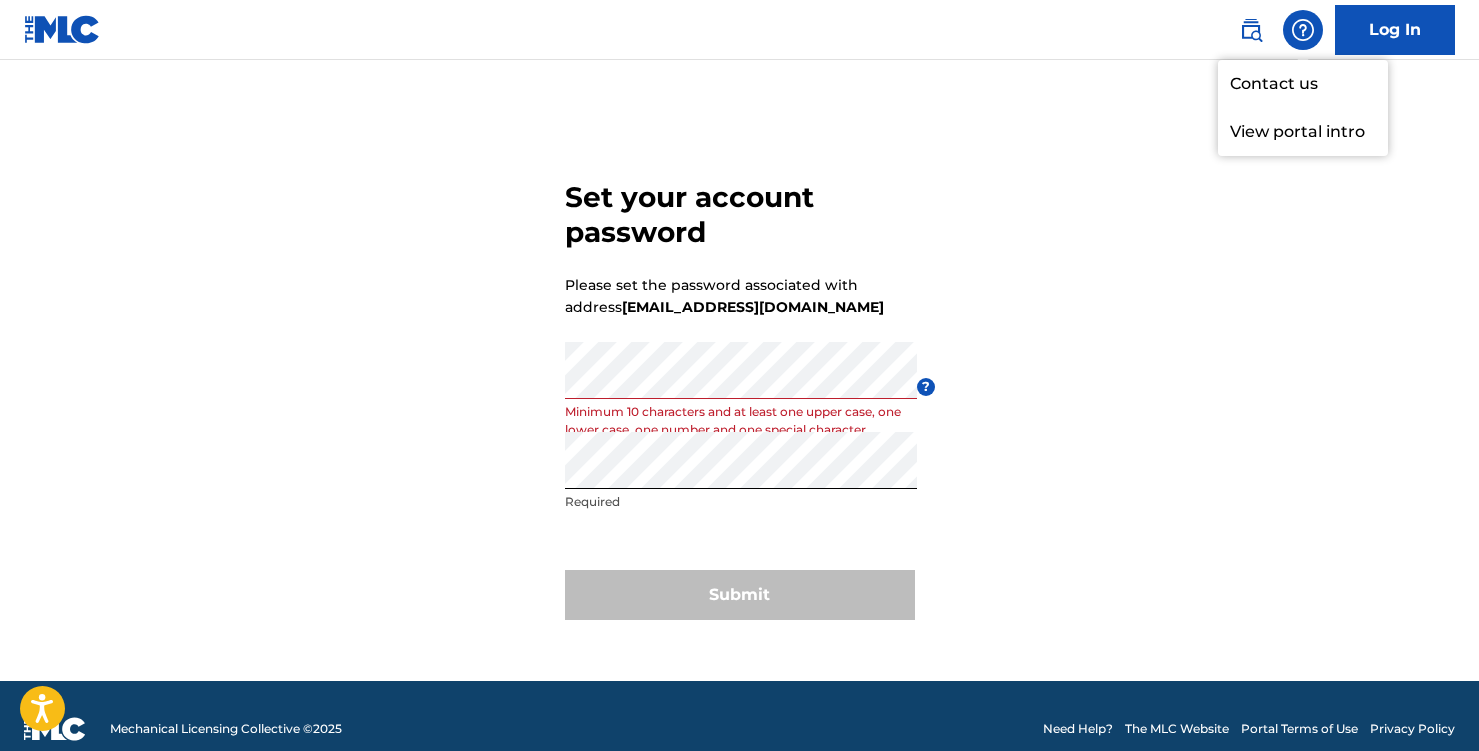 click on "View portal intro" at bounding box center (1303, 132) 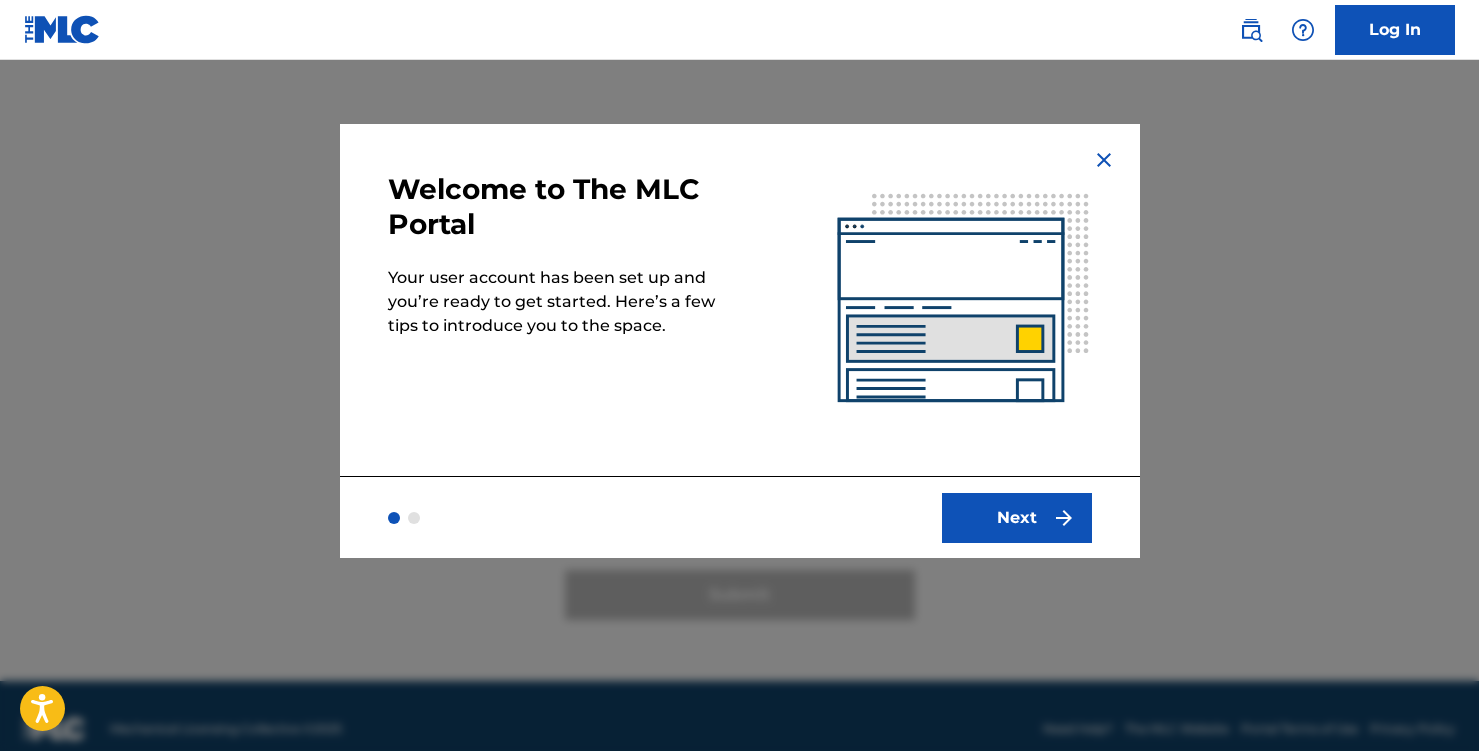 click on "Next" at bounding box center (1017, 518) 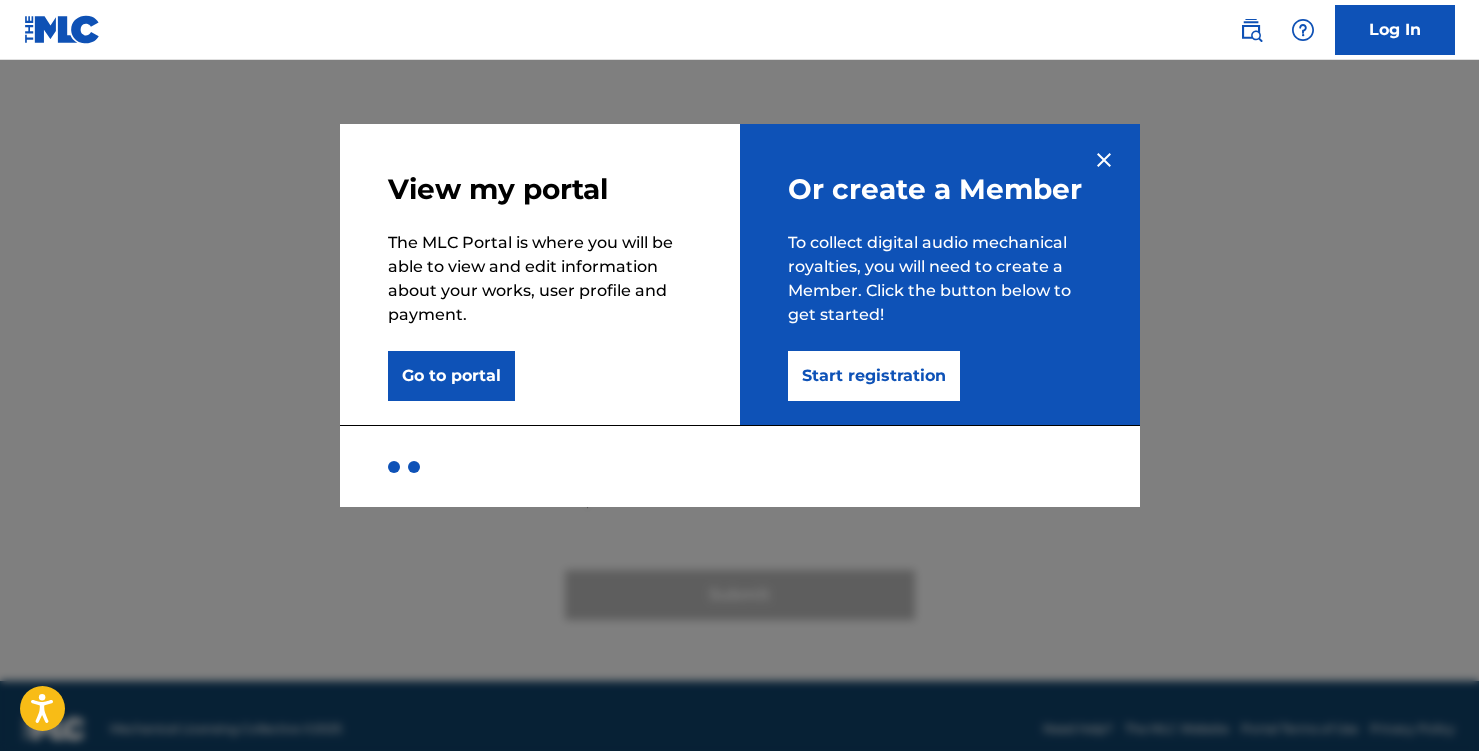 click at bounding box center (1104, 160) 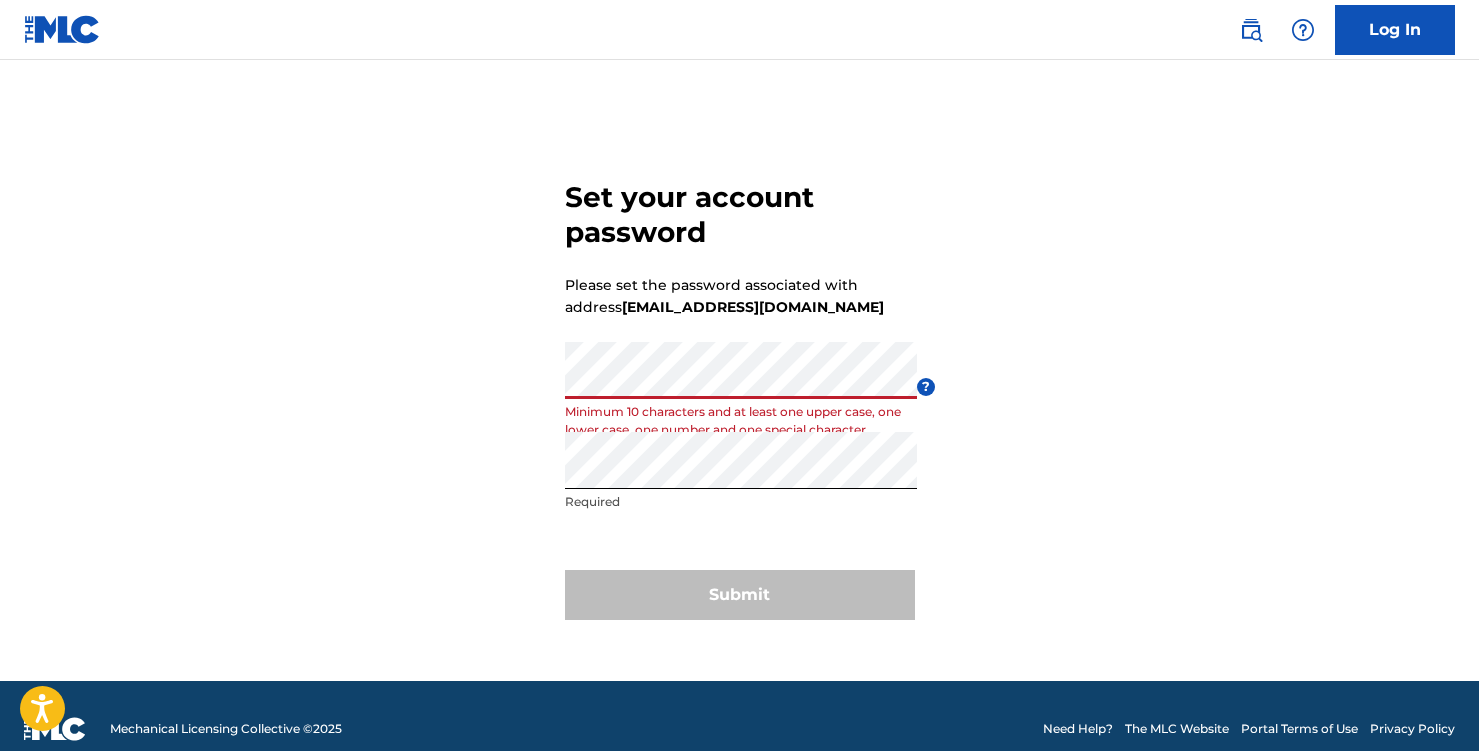 click on "Set your account password Please set the password associated with   address  [EMAIL_ADDRESS][DOMAIN_NAME] Password   Minimum 10 characters and at least one upper case, one lower case, one number and one special character ? Re enter password   Required Submit" at bounding box center (740, 395) 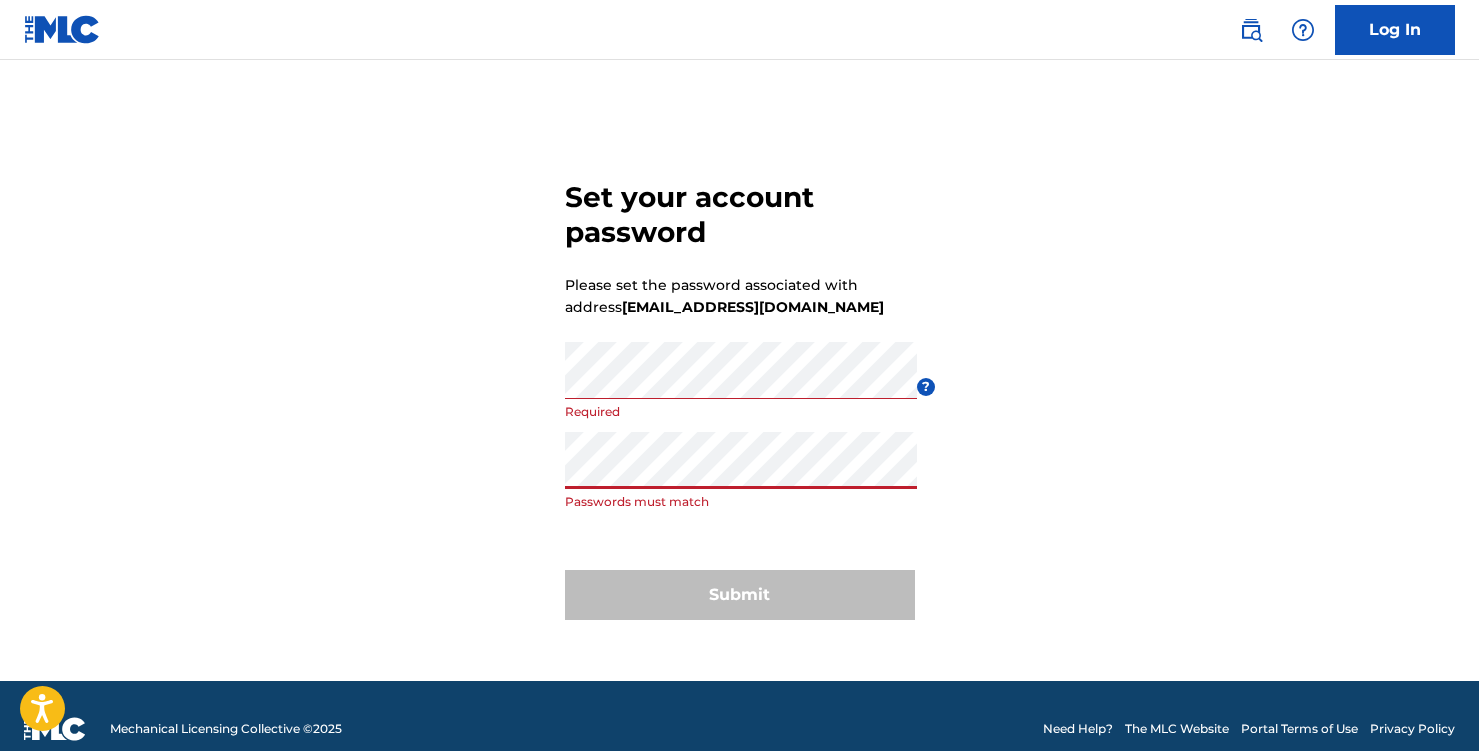 click on "Set your account password Please set the password associated with   address  [EMAIL_ADDRESS][DOMAIN_NAME] Password   Required ? Re enter password   Passwords must match Submit" at bounding box center [740, 395] 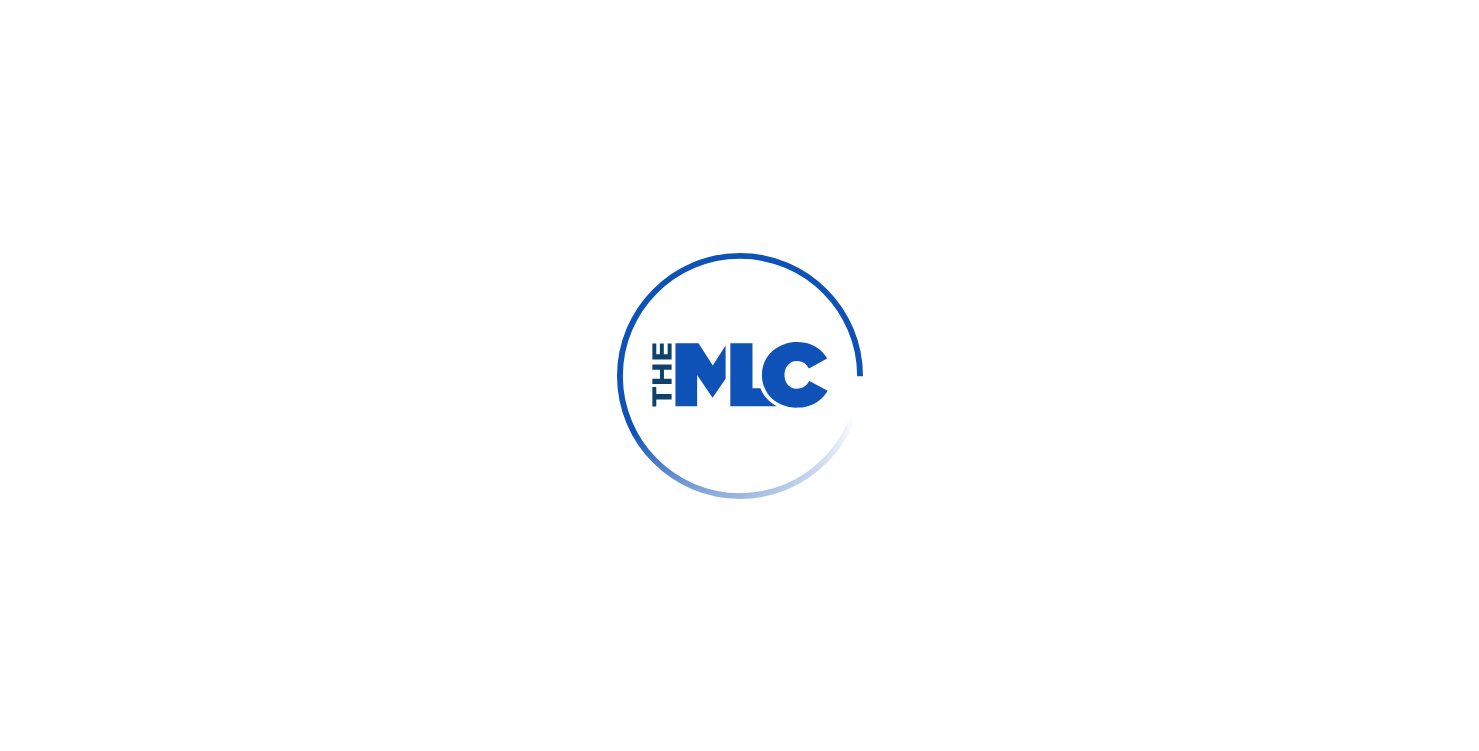 scroll, scrollTop: 0, scrollLeft: 0, axis: both 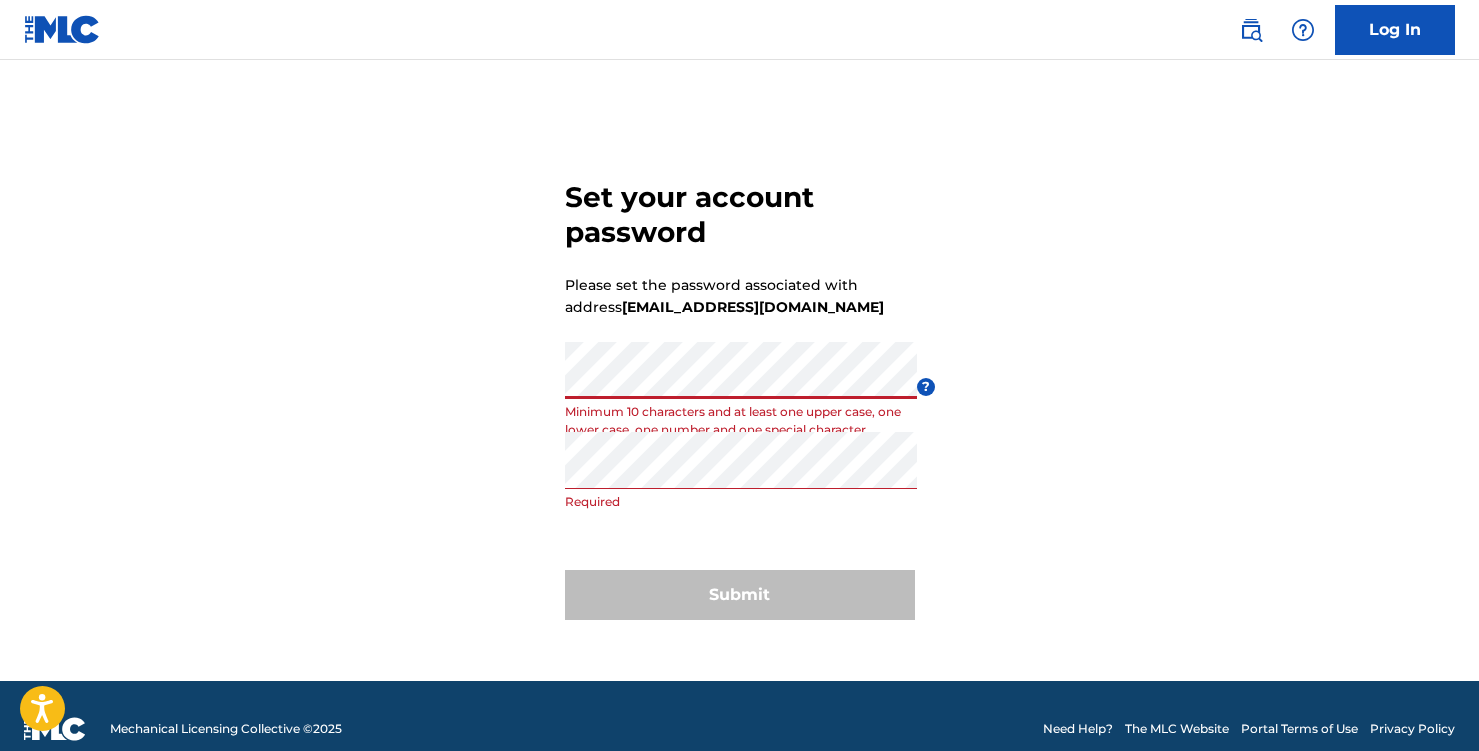 click on "Set your account password Please set the password associated with   address  [EMAIL_ADDRESS][DOMAIN_NAME] Password   Minimum 10 characters and at least one upper case, one lower case, one number and one special character ? Re enter password   Required Submit" at bounding box center [740, 395] 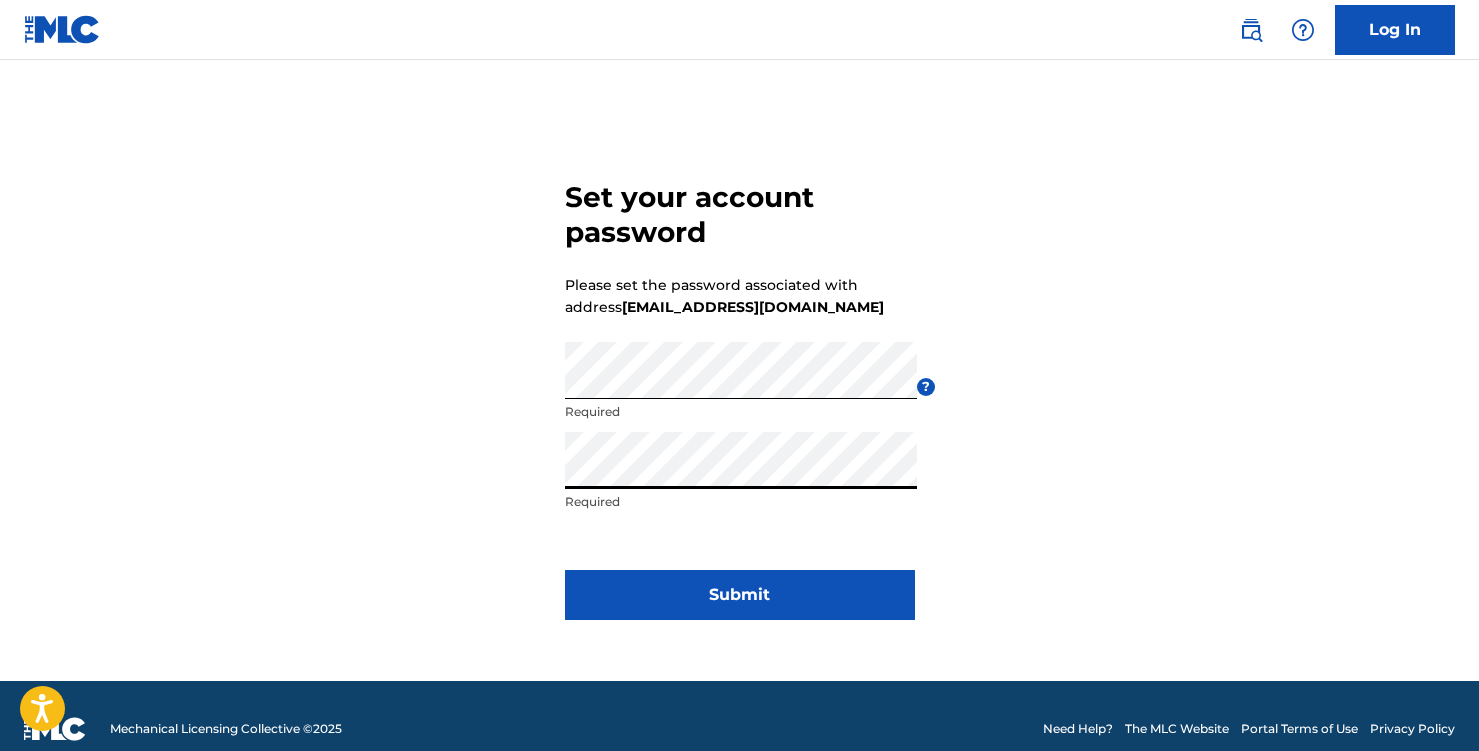 click on "Submit" at bounding box center (740, 595) 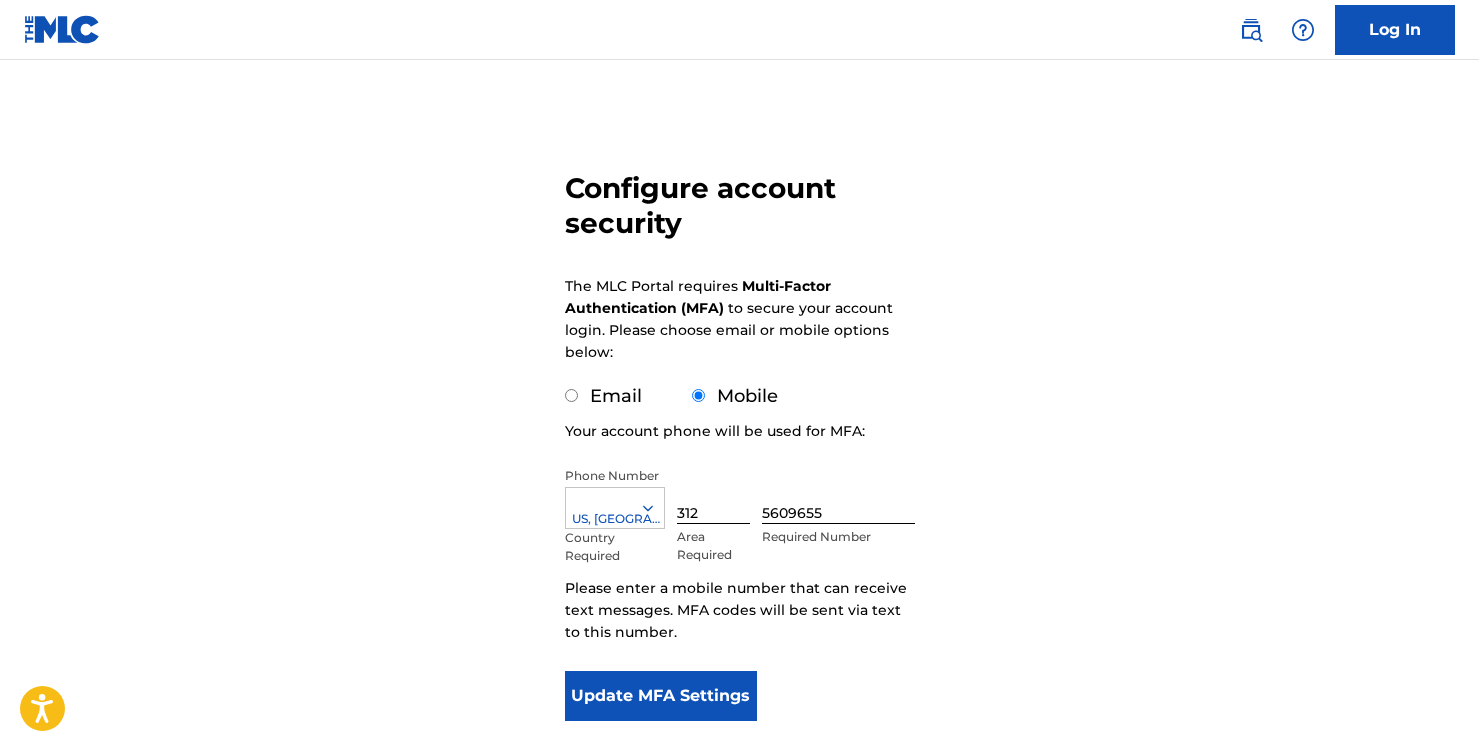 scroll, scrollTop: 211, scrollLeft: 0, axis: vertical 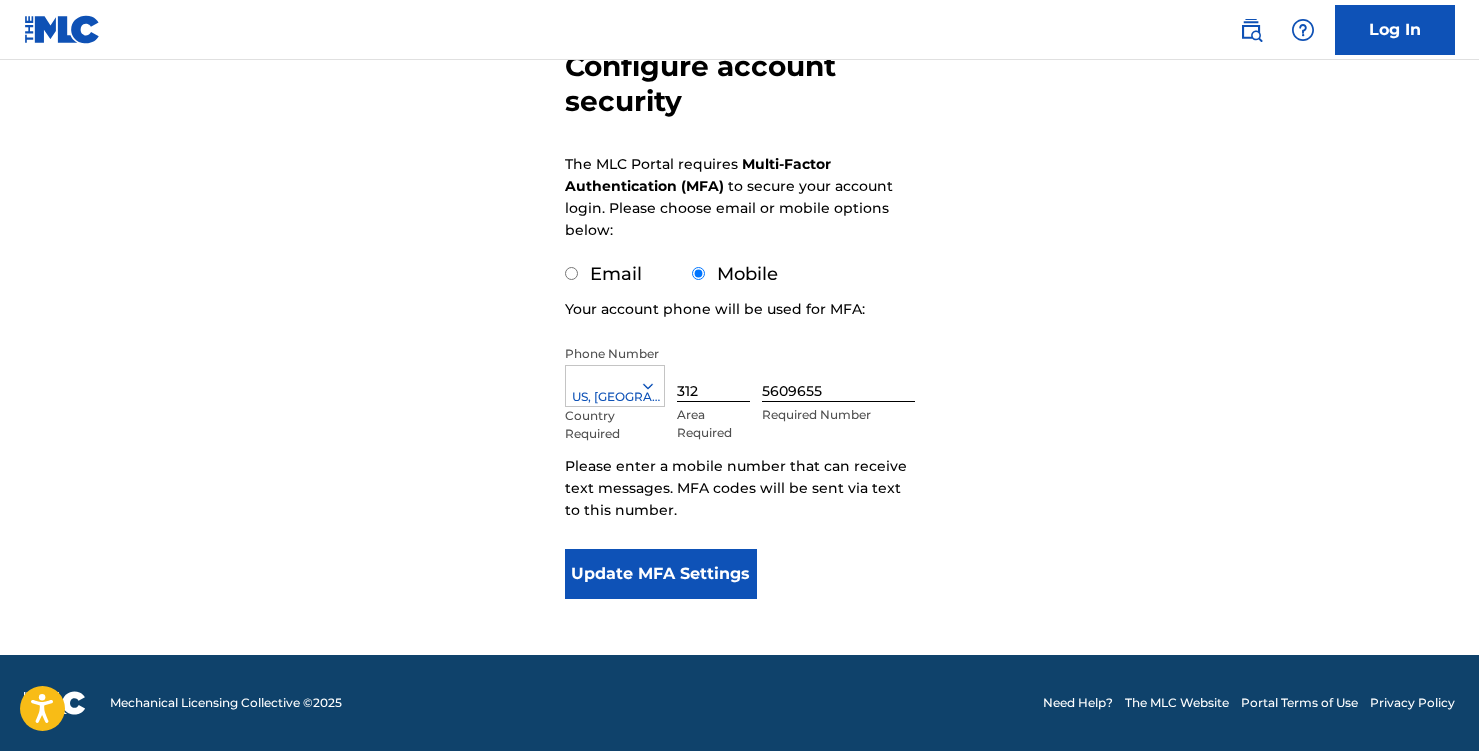 click on "Update MFA Settings" at bounding box center (661, 574) 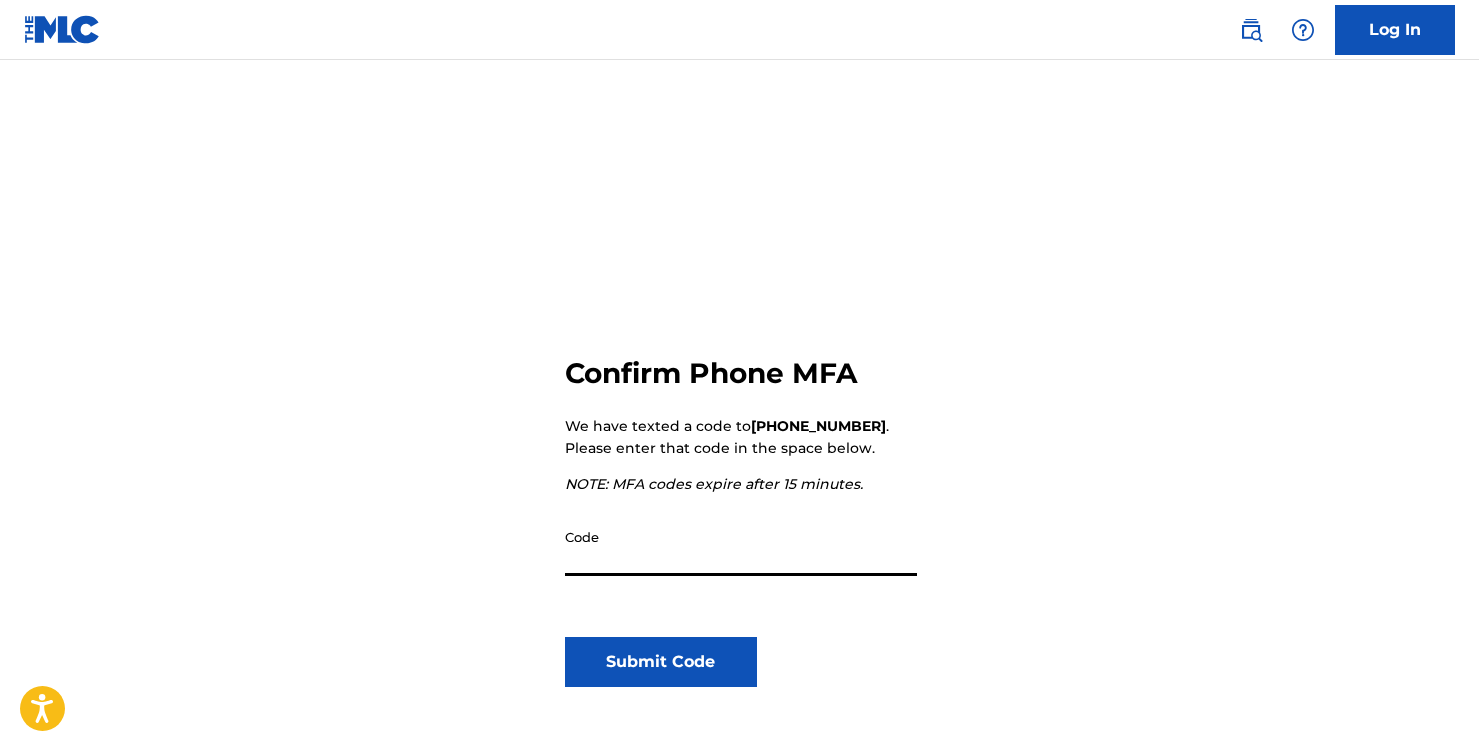 click on "Code" at bounding box center (741, 547) 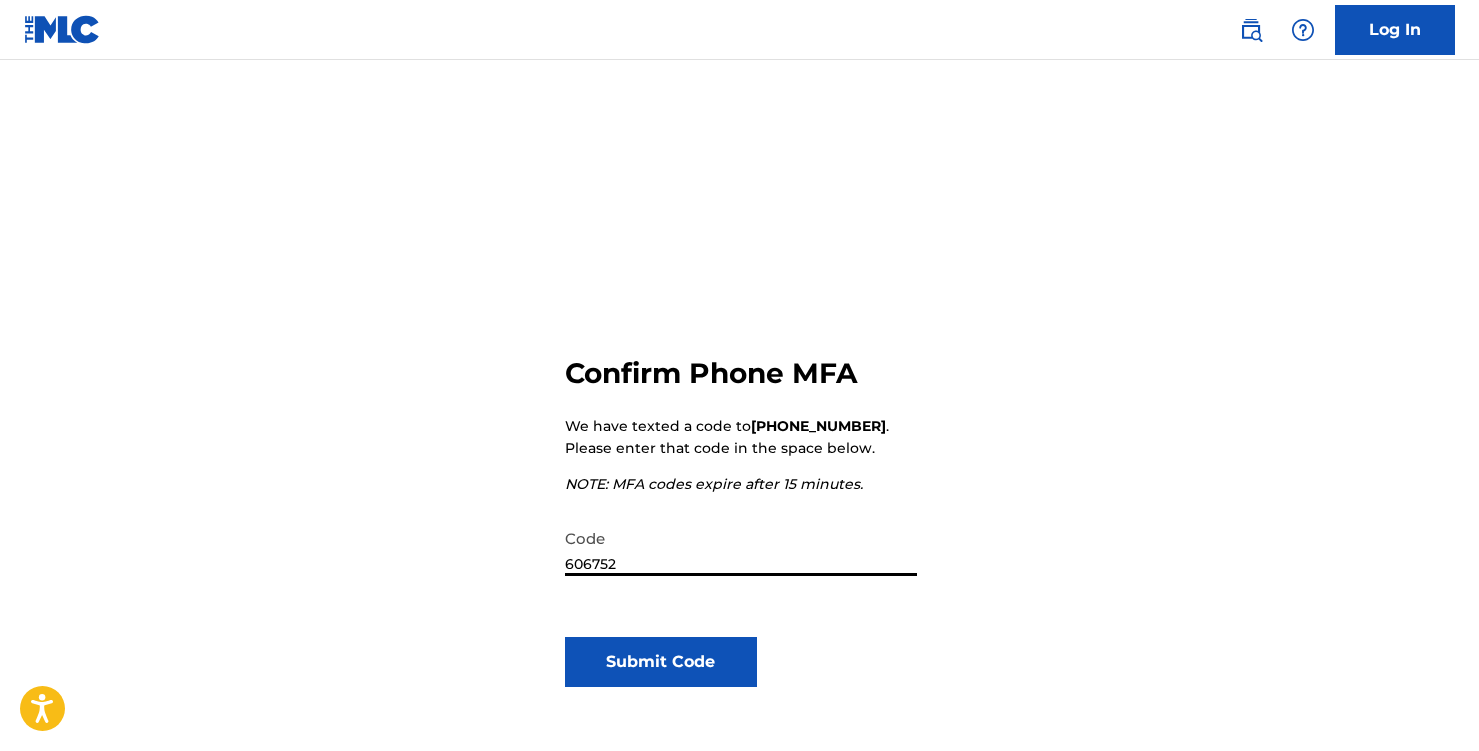 type on "606752" 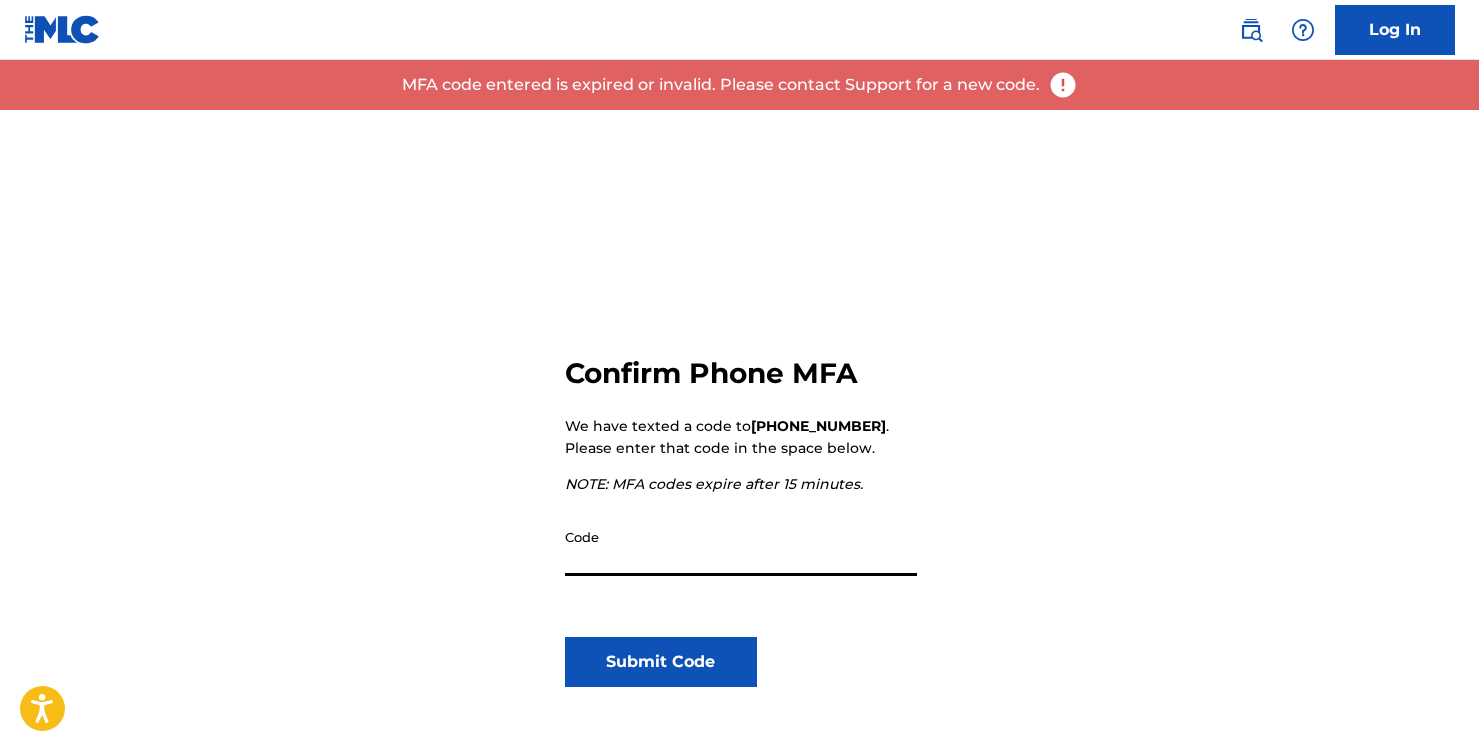 click on "Code" at bounding box center (741, 547) 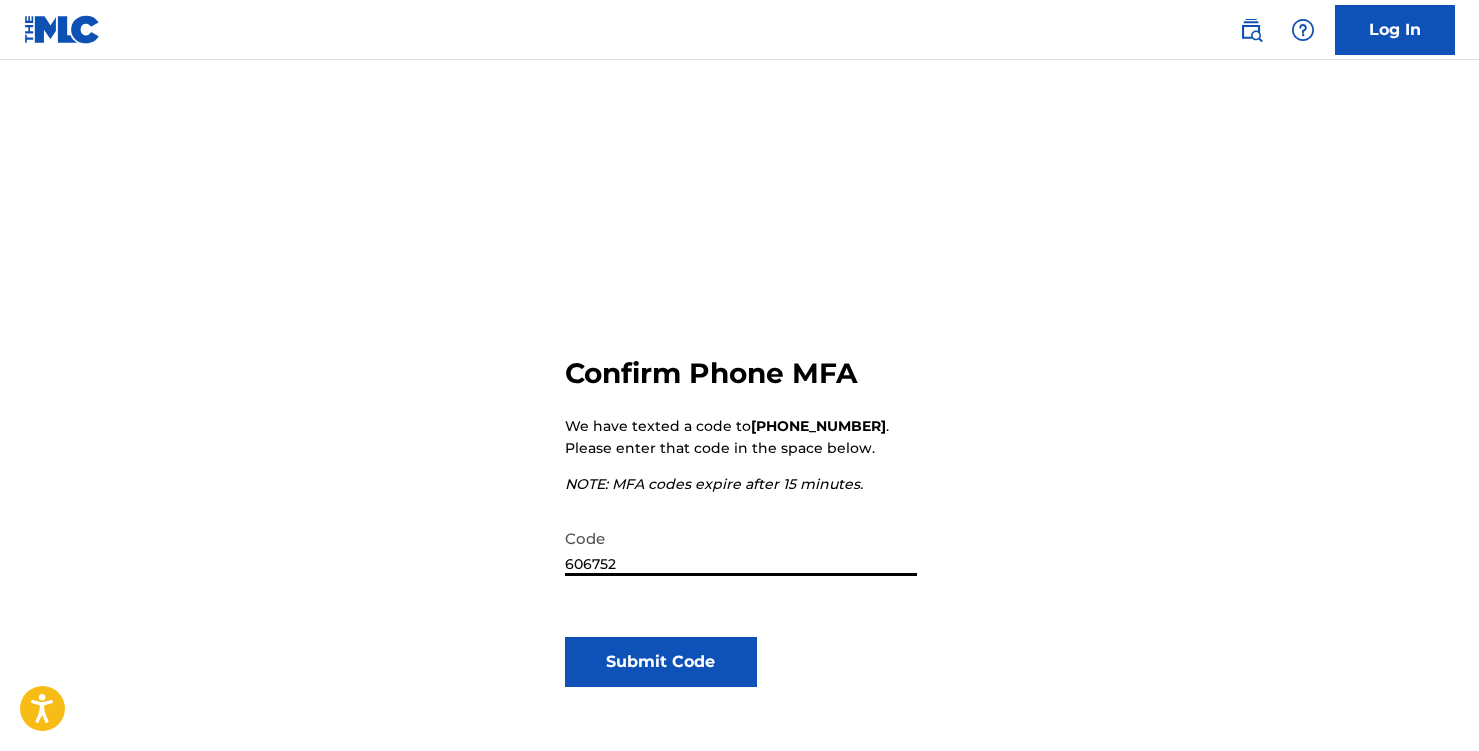 type on "606752" 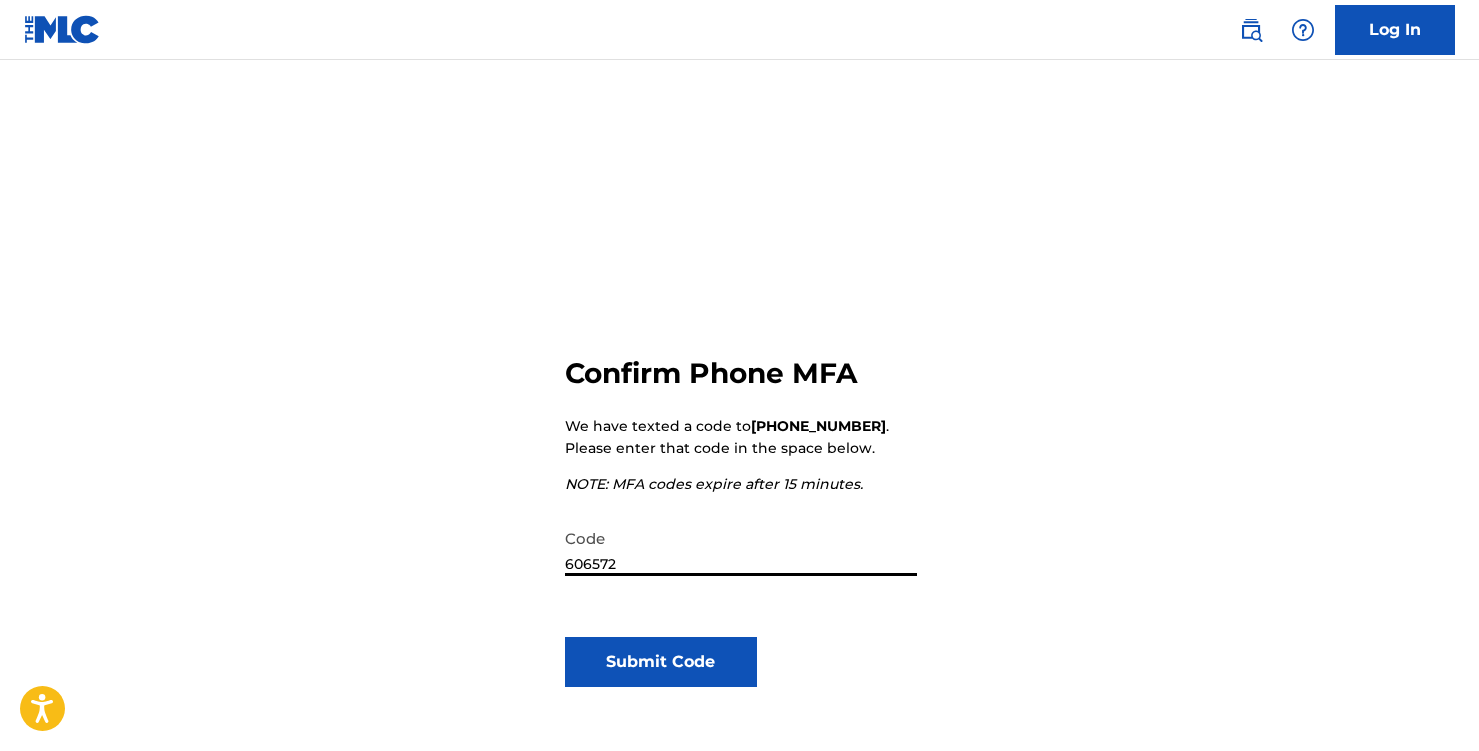 type on "606572" 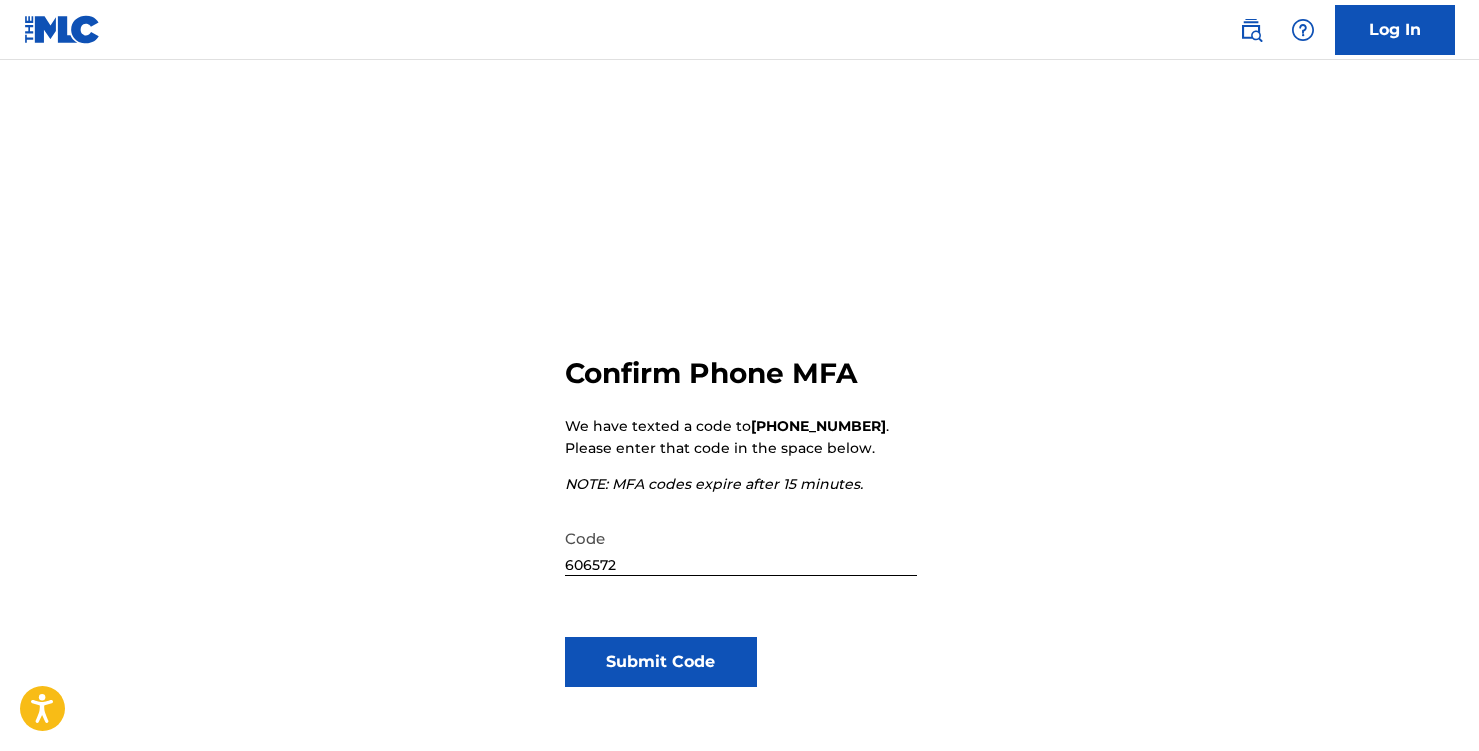 click on "Submit Code" at bounding box center [661, 662] 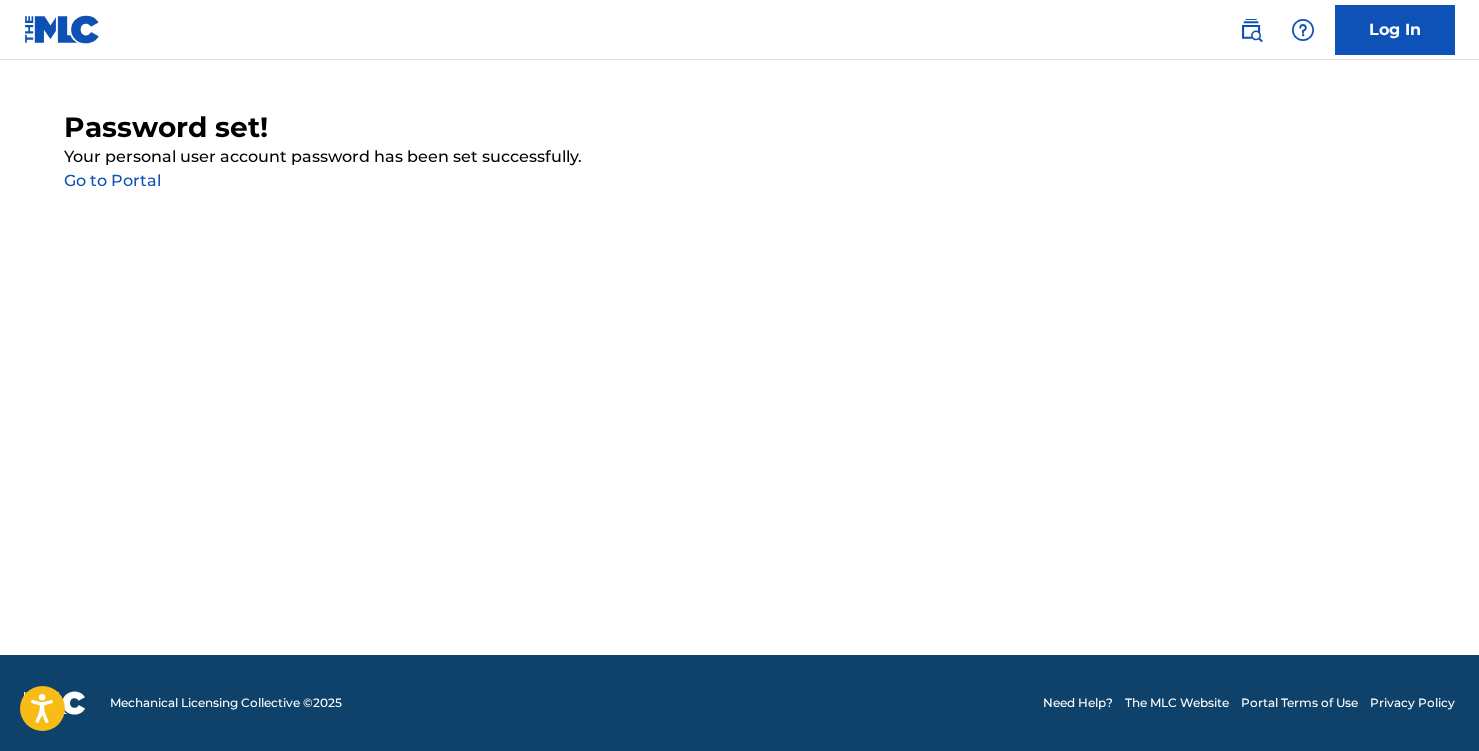 click on "Go to Portal" at bounding box center (112, 180) 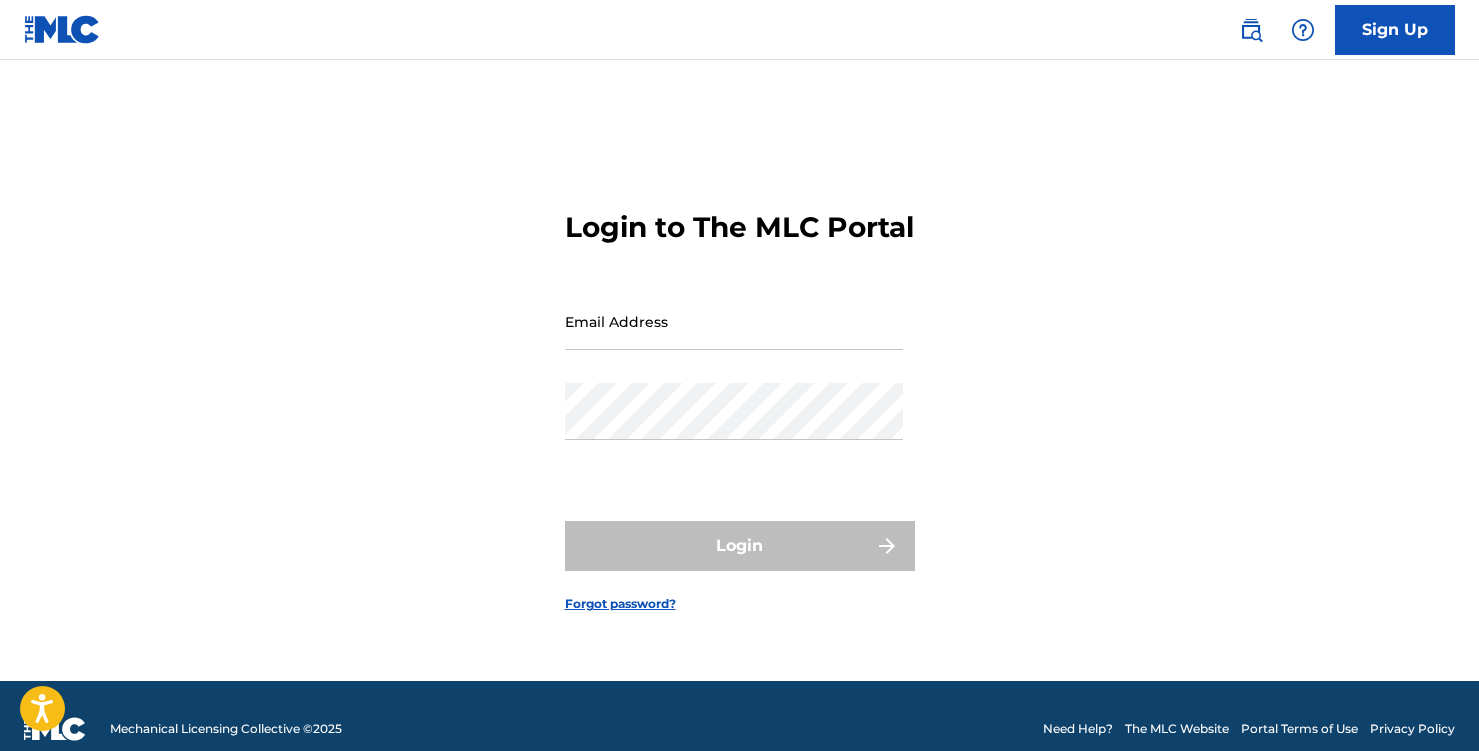 click on "Email Address" at bounding box center [734, 321] 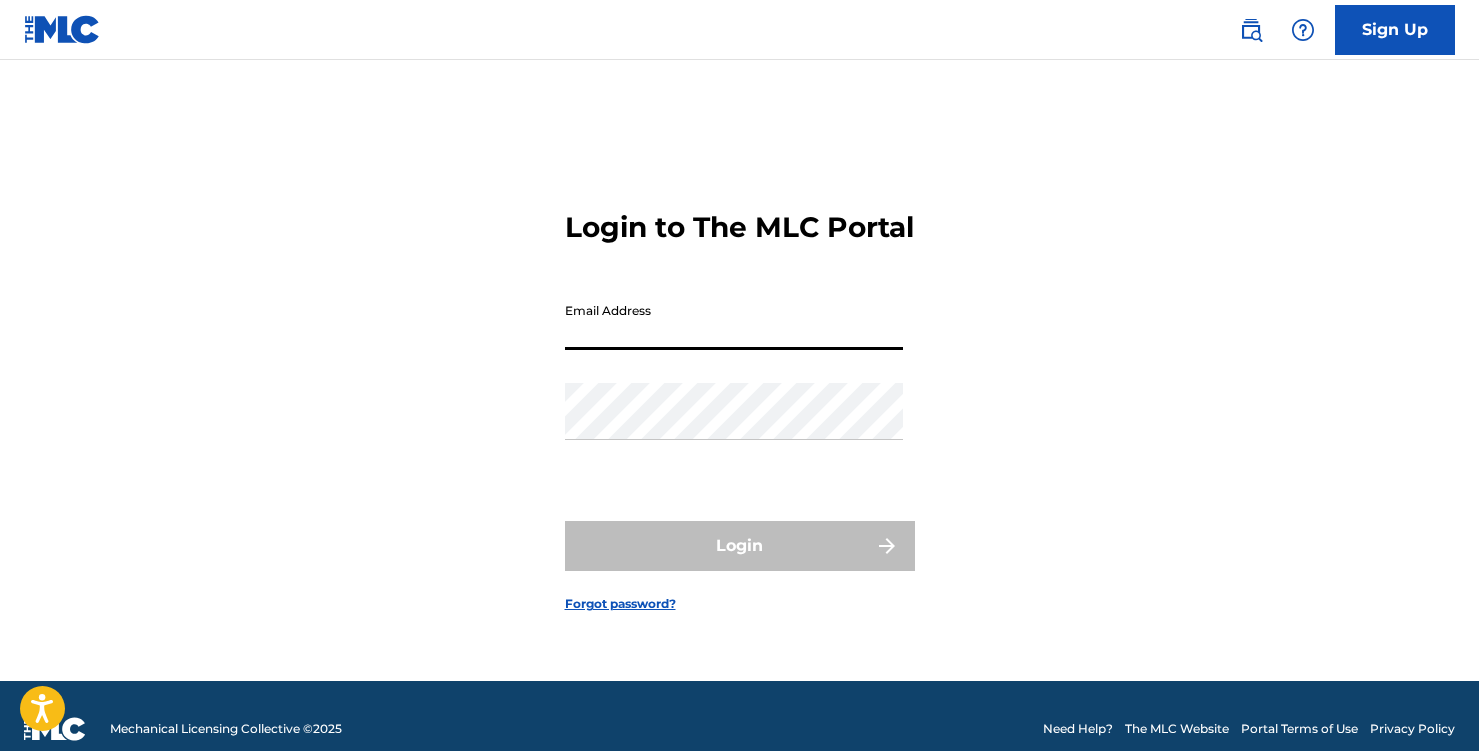 type on "[EMAIL_ADDRESS][DOMAIN_NAME]" 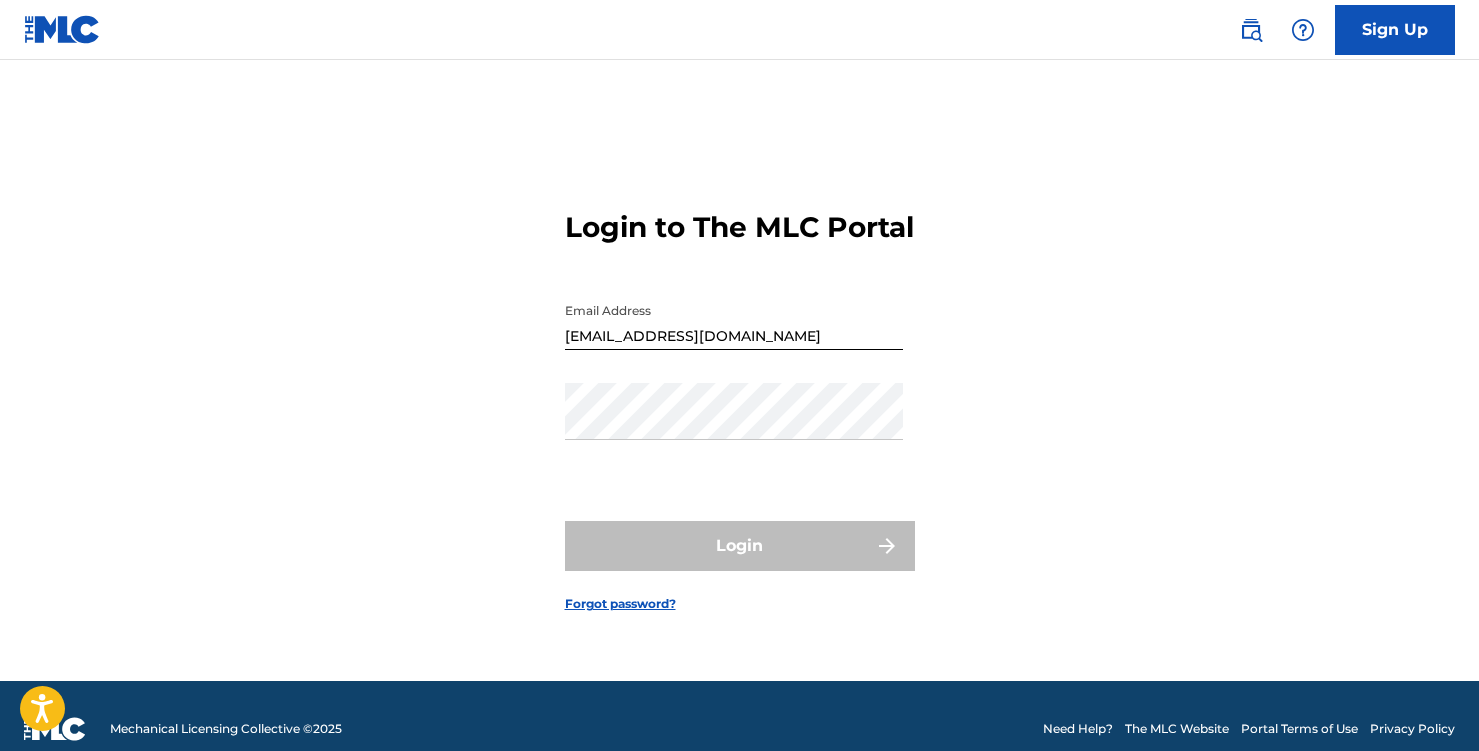 click on "Password" at bounding box center (734, 428) 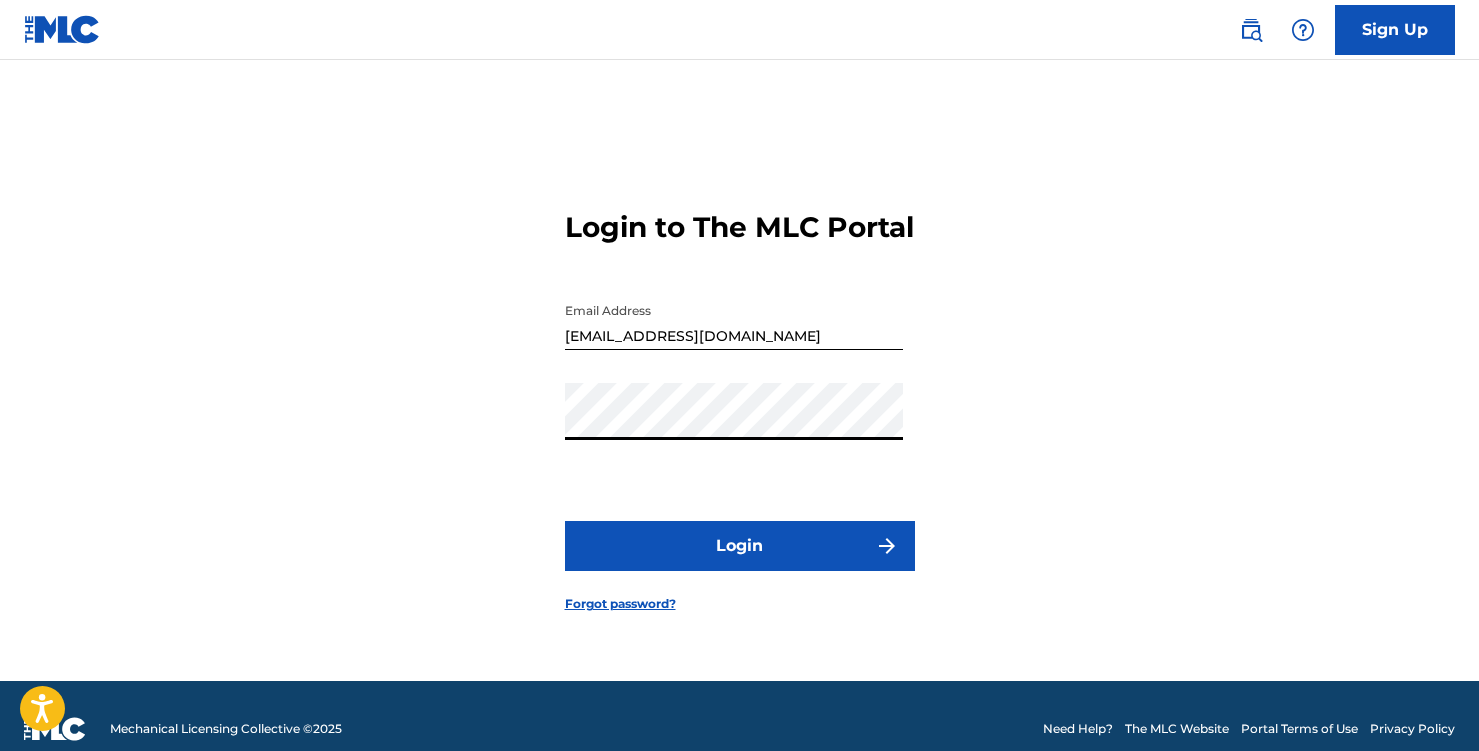 click on "Login" at bounding box center (740, 546) 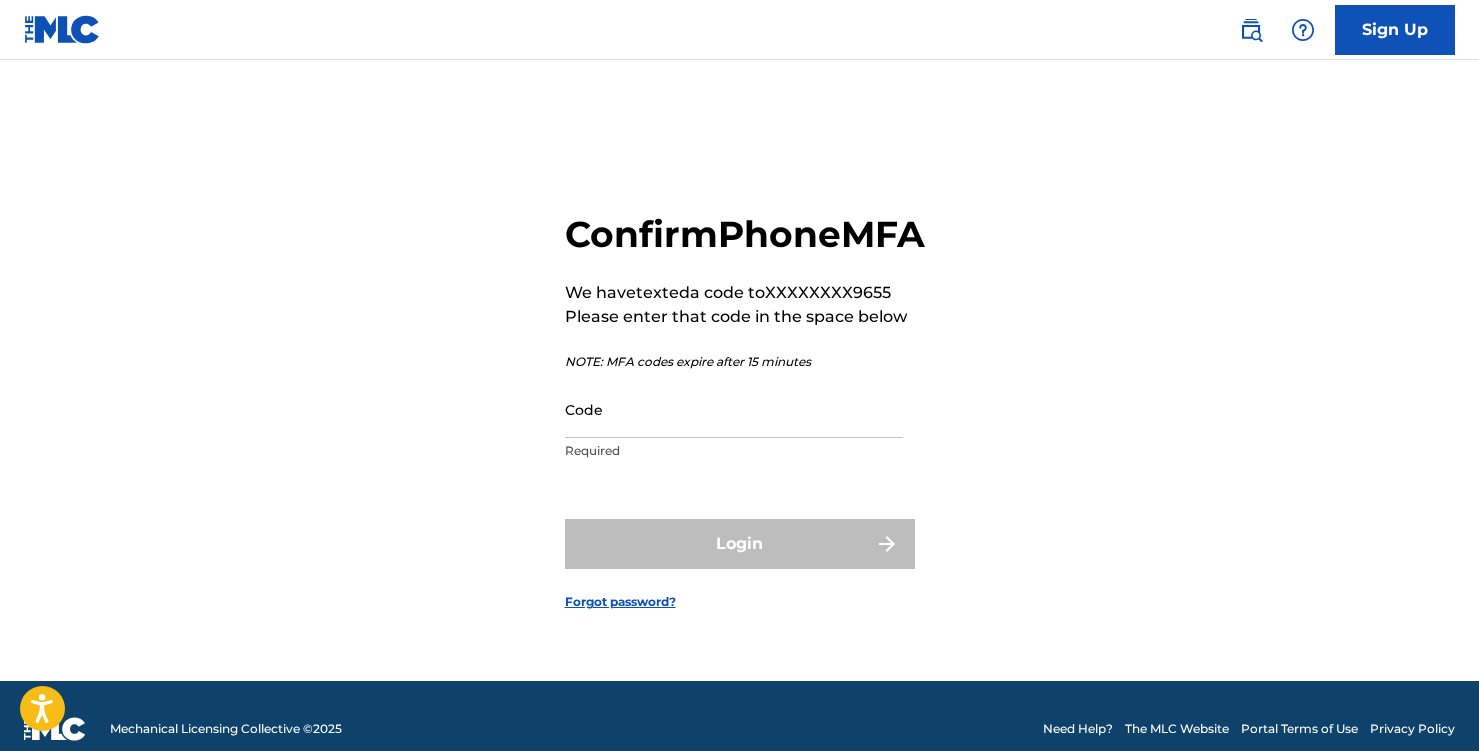 click on "Code" at bounding box center [734, 409] 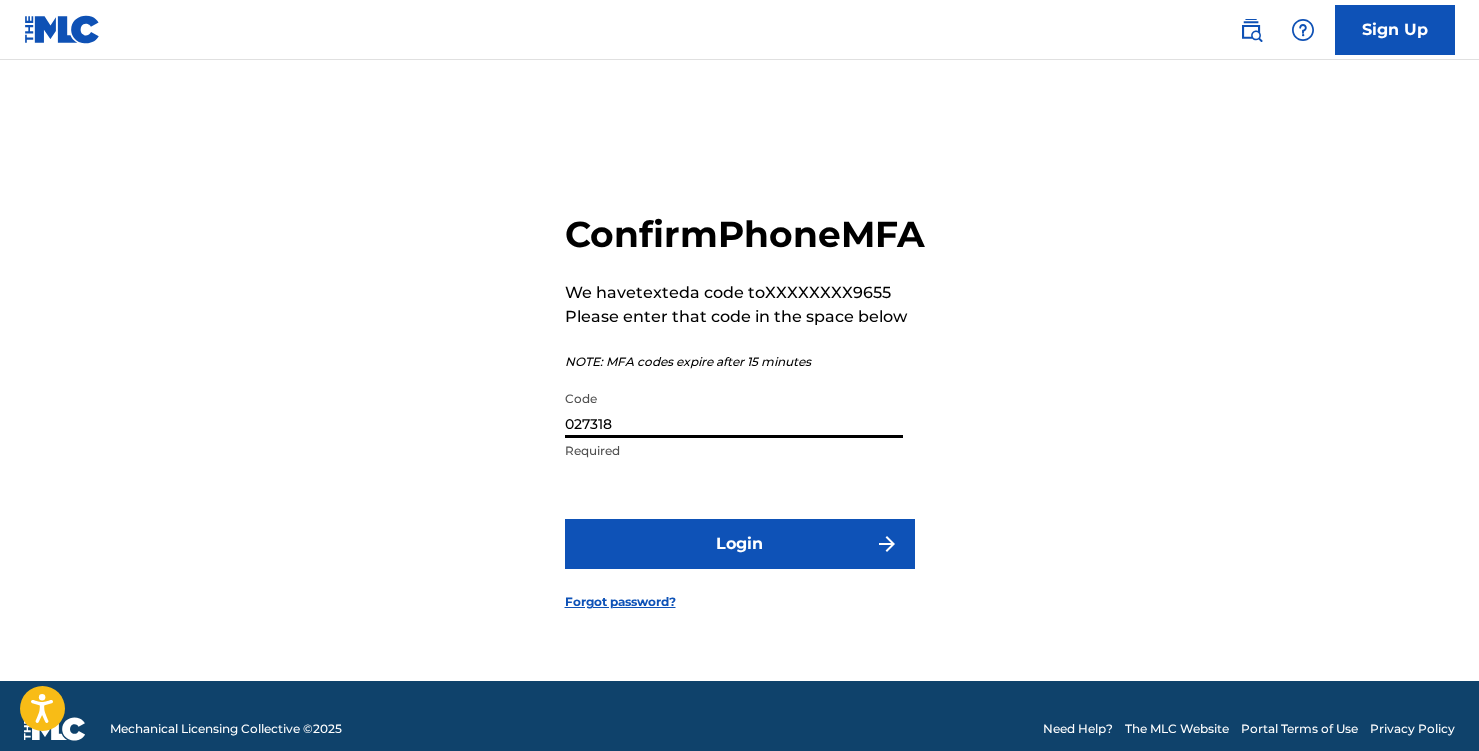 type on "027318" 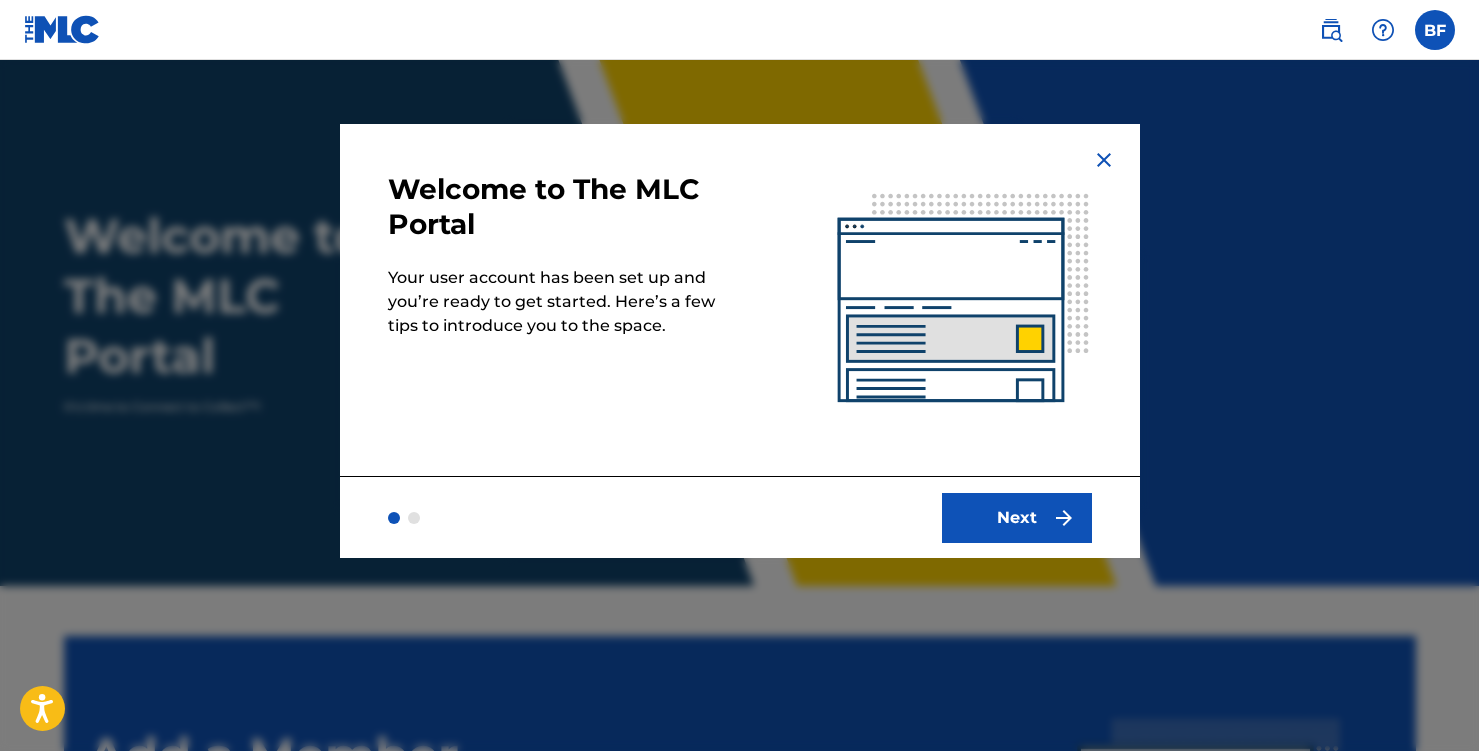 scroll, scrollTop: 0, scrollLeft: 0, axis: both 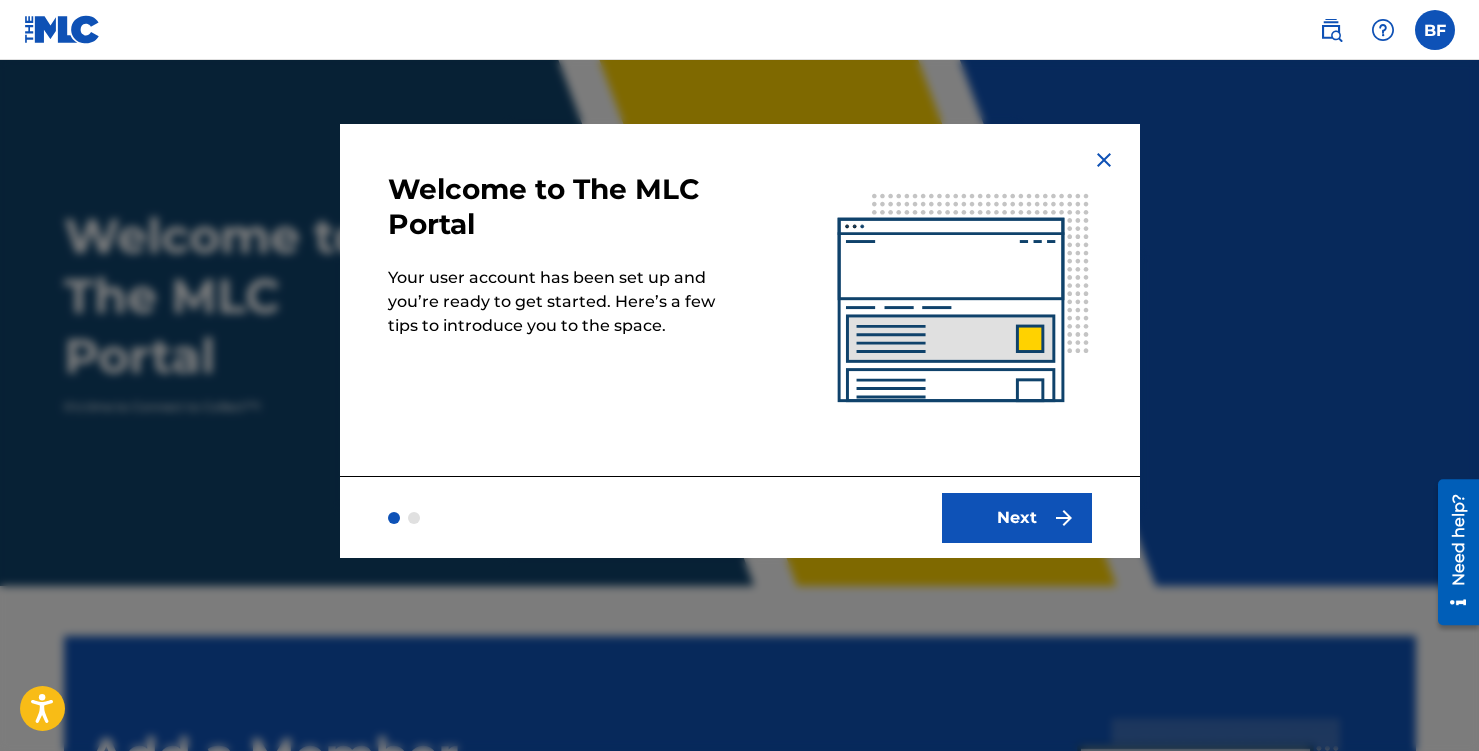 click on "Next" at bounding box center [1017, 518] 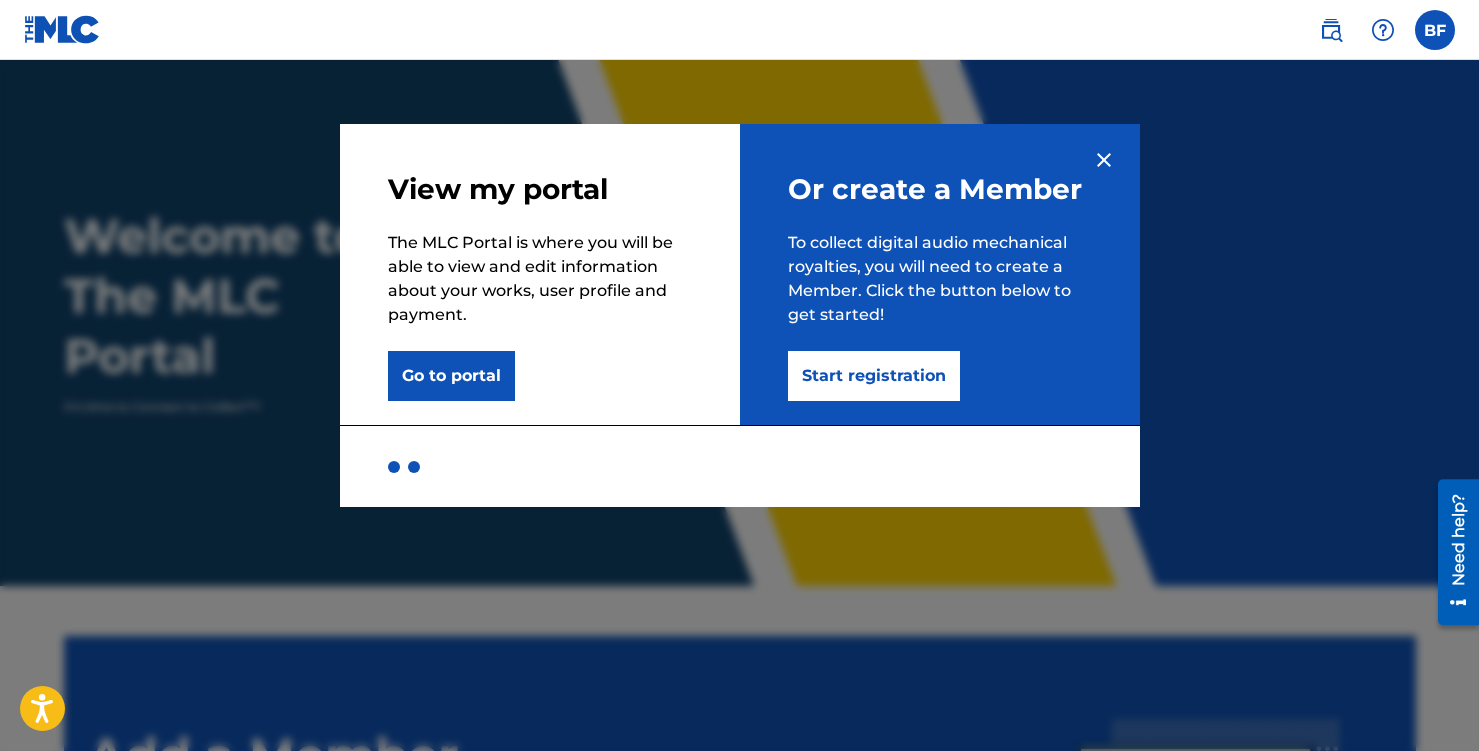 click on "Start registration" at bounding box center [874, 376] 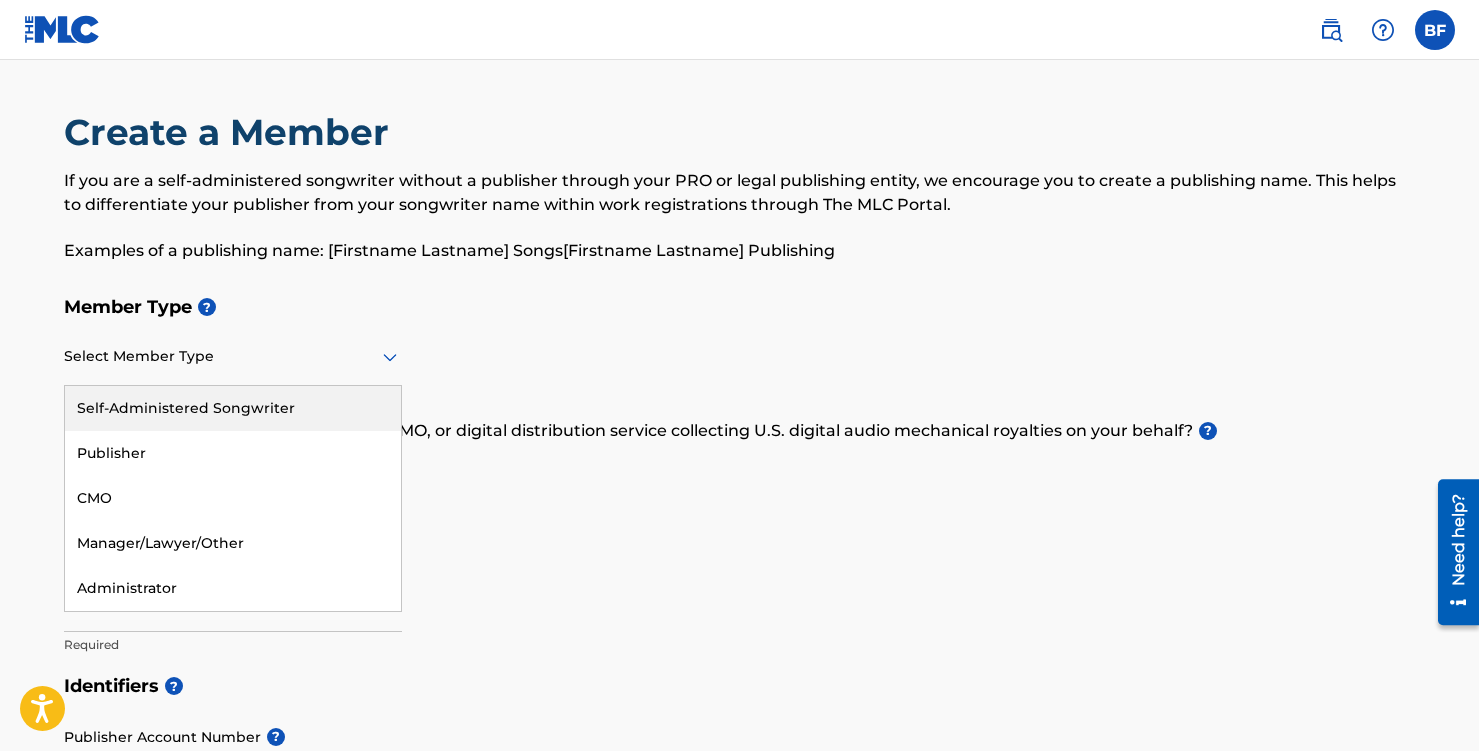 click at bounding box center [233, 356] 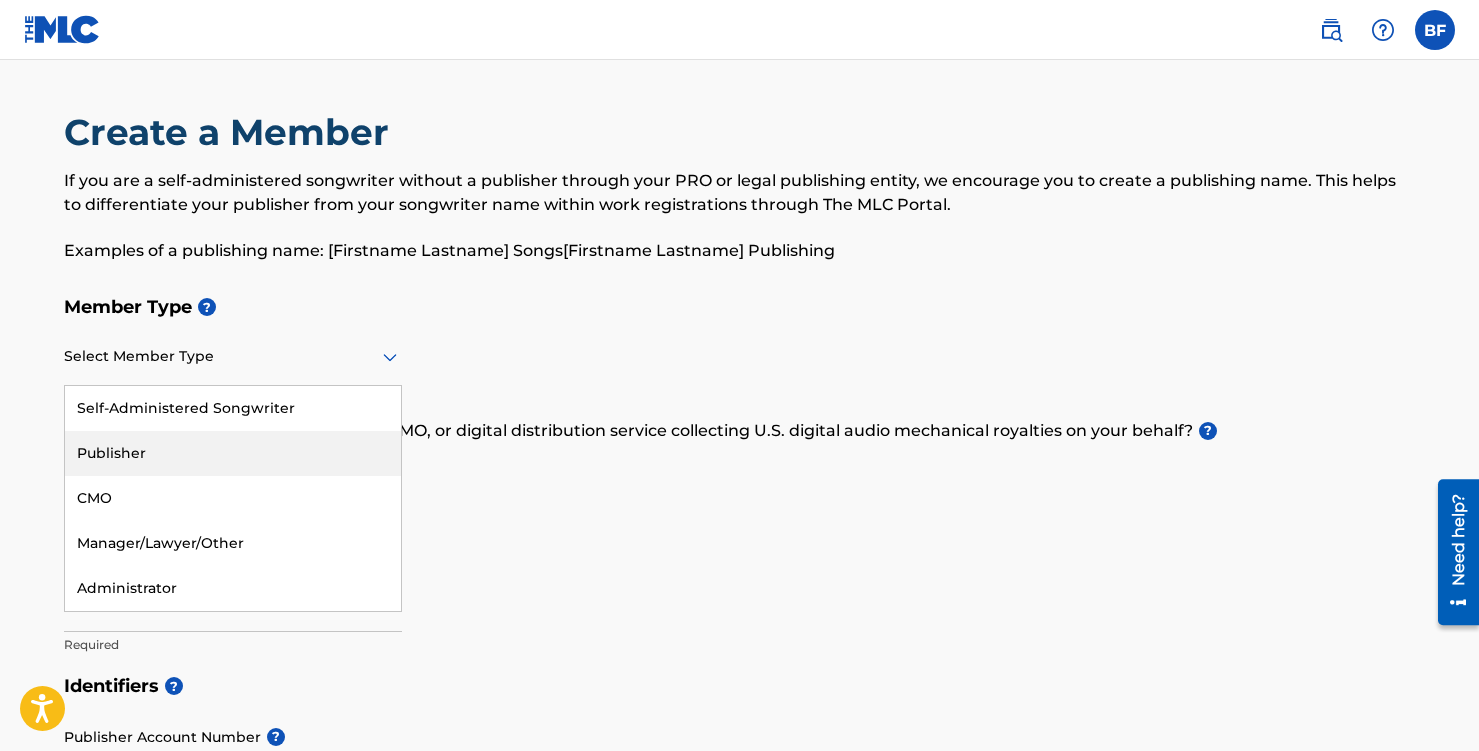 click on "Publisher" at bounding box center (233, 453) 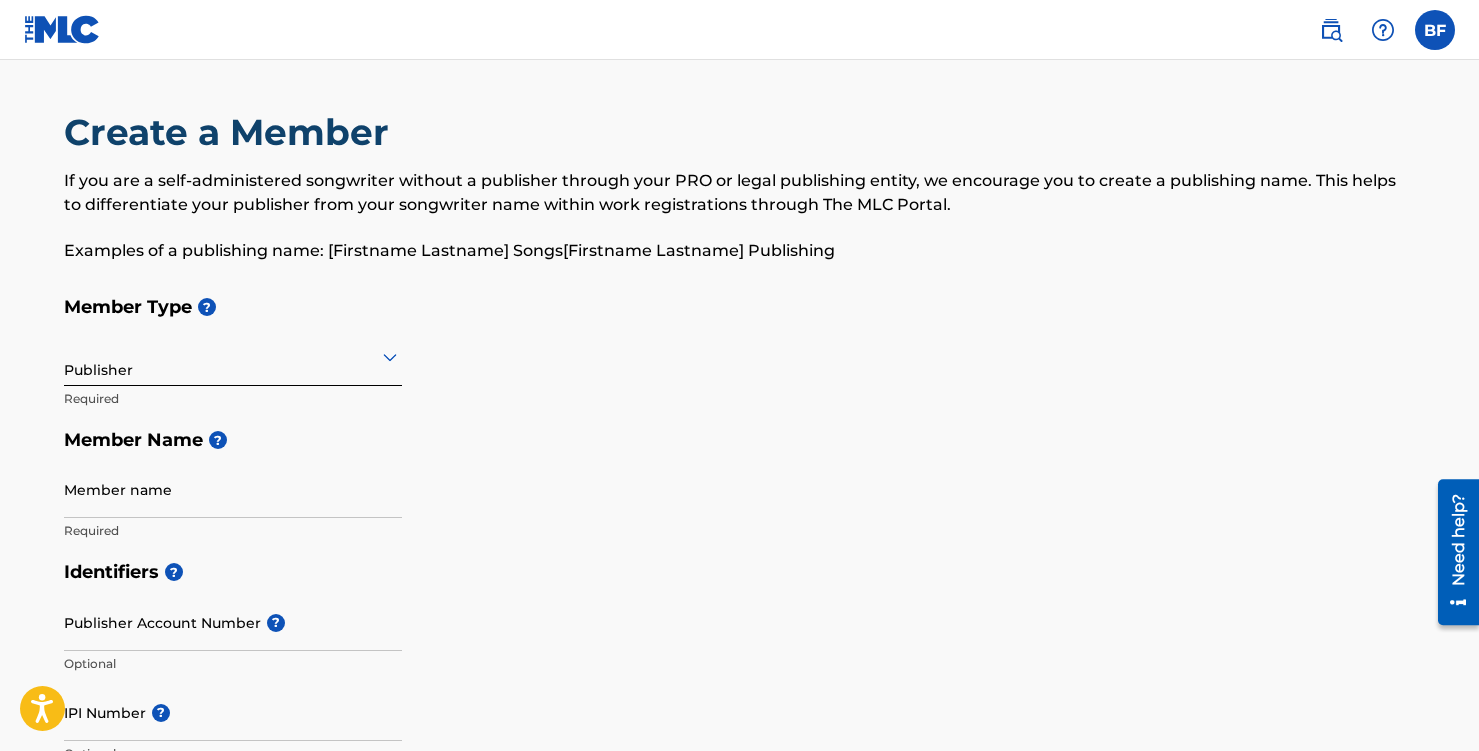click on "Member name" at bounding box center (233, 489) 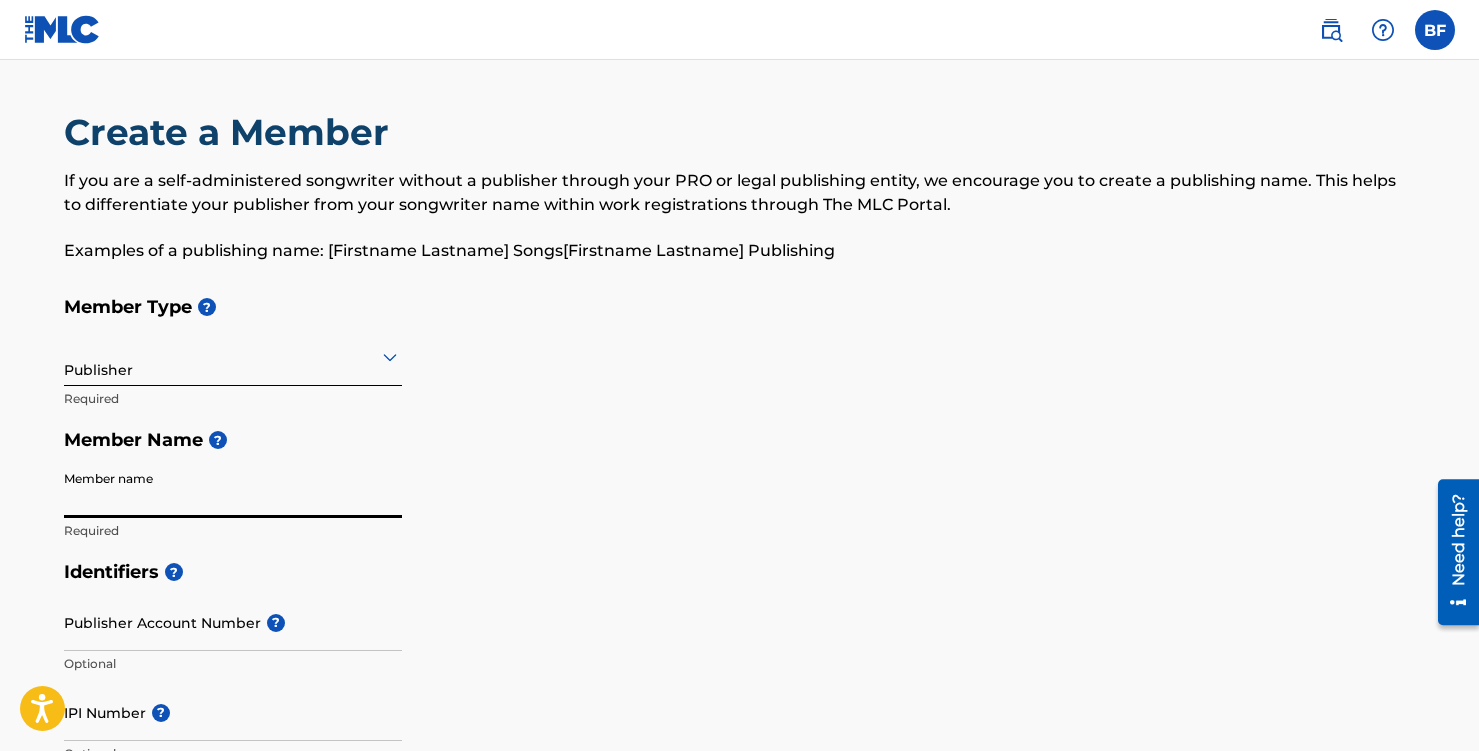 click on "Member Name ?" at bounding box center (740, 440) 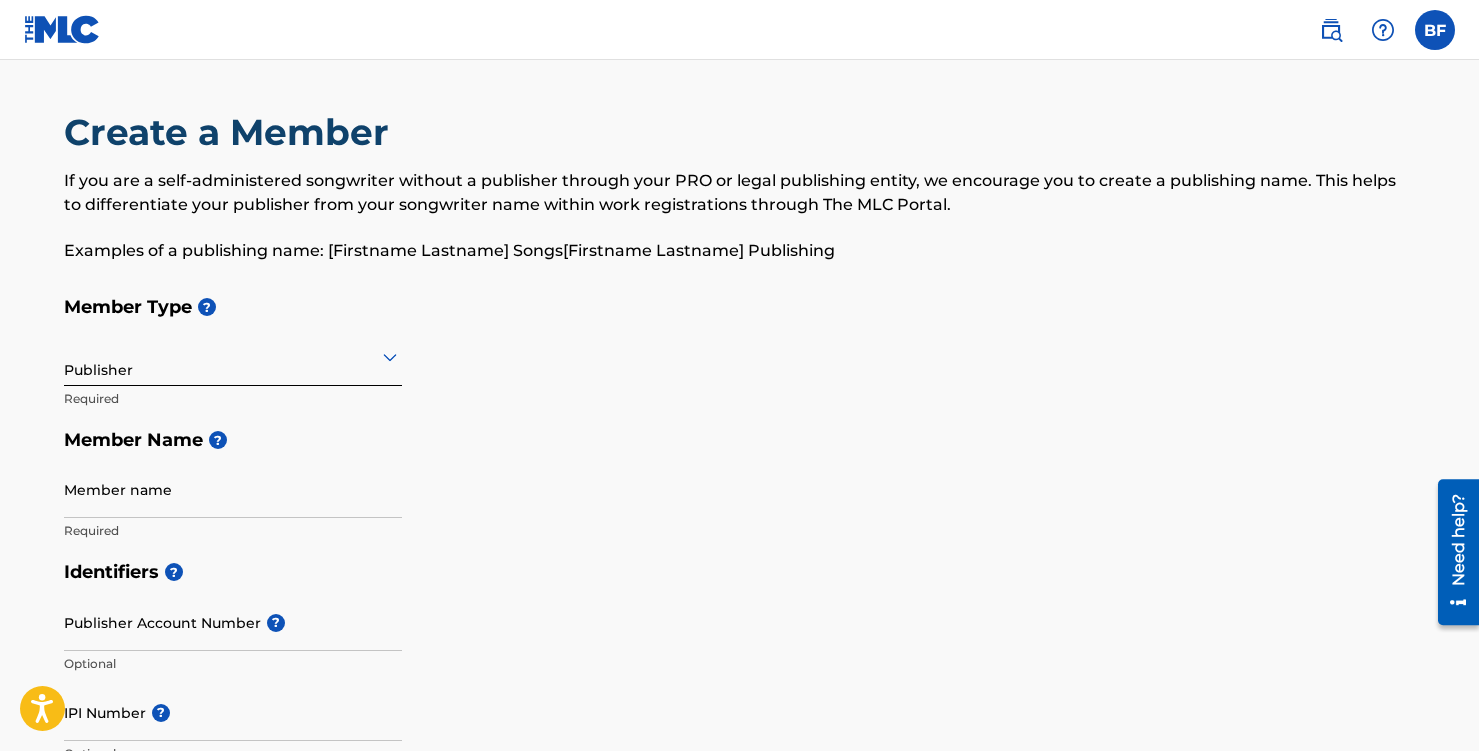 click on "Member Type ? Publisher Required Member Name ? Member name Required" at bounding box center [740, 418] 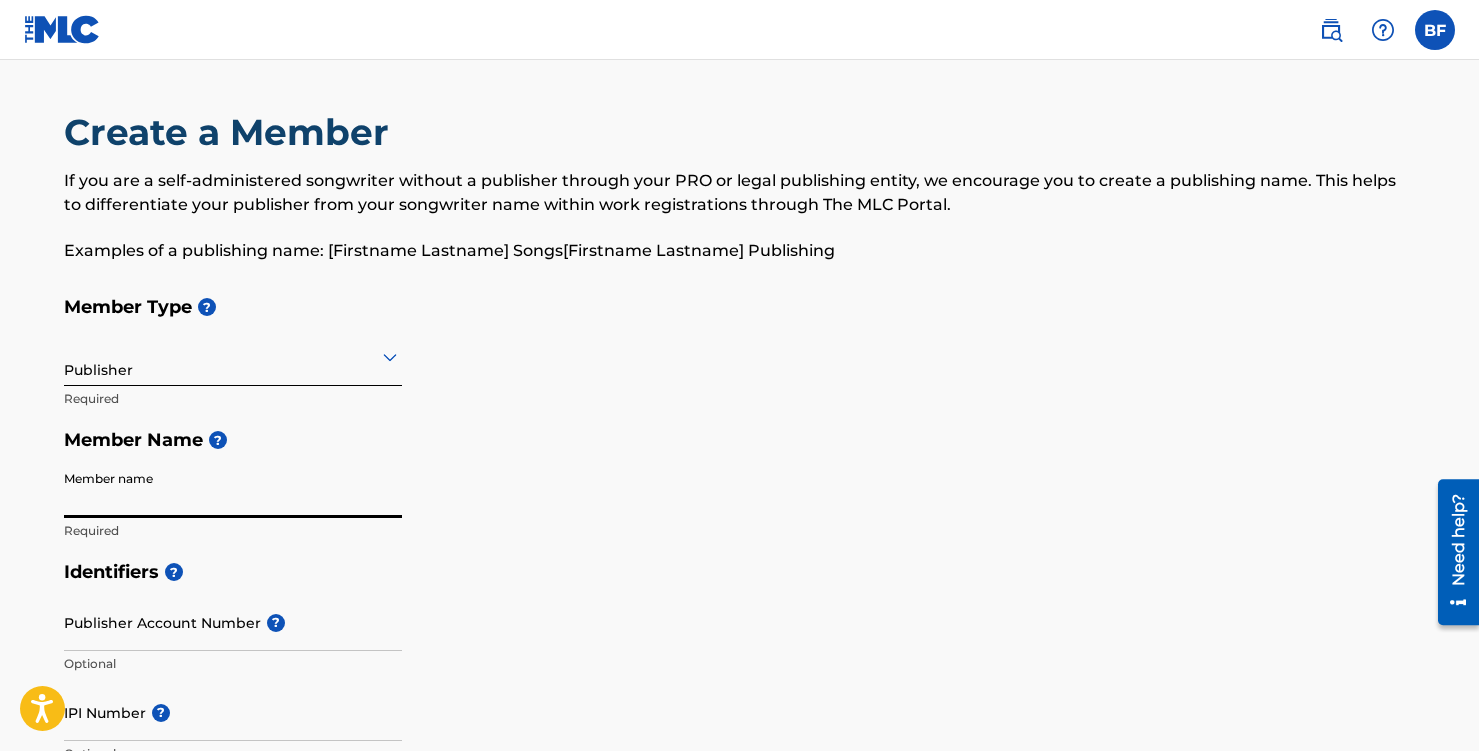 click on "Member name" at bounding box center [233, 489] 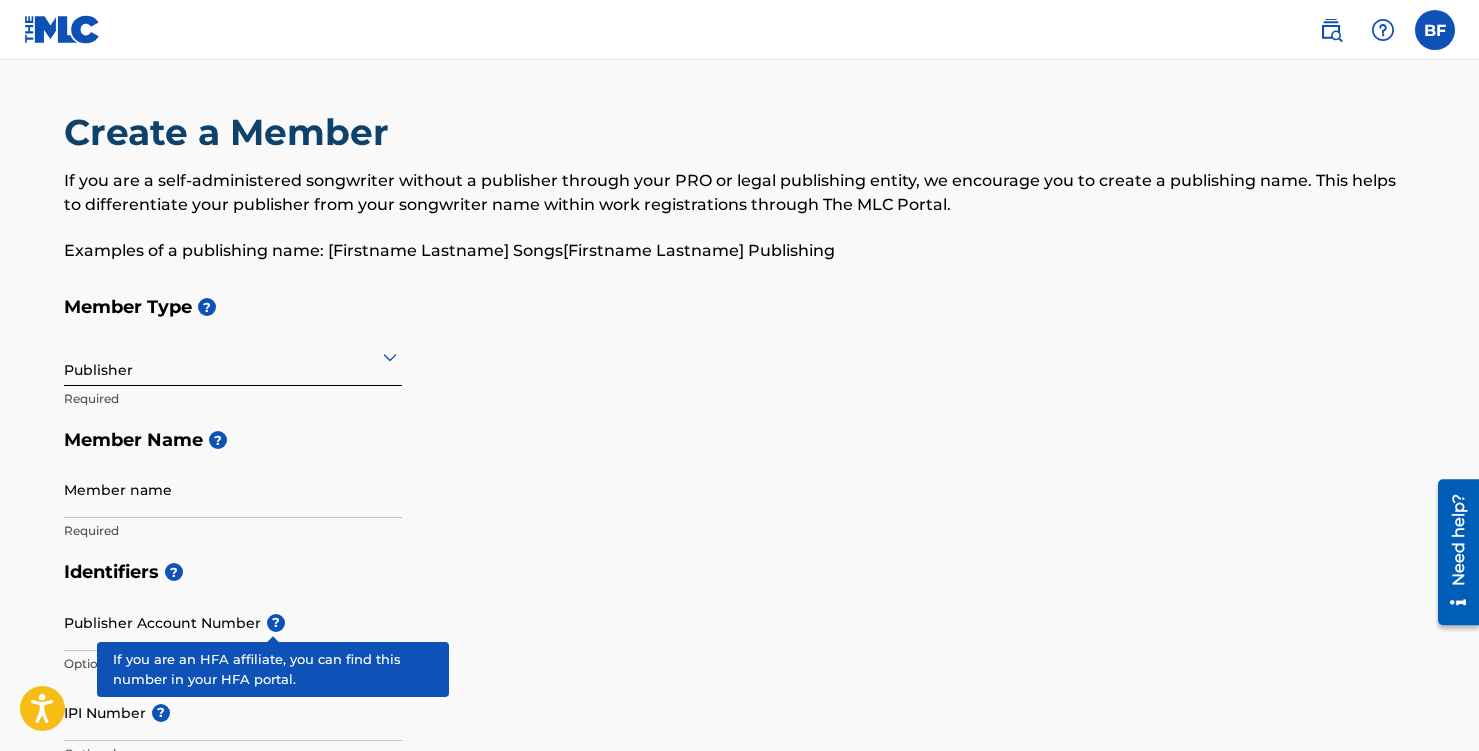 click on "?" at bounding box center [276, 623] 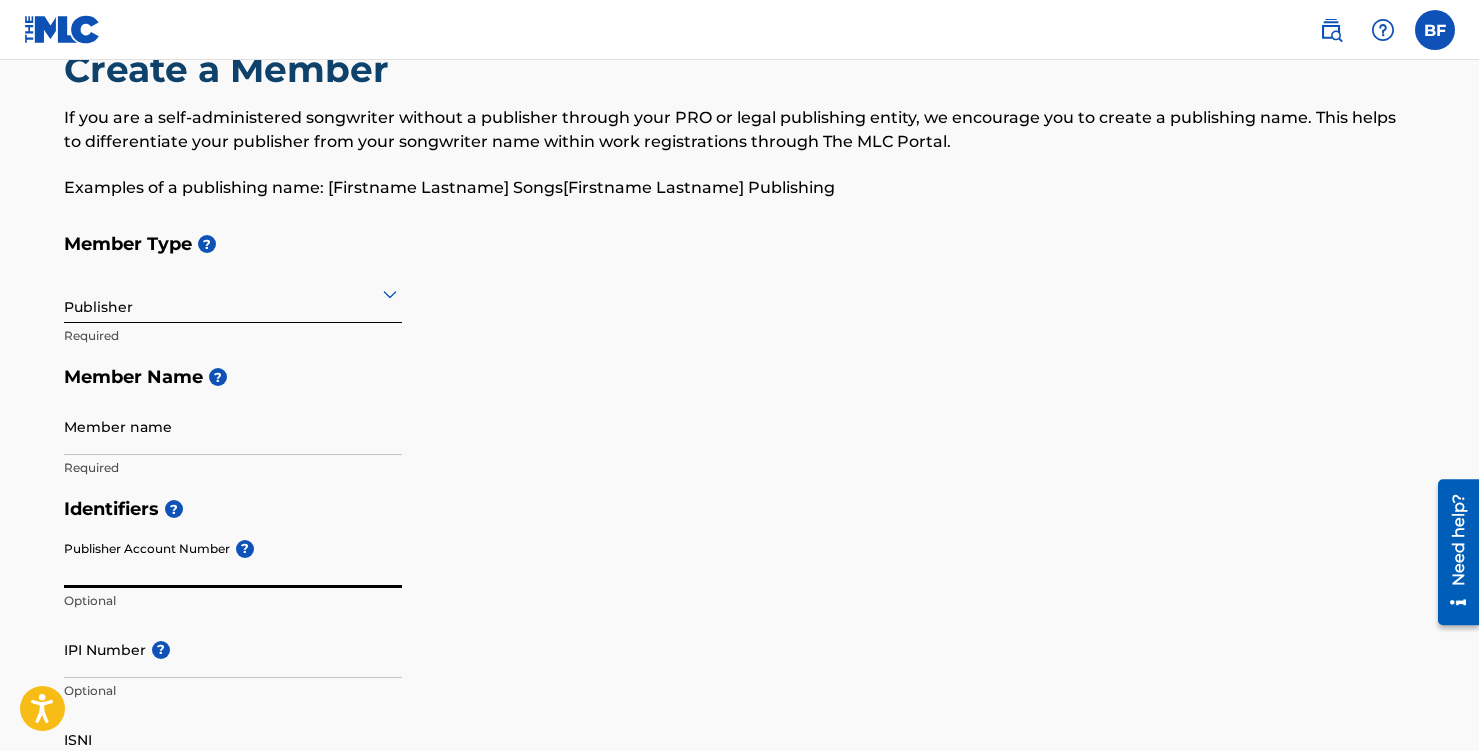 scroll, scrollTop: 0, scrollLeft: 0, axis: both 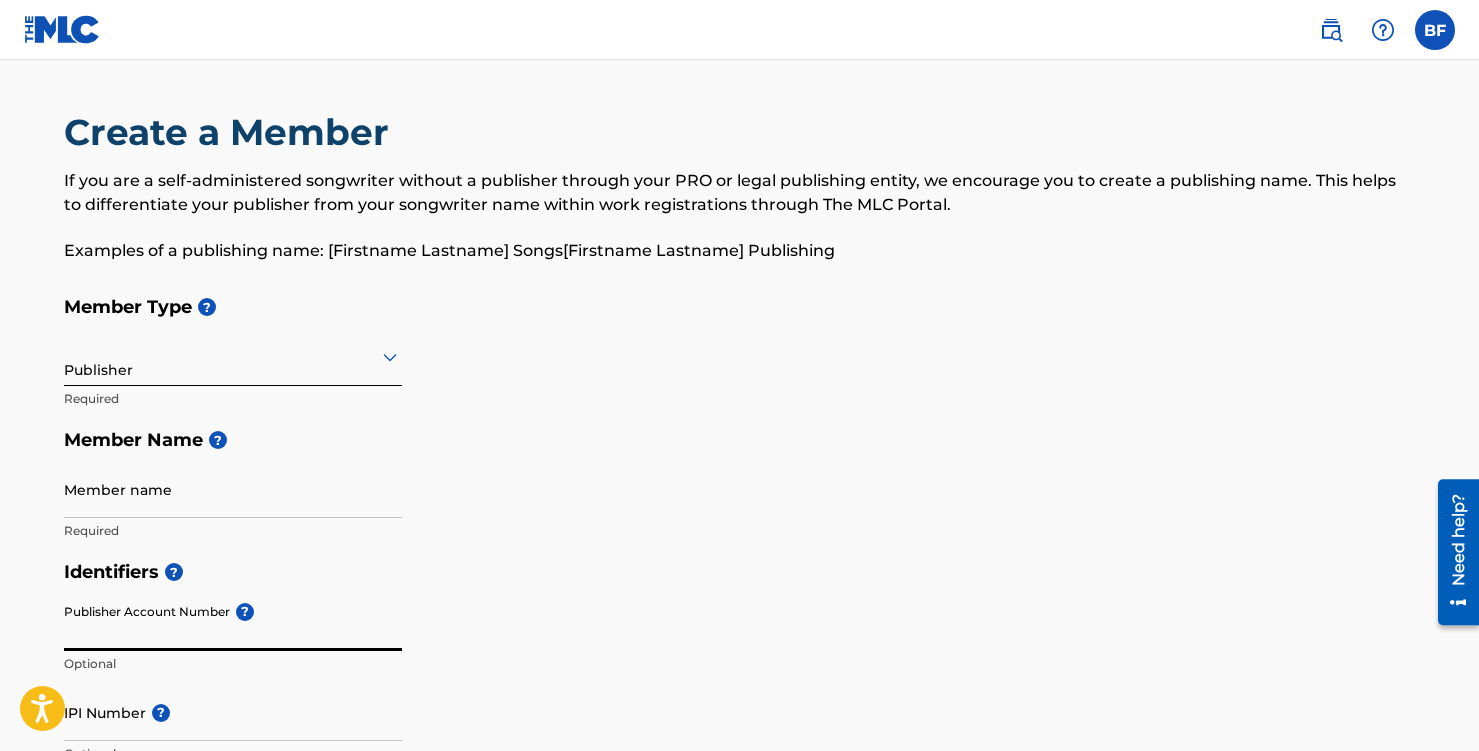 click on "Member name" at bounding box center (233, 489) 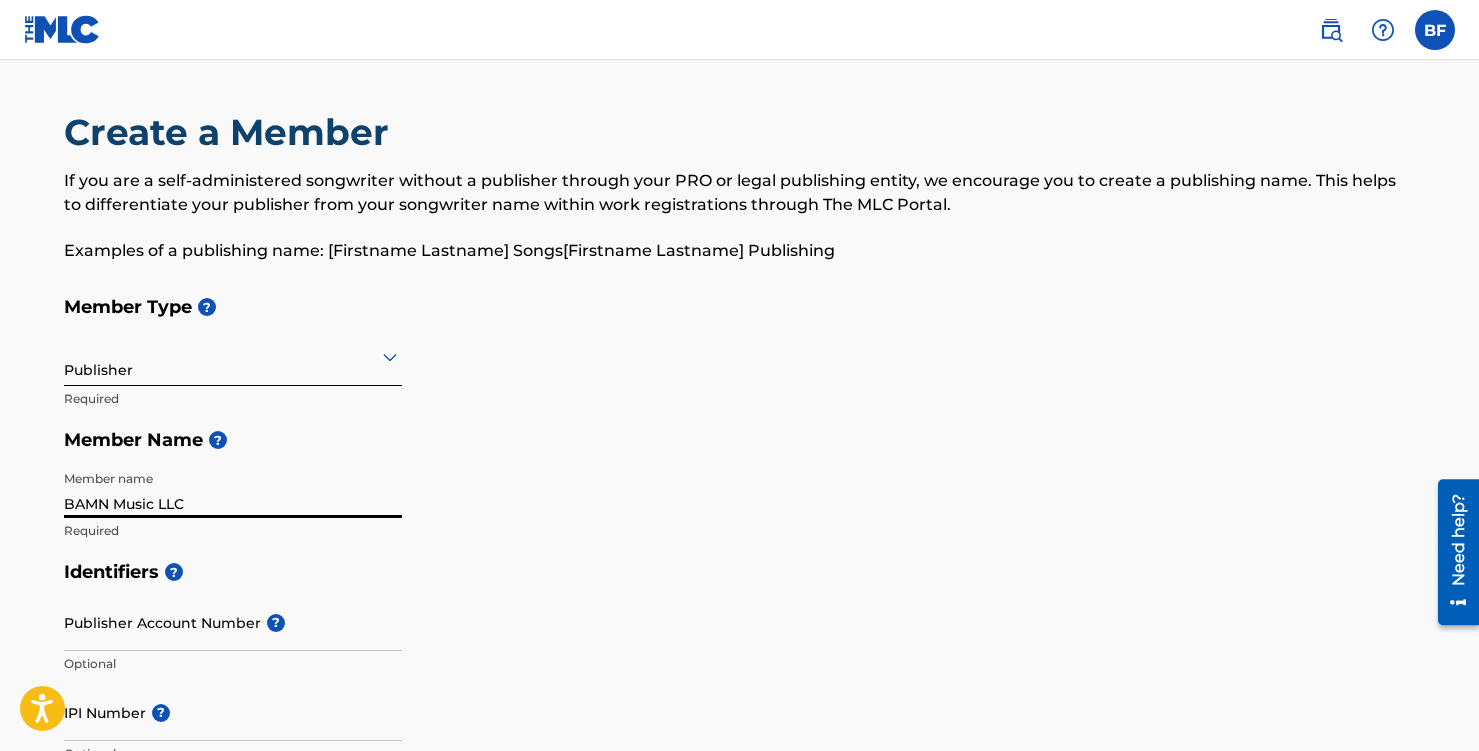 type on "BAMN Music LLC" 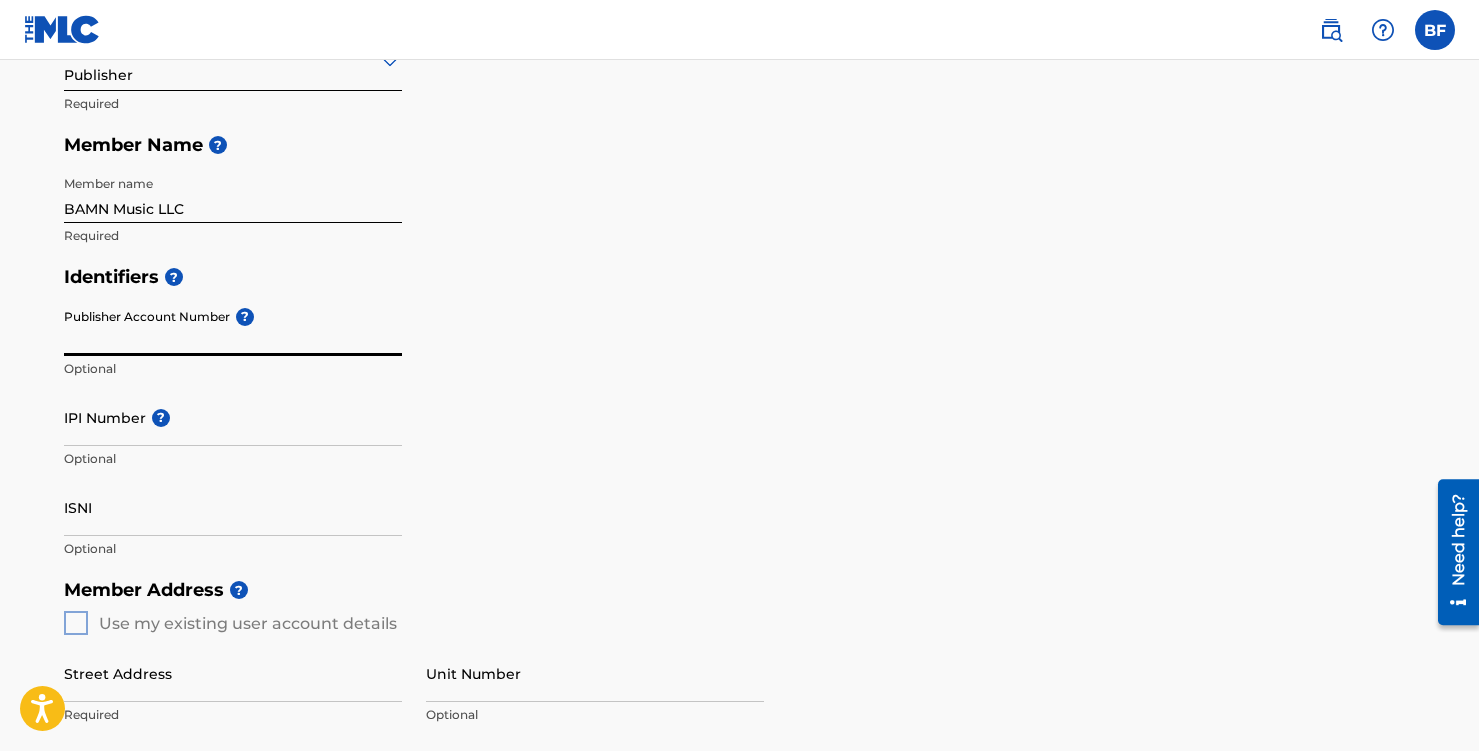 scroll, scrollTop: 301, scrollLeft: 0, axis: vertical 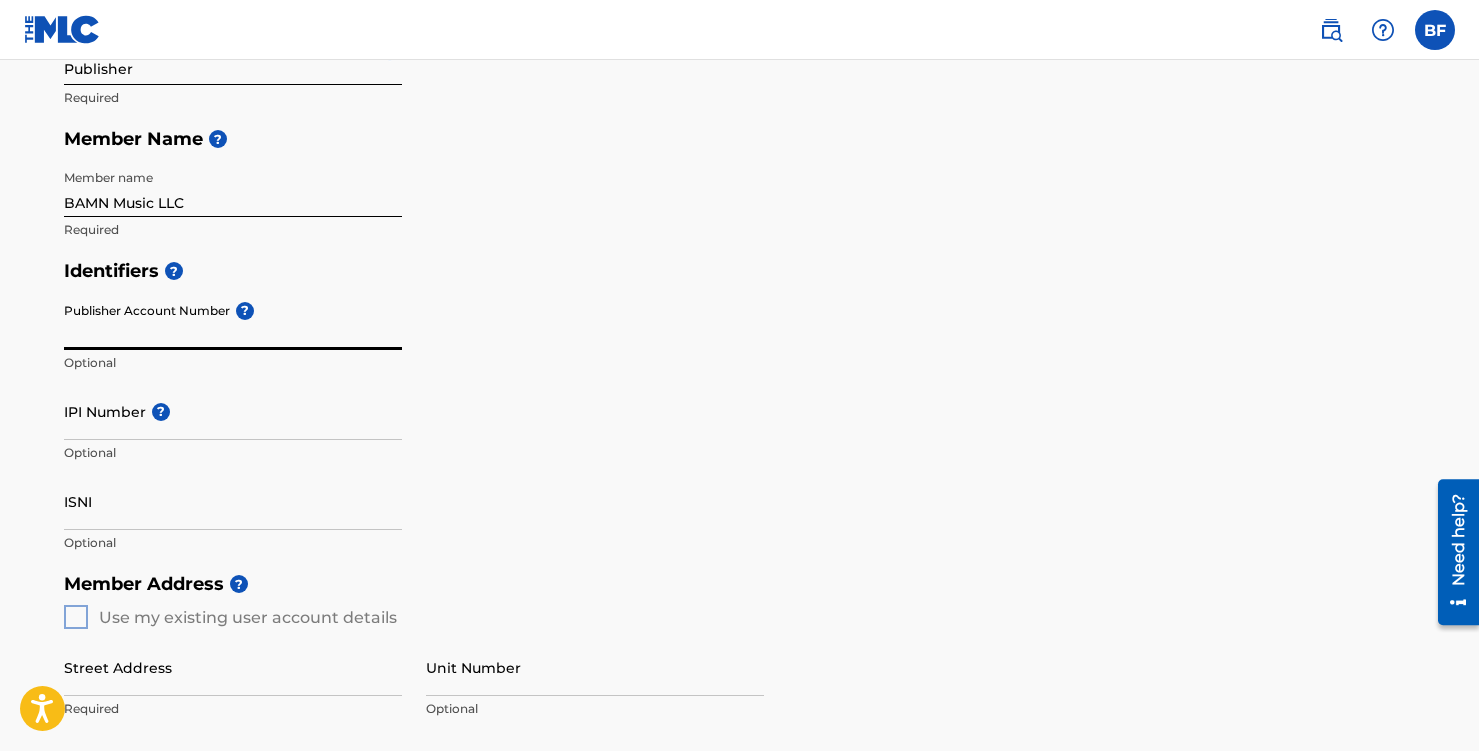click on "IPI Number ?" at bounding box center [233, 411] 